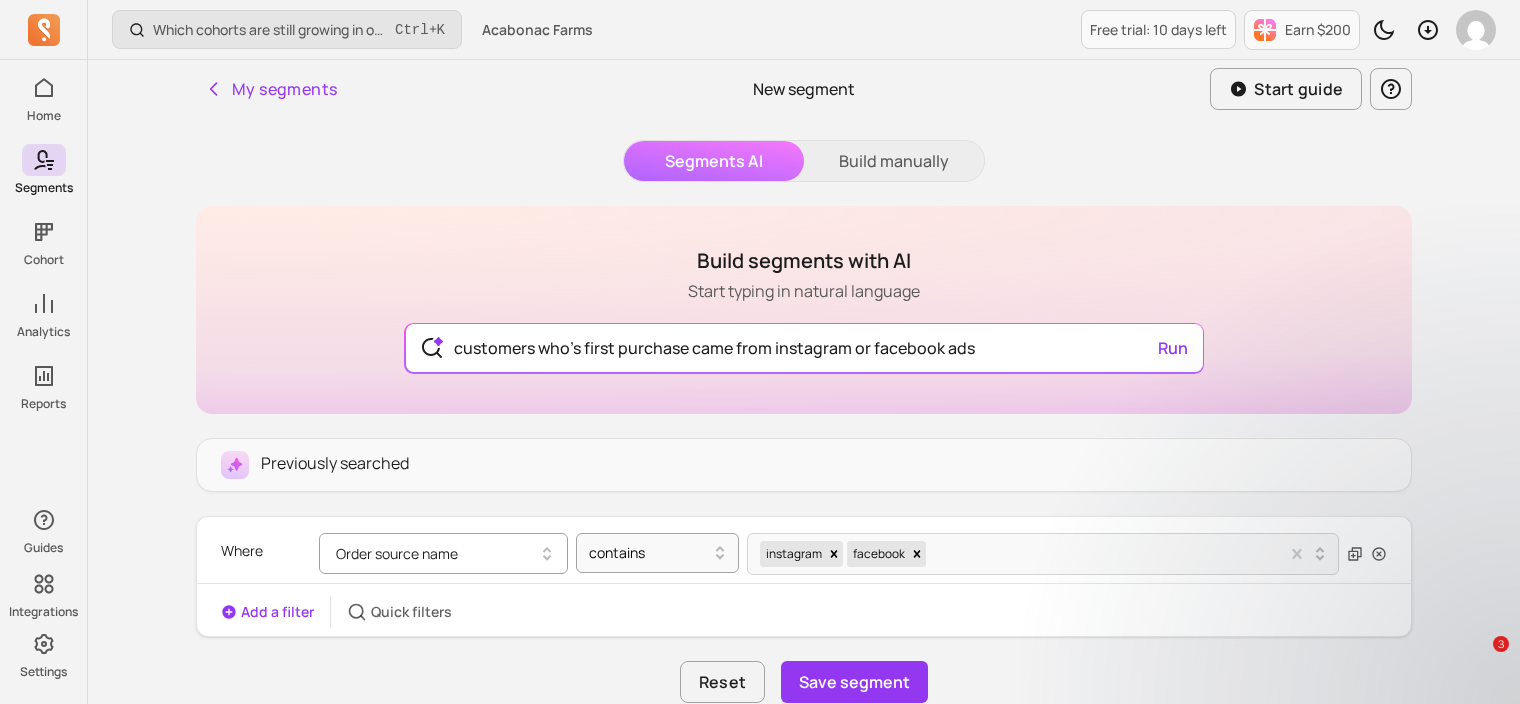 scroll, scrollTop: 376, scrollLeft: 0, axis: vertical 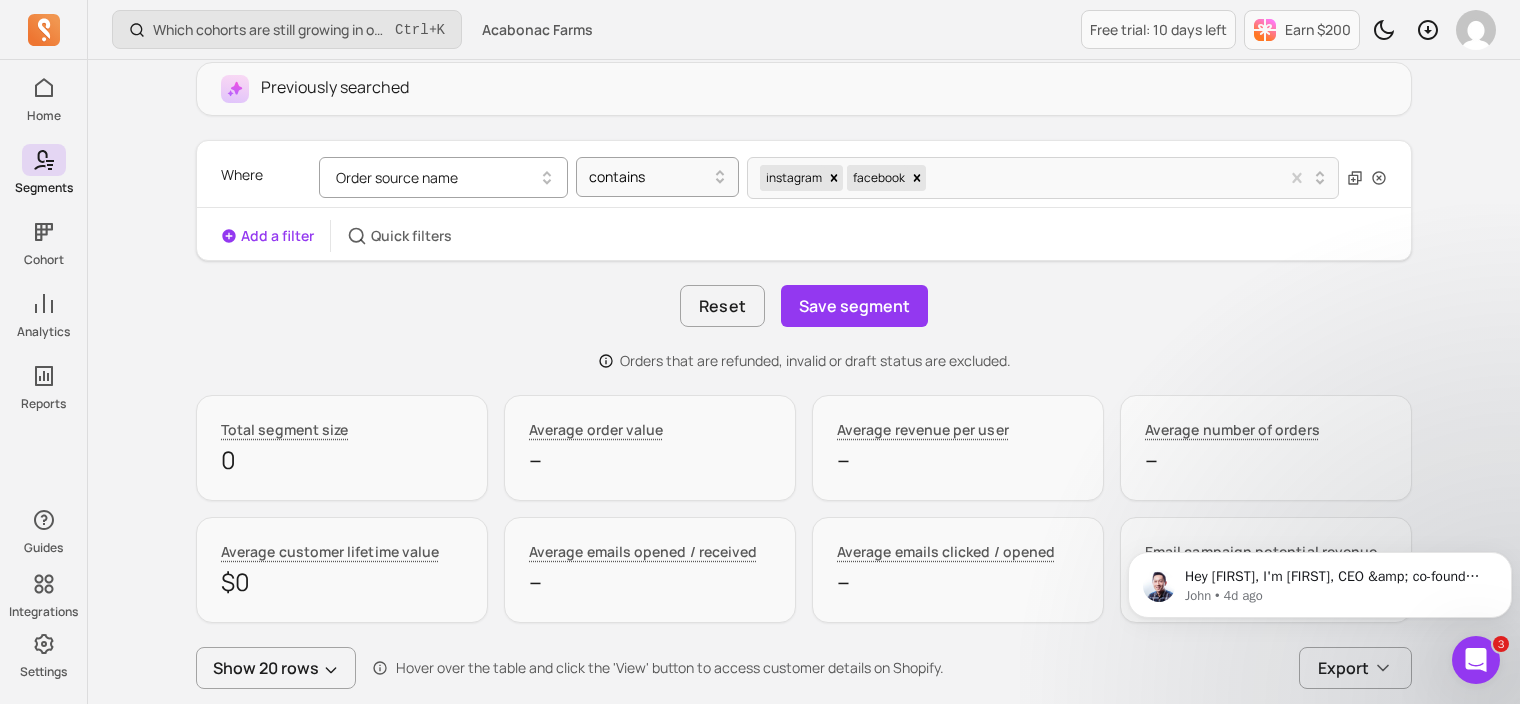 click on "Order source name" at bounding box center (443, 177) 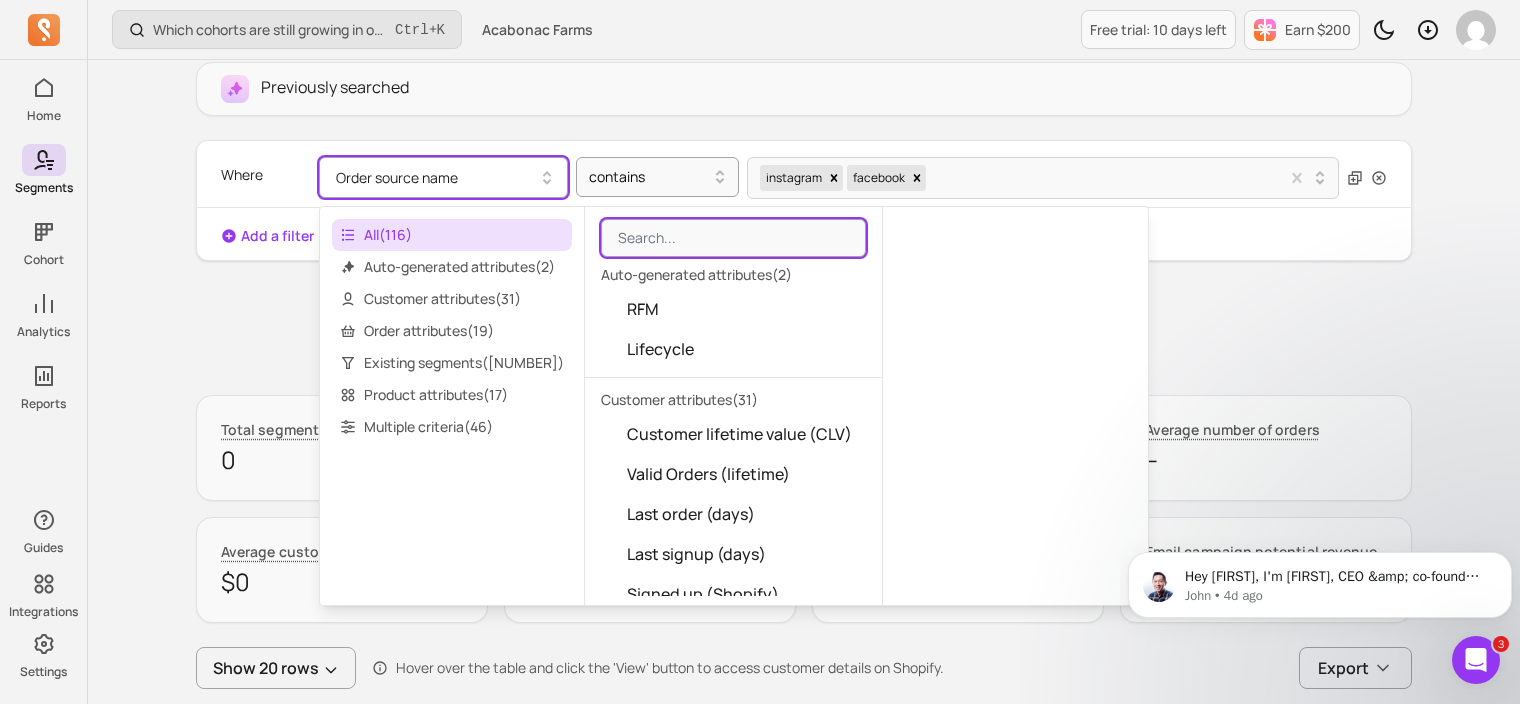 click on "Order source name" at bounding box center [443, 177] 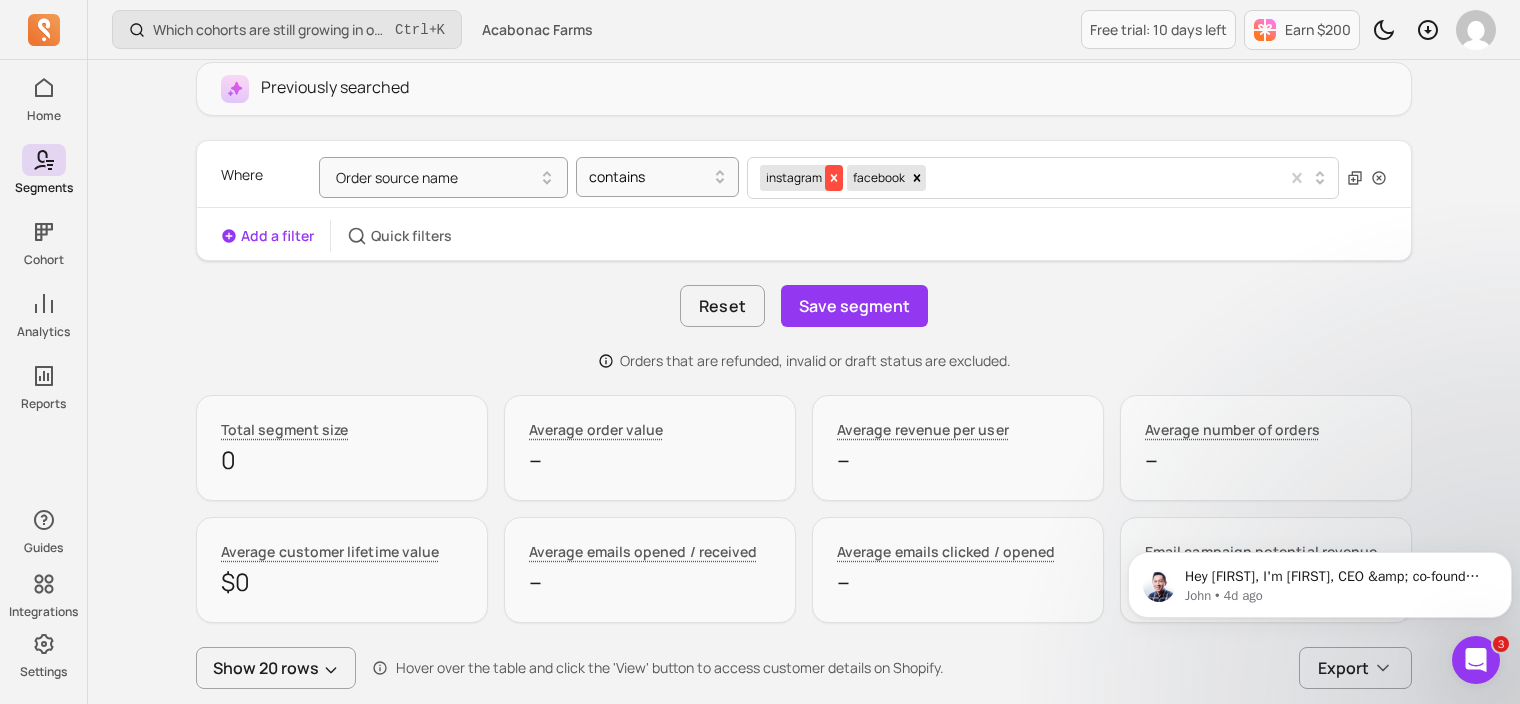 click 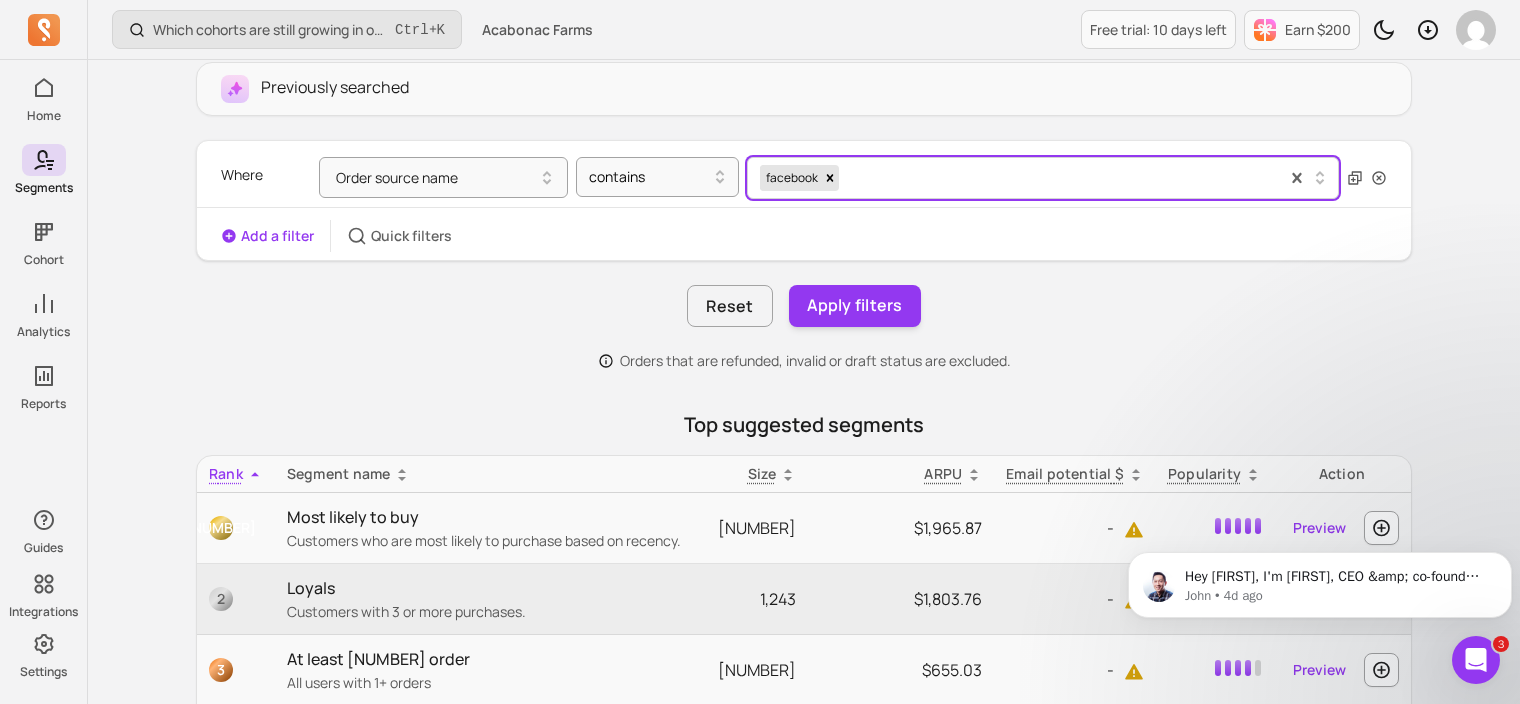 click 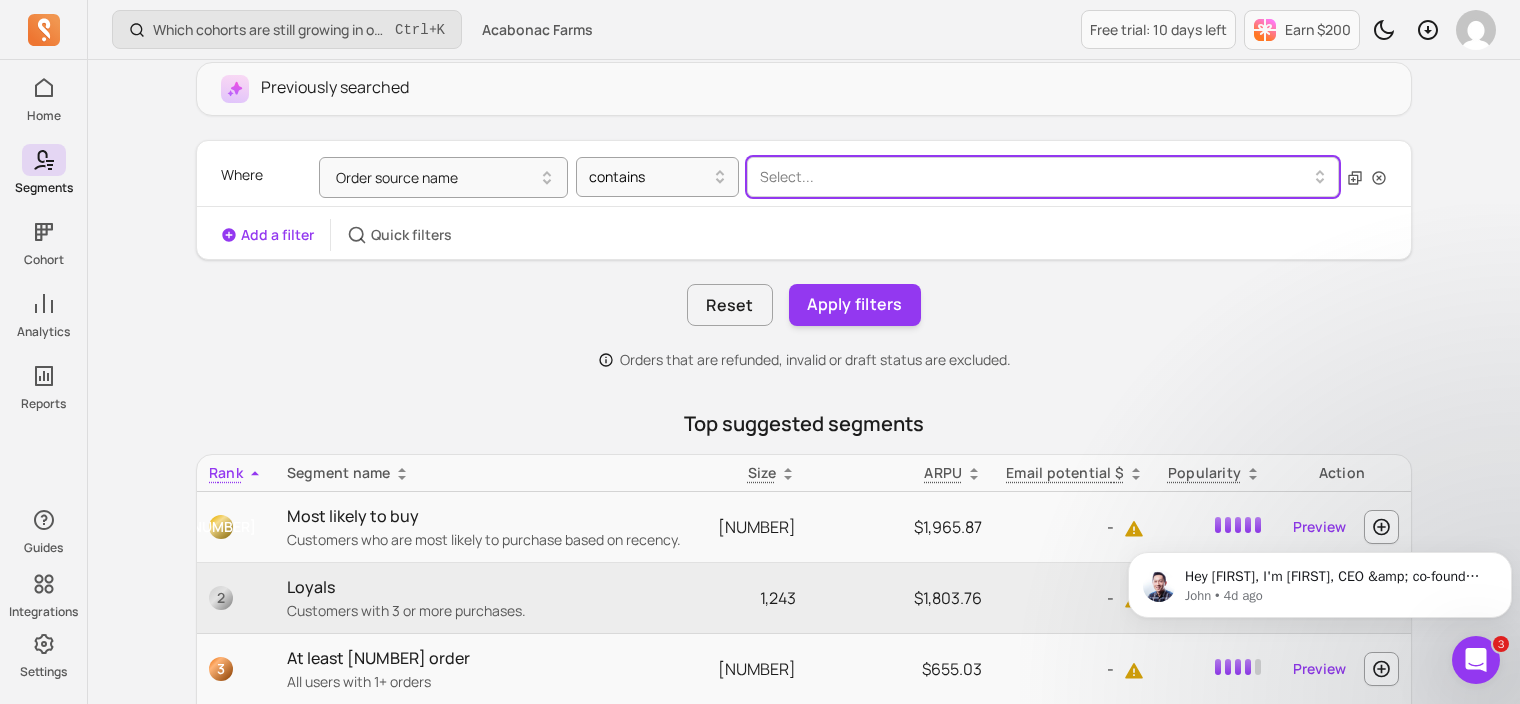 click at bounding box center [1035, 177] 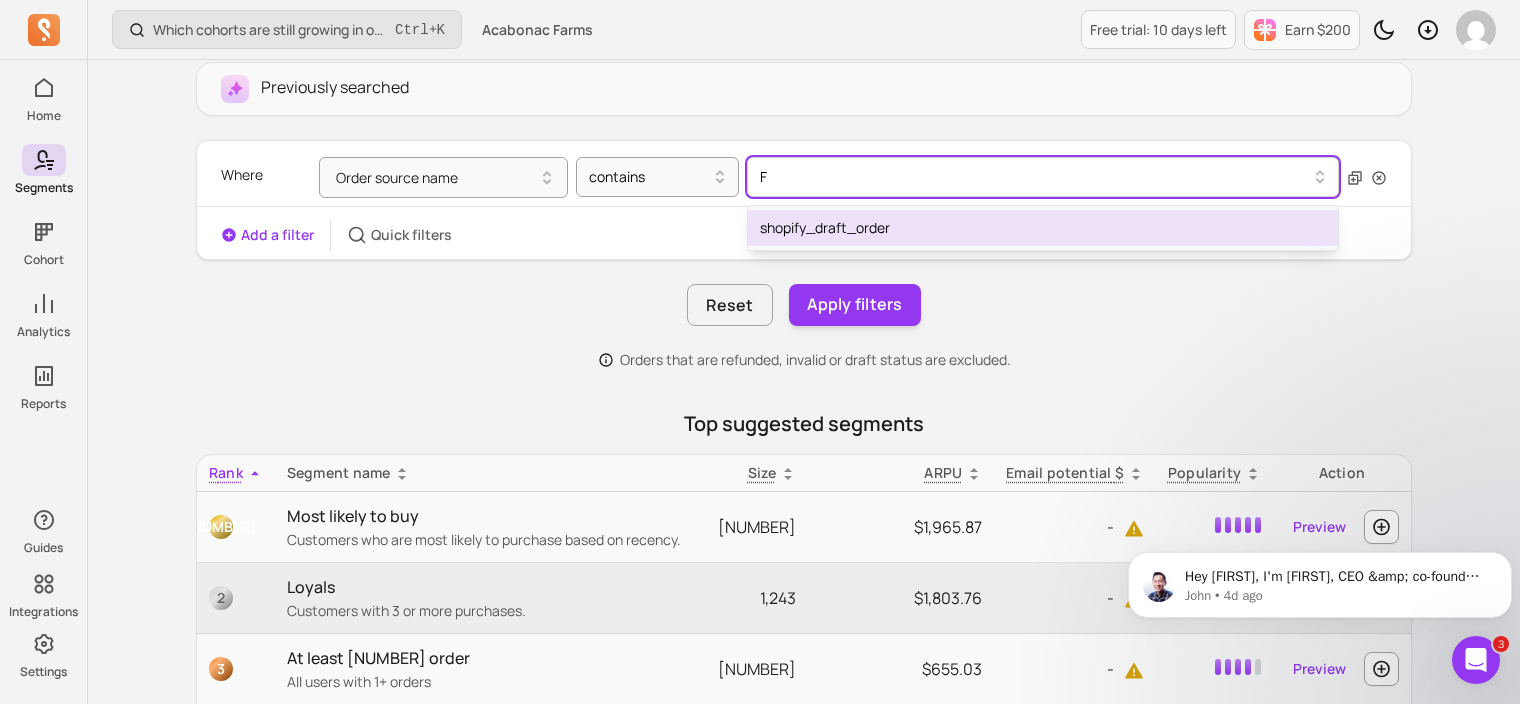 scroll, scrollTop: 0, scrollLeft: 0, axis: both 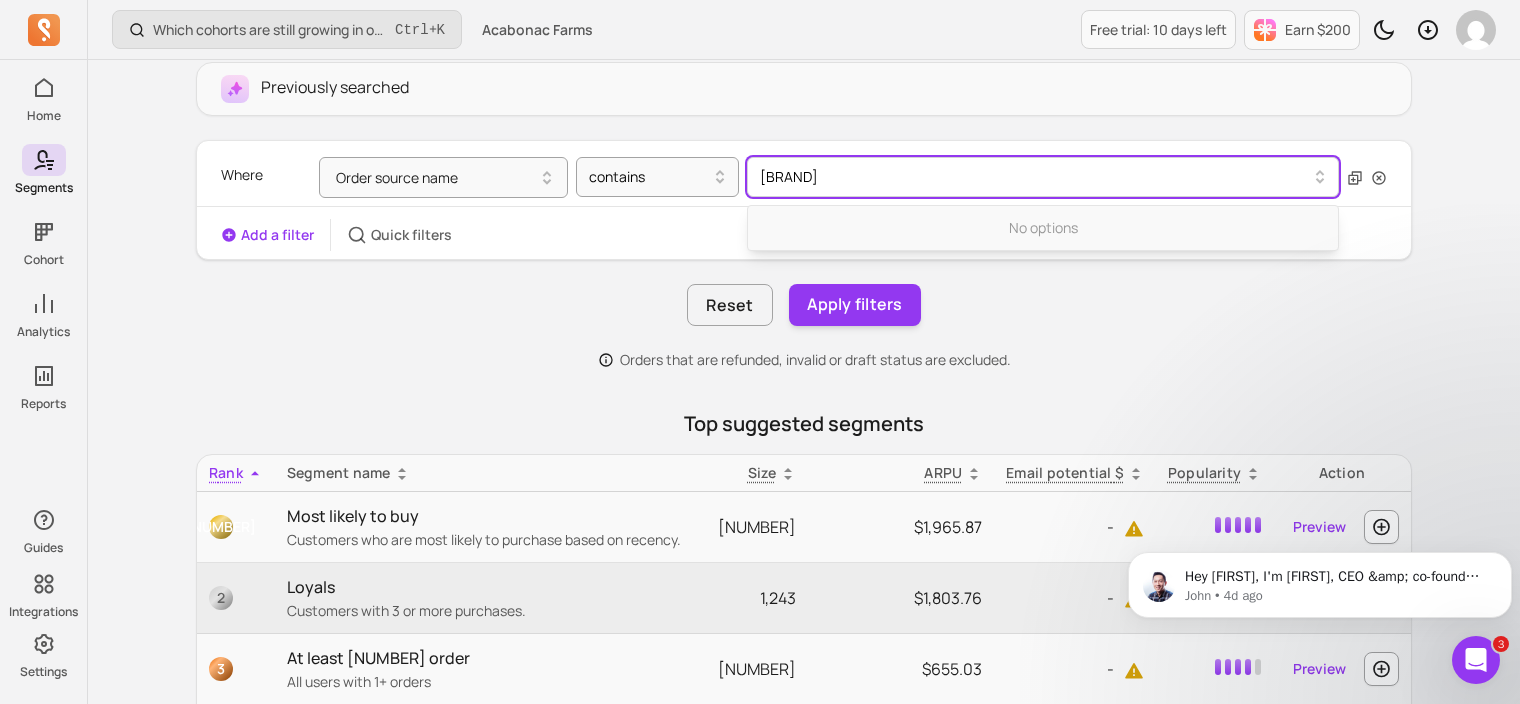 type on "[BRAND]" 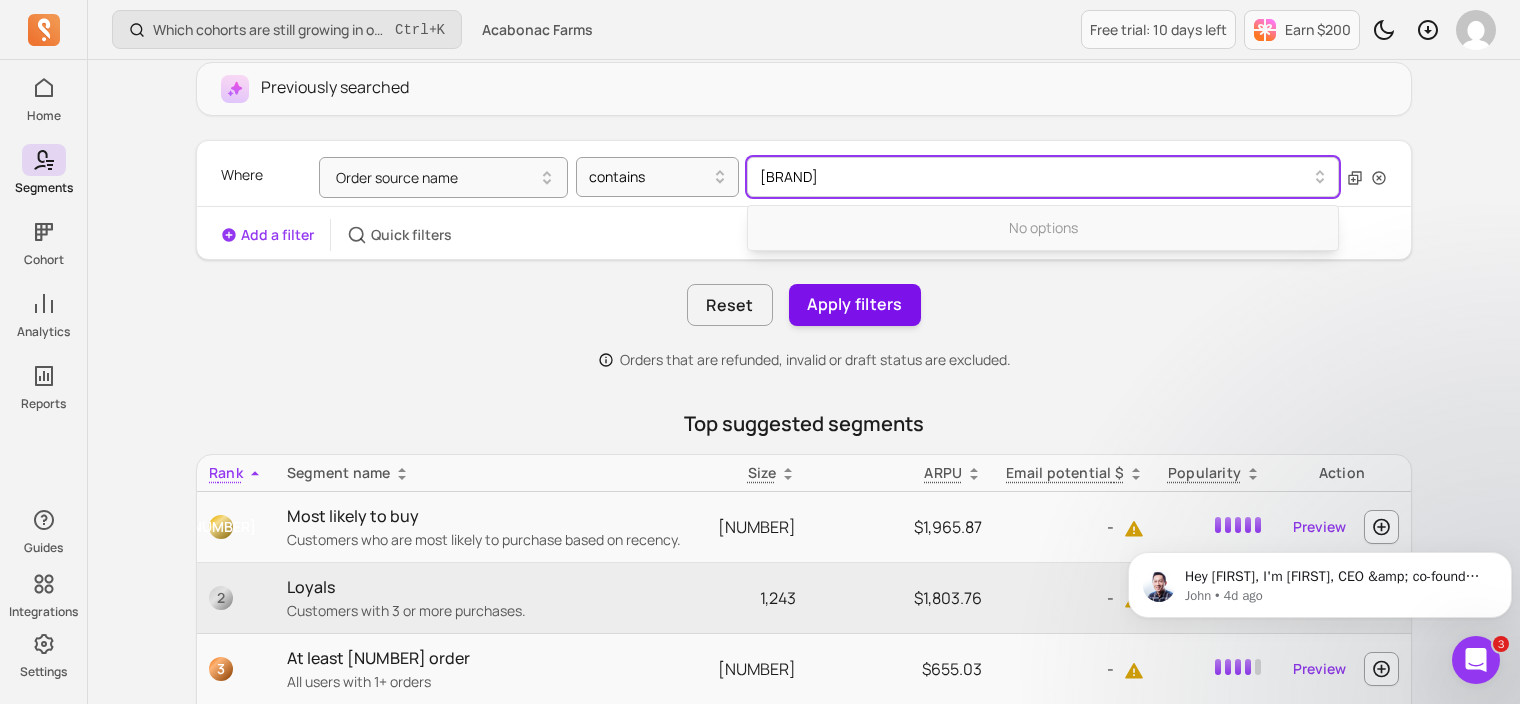 type 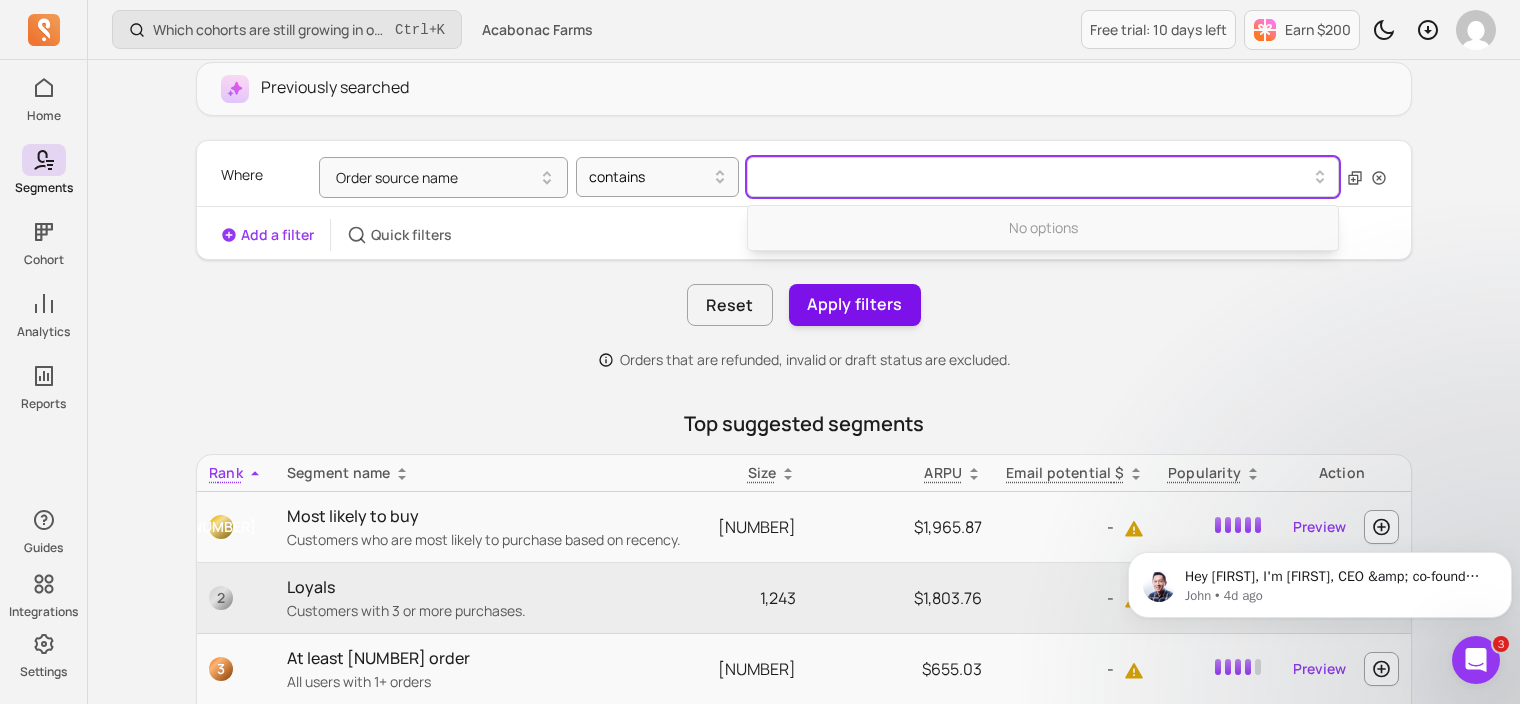 click on "Apply filters" at bounding box center (855, 305) 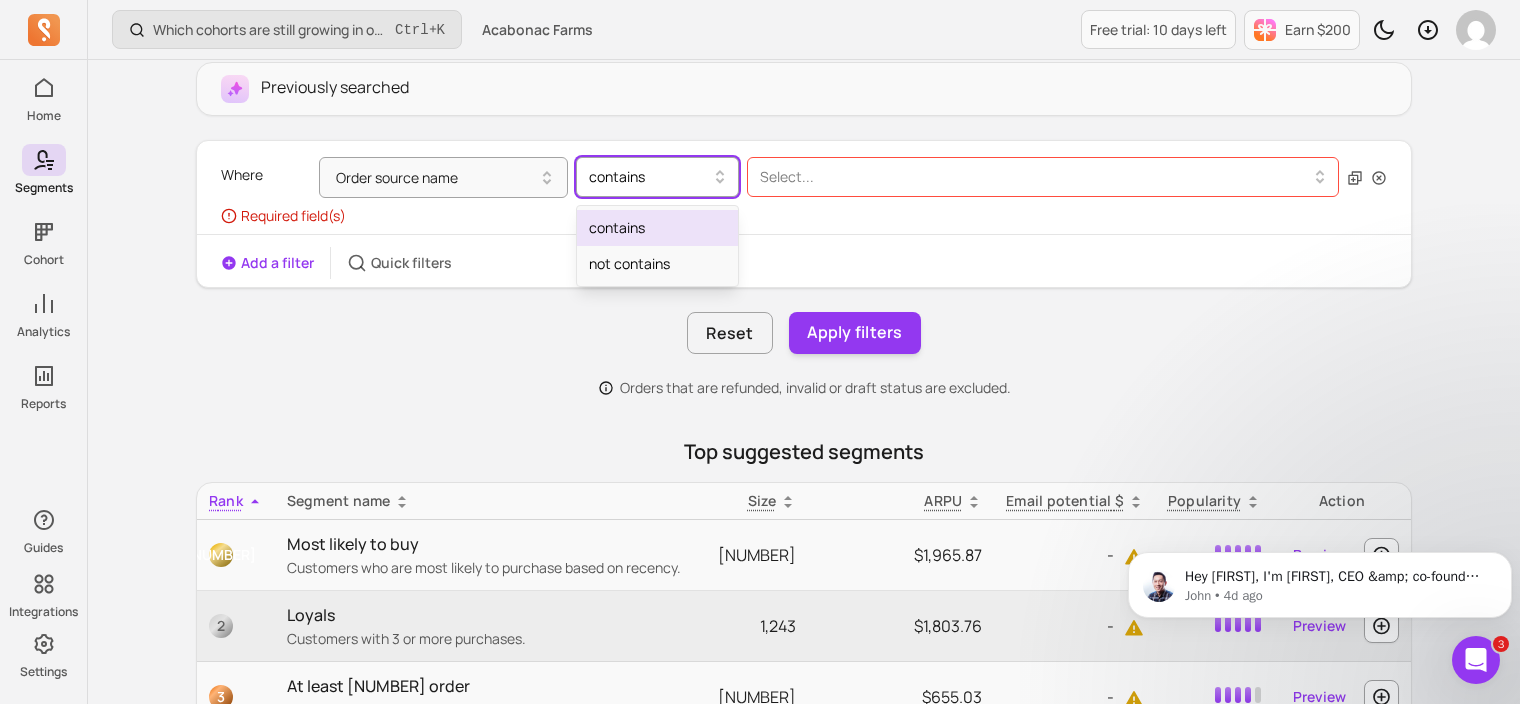 click at bounding box center (649, 177) 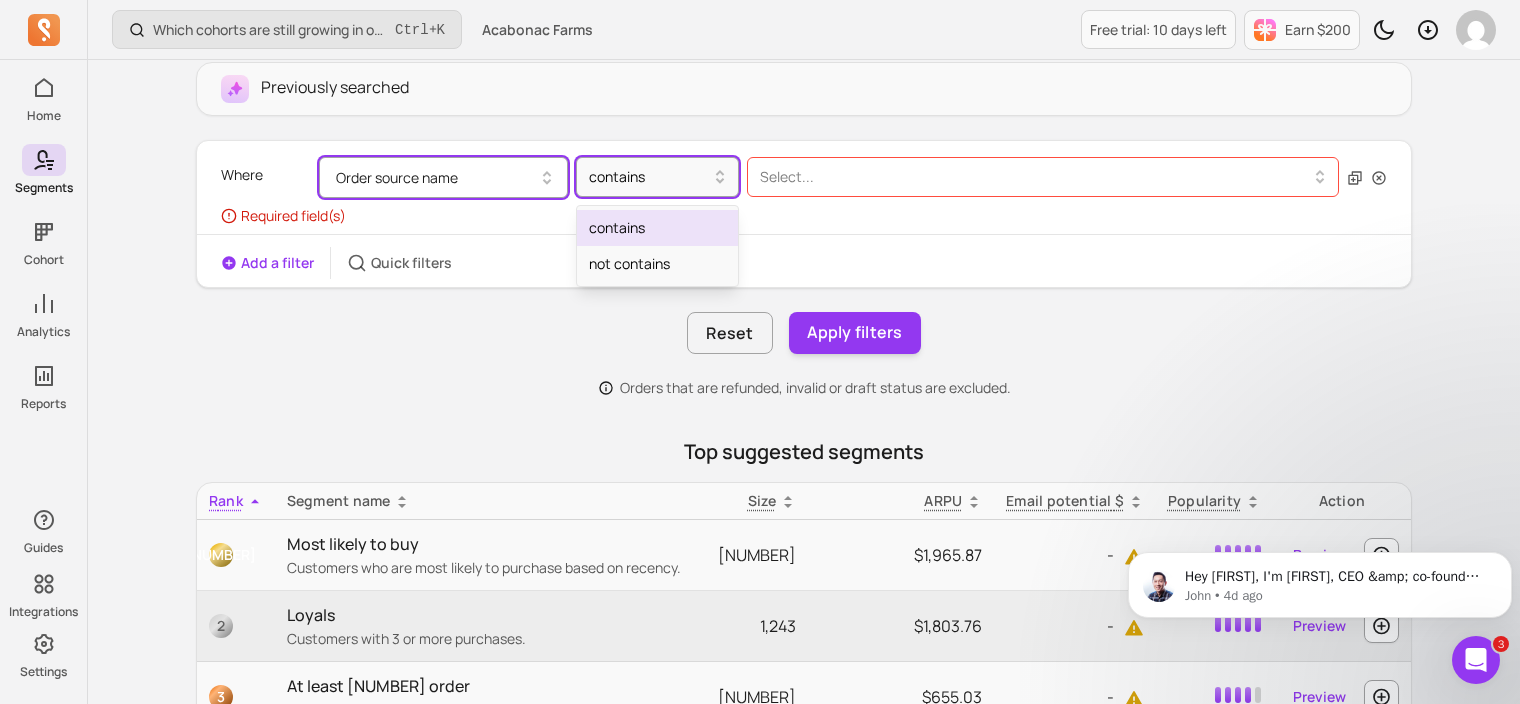 click on "Order source name" at bounding box center (443, 177) 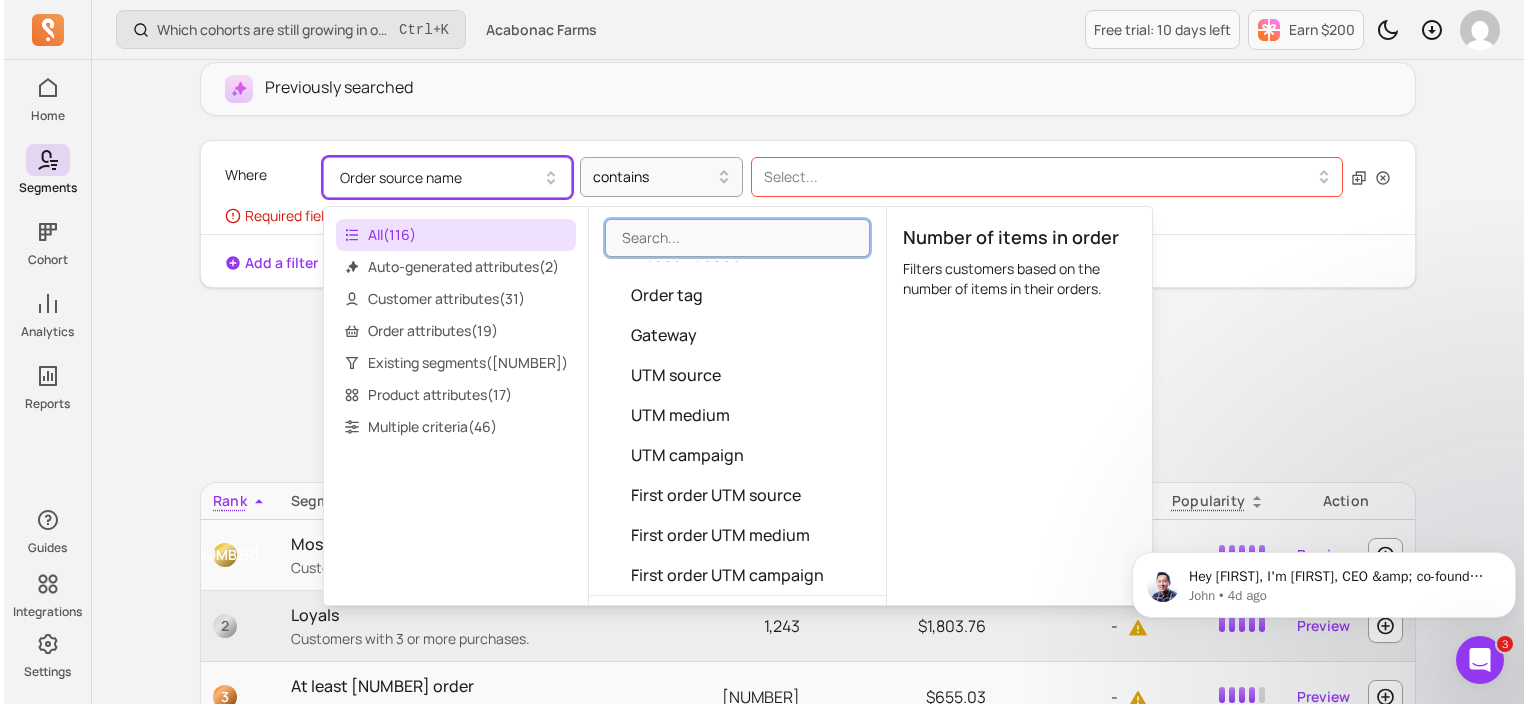 scroll, scrollTop: 1866, scrollLeft: 0, axis: vertical 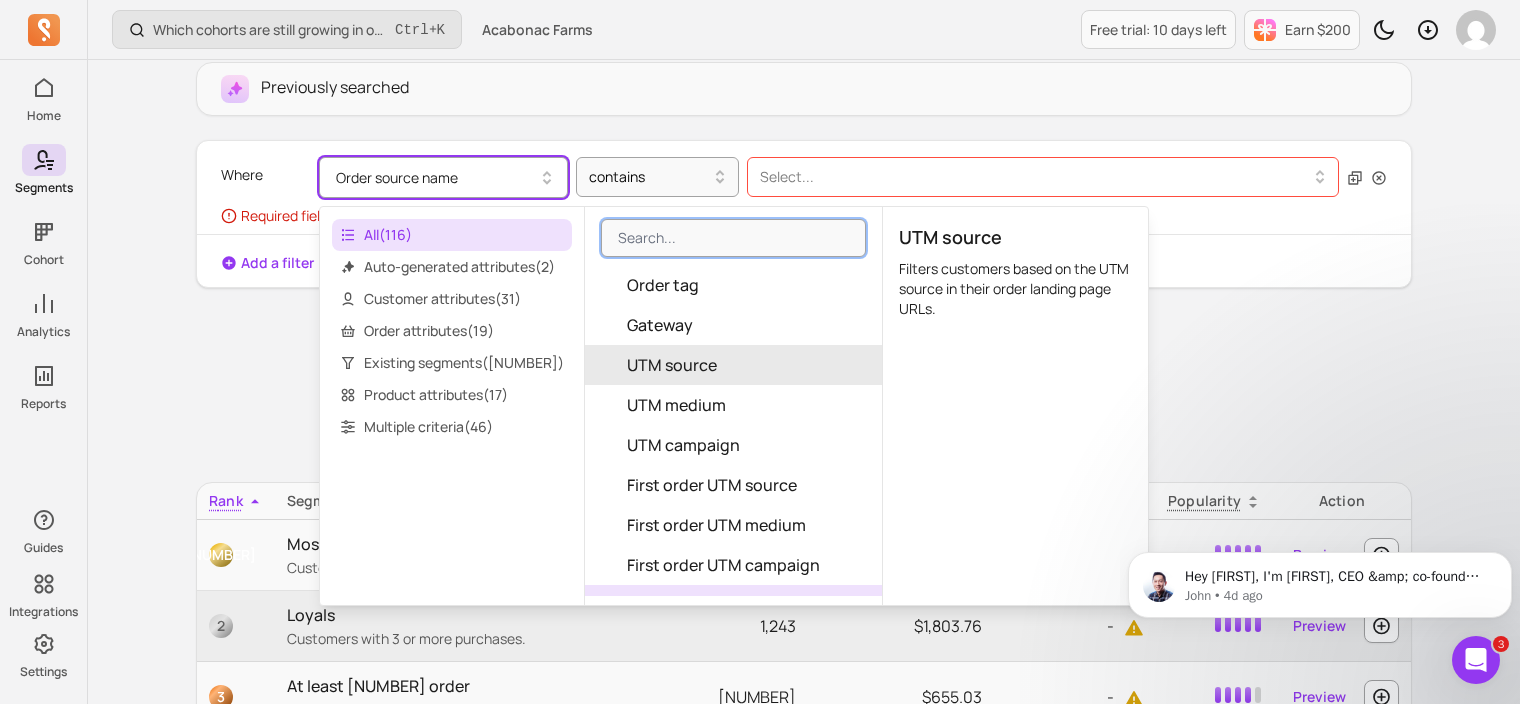 click on "UTM source" at bounding box center [733, 365] 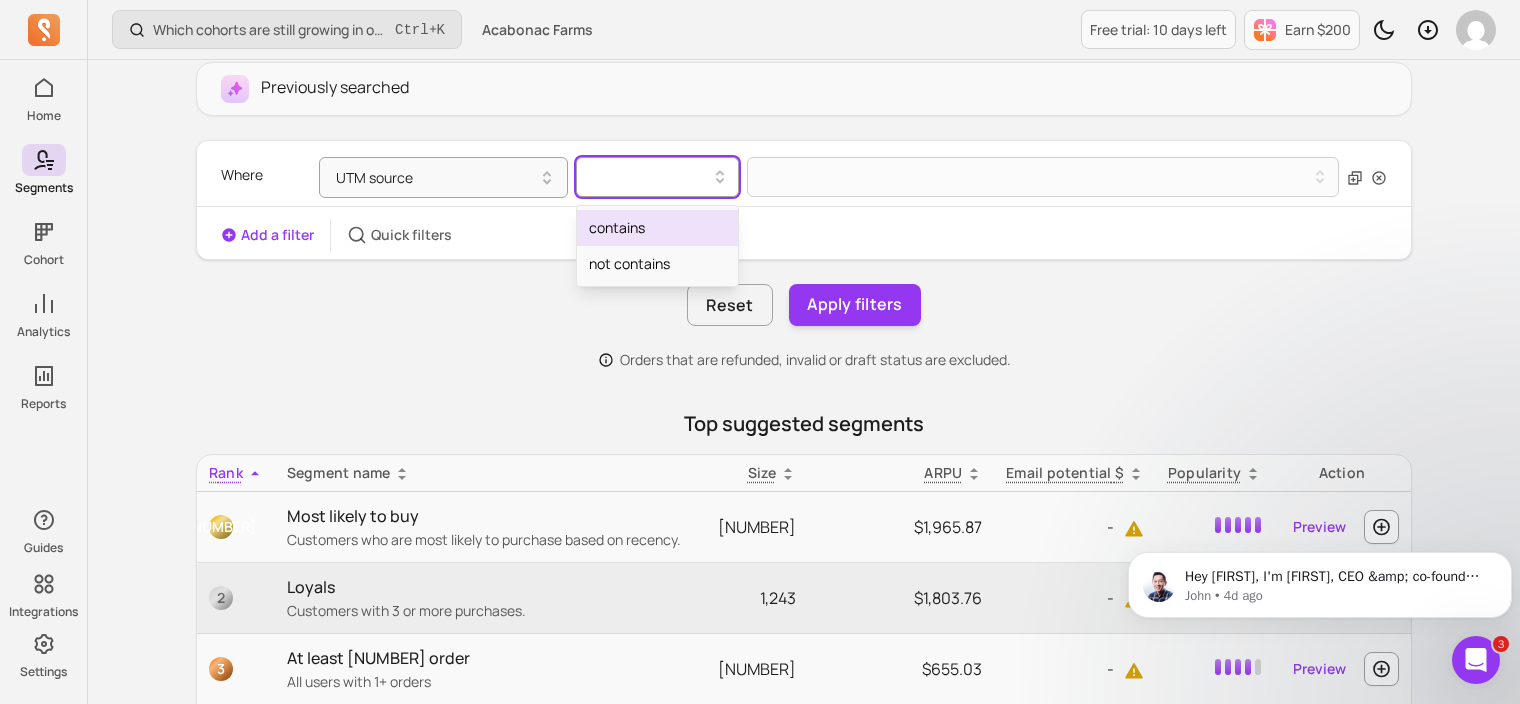 click at bounding box center [649, 177] 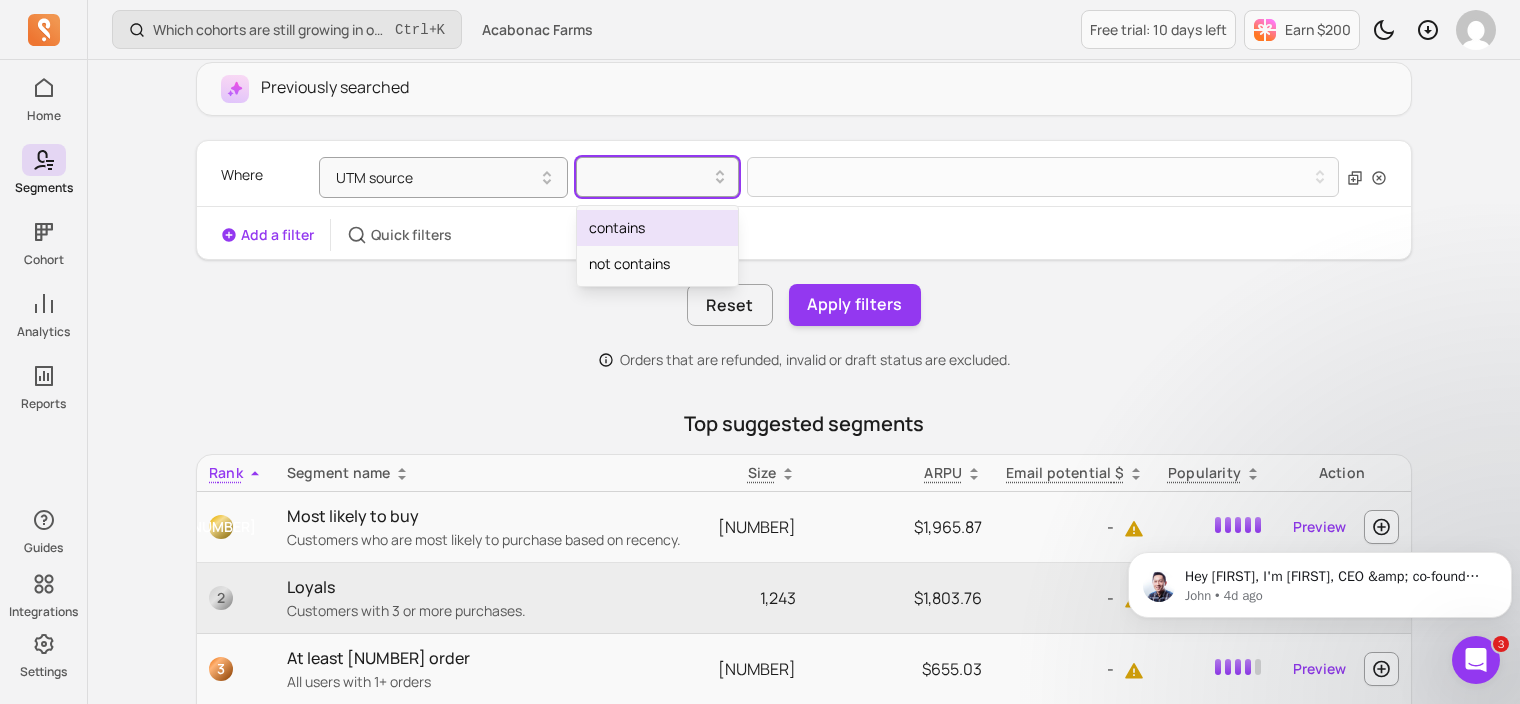 click on "contains" at bounding box center [657, 228] 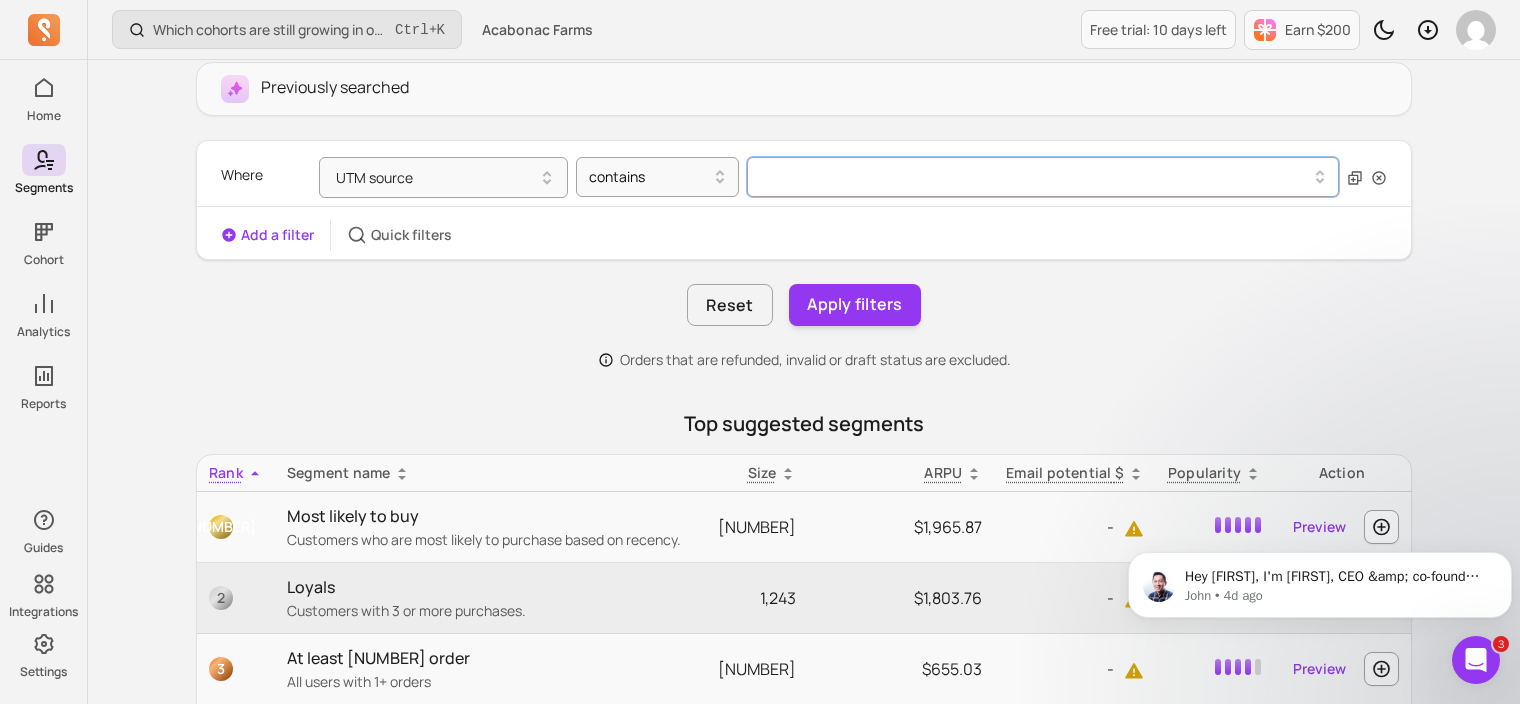 click at bounding box center [1036, 177] 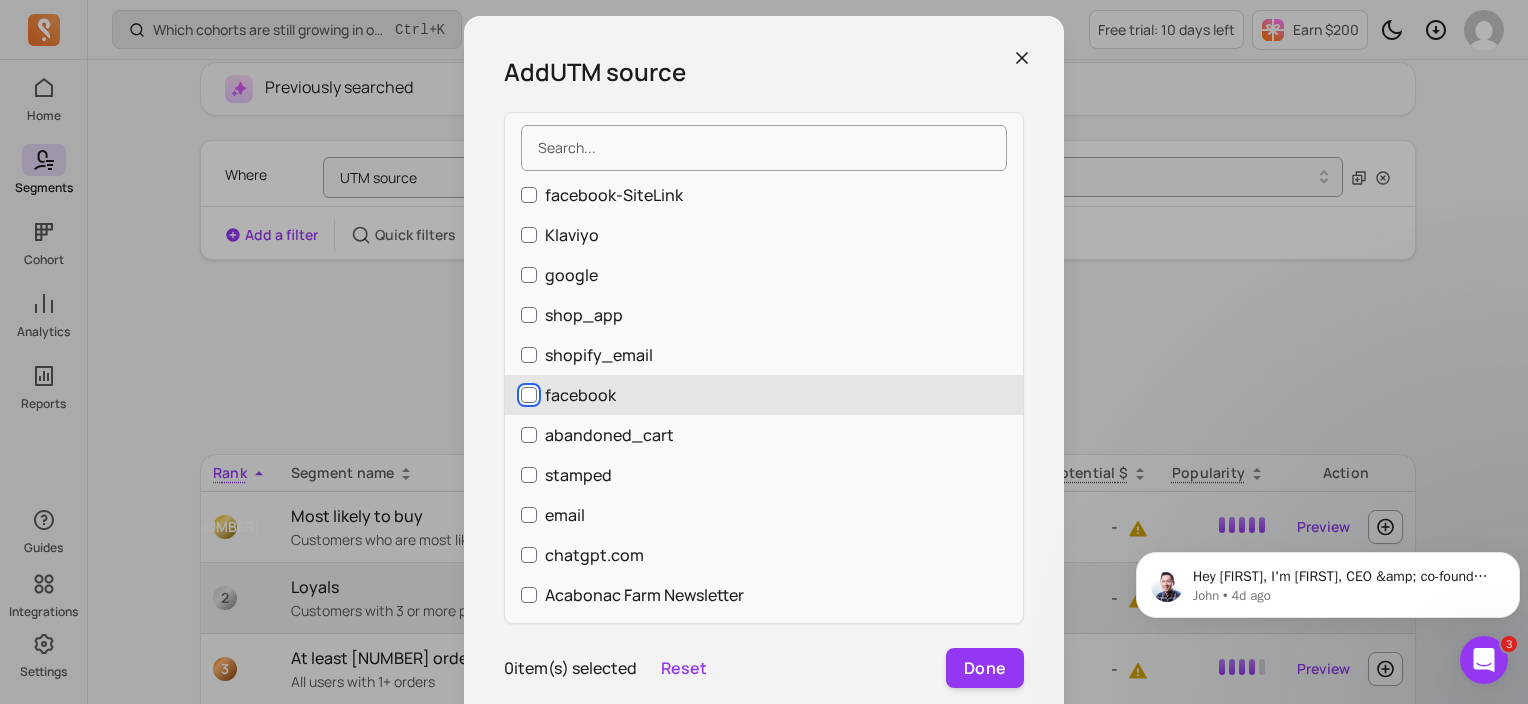 click on "facebook" at bounding box center [529, 395] 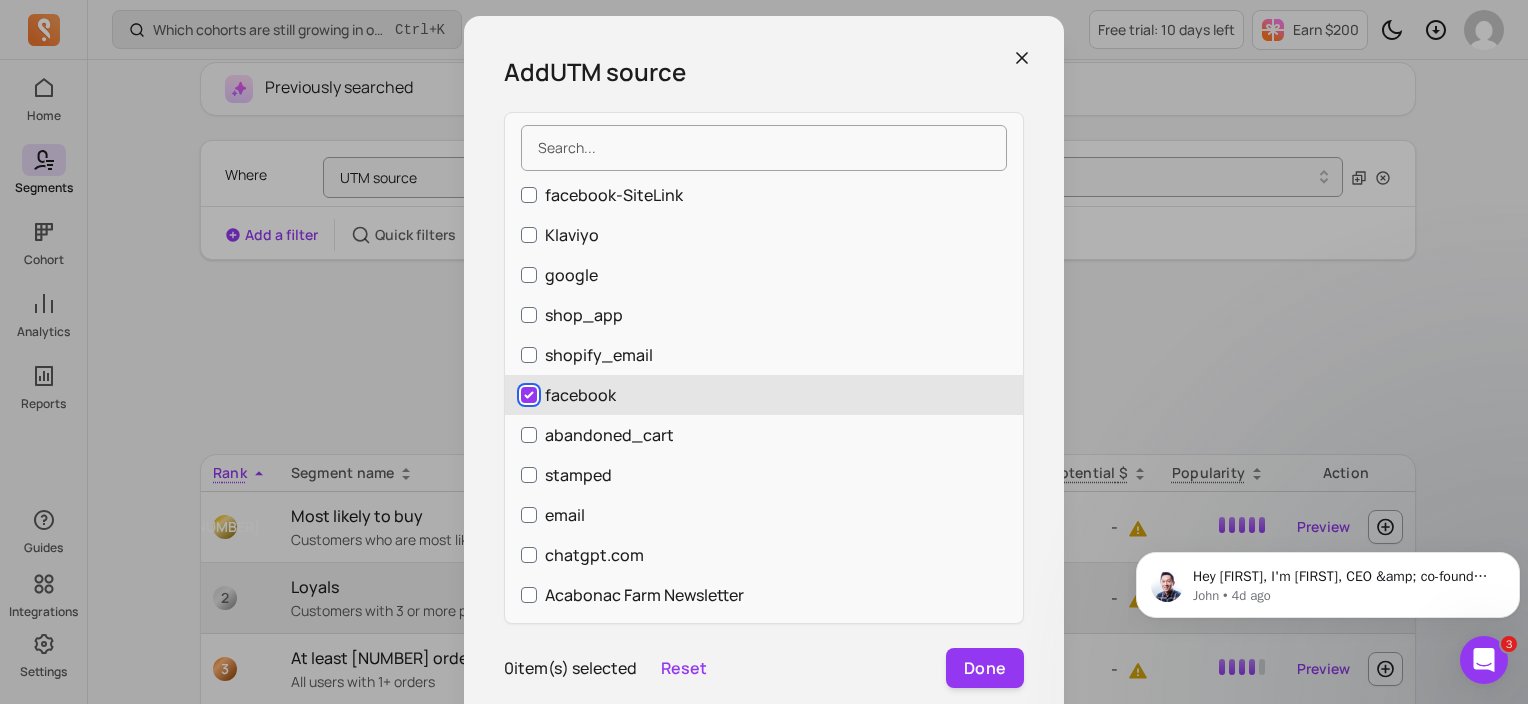 checkbox on "true" 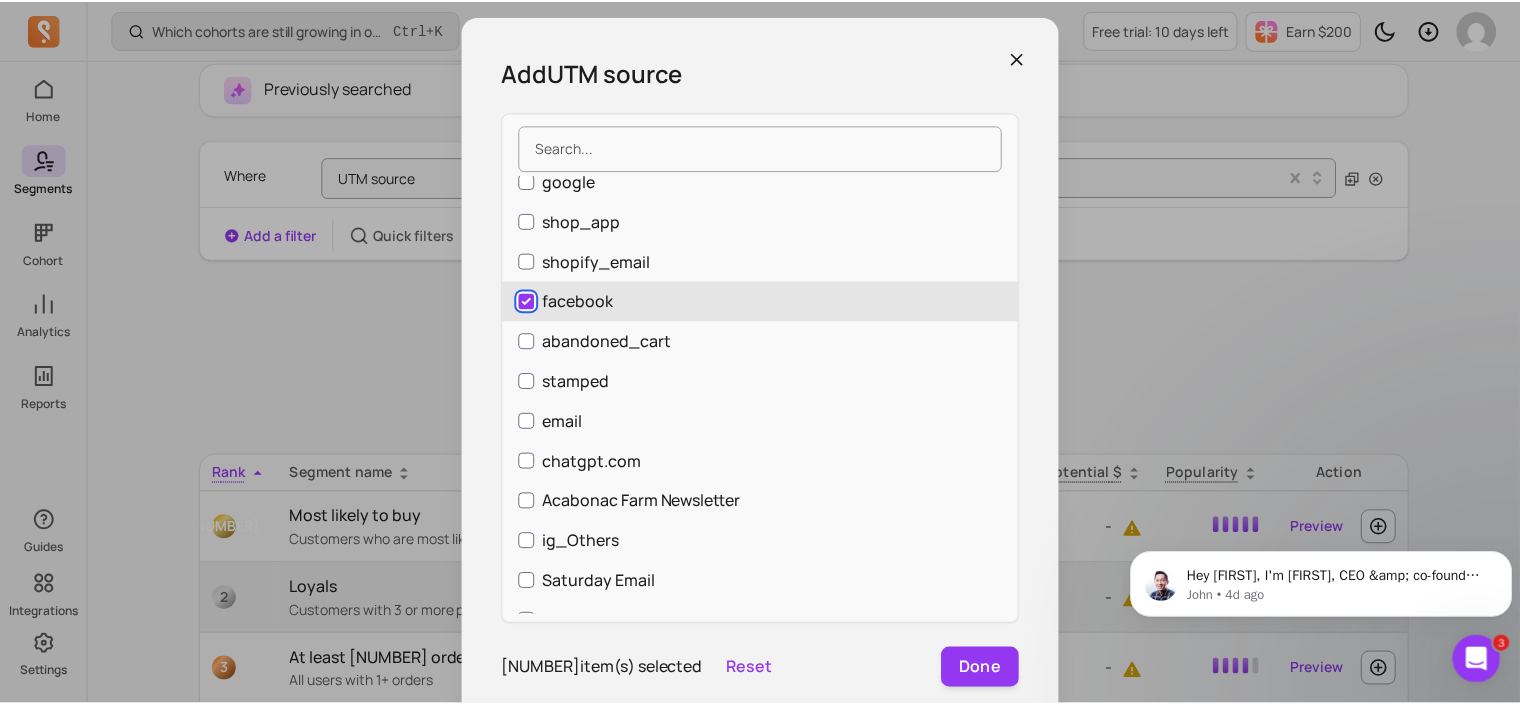 scroll, scrollTop: 120, scrollLeft: 0, axis: vertical 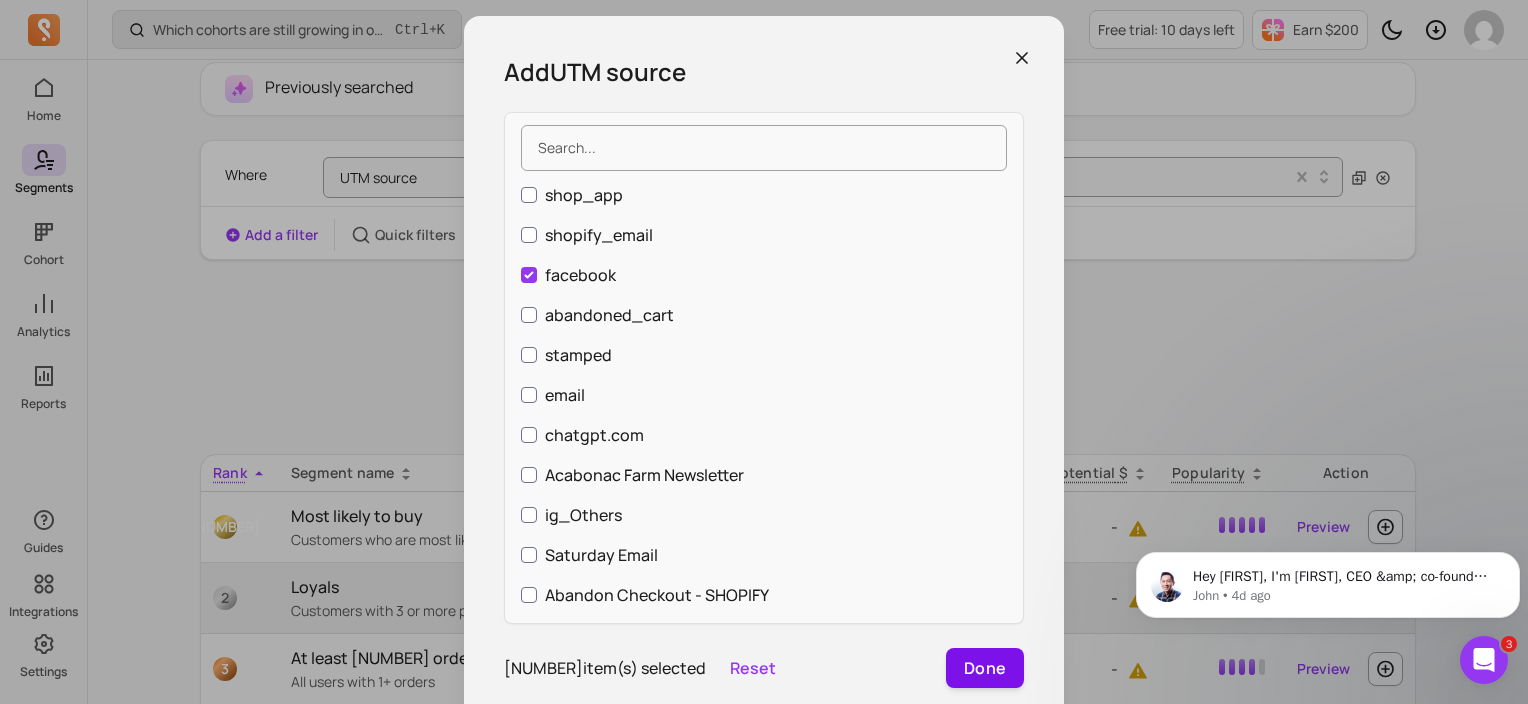 click on "Done" at bounding box center [985, 668] 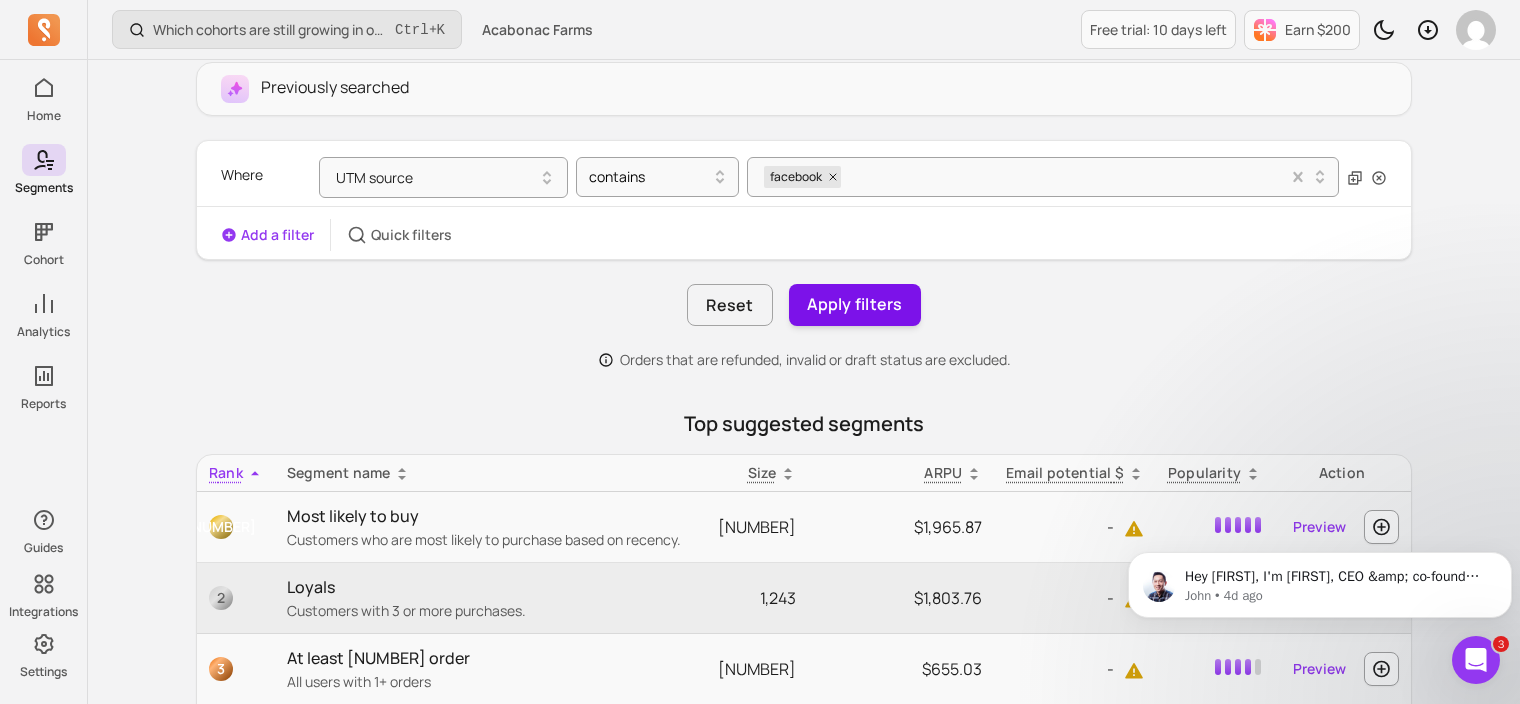 click on "Apply filters" at bounding box center (855, 305) 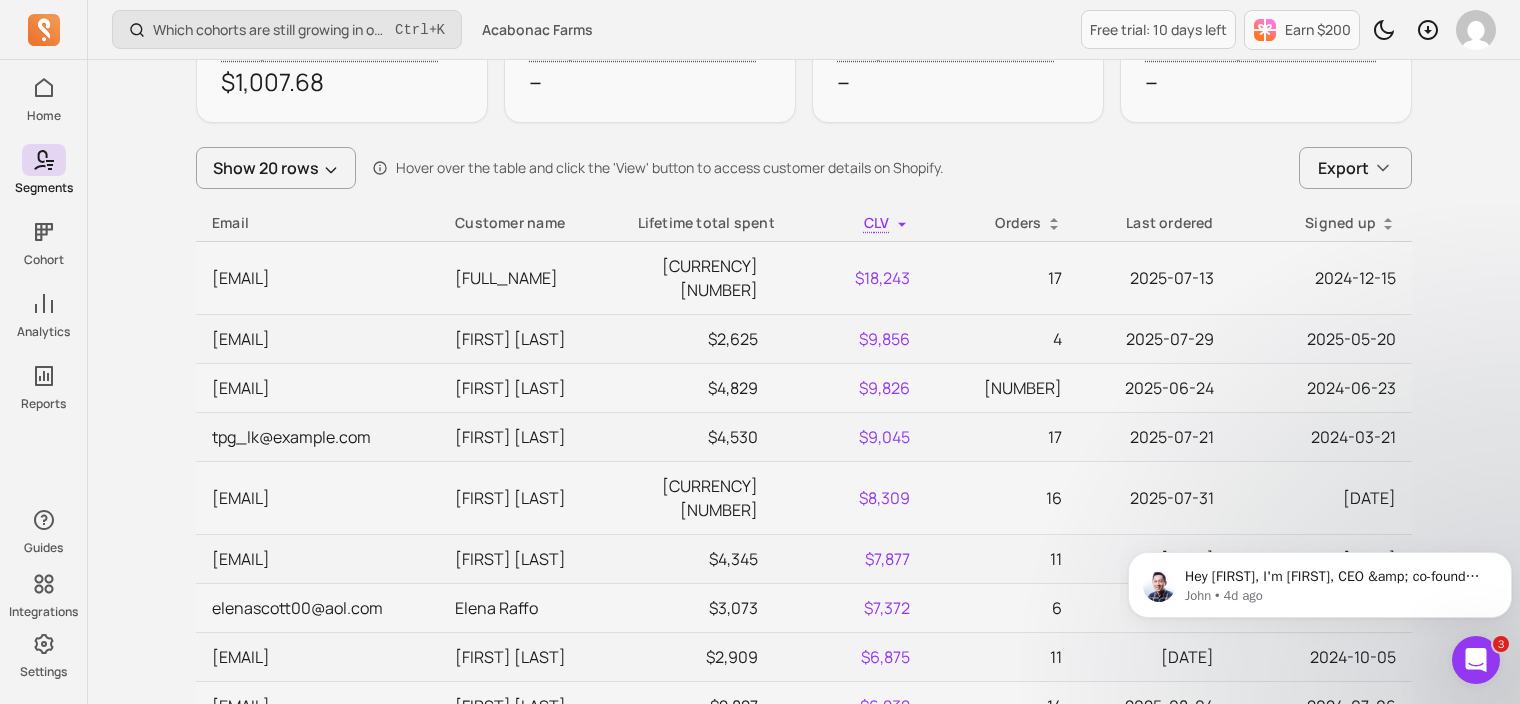 scroll, scrollTop: 883, scrollLeft: 0, axis: vertical 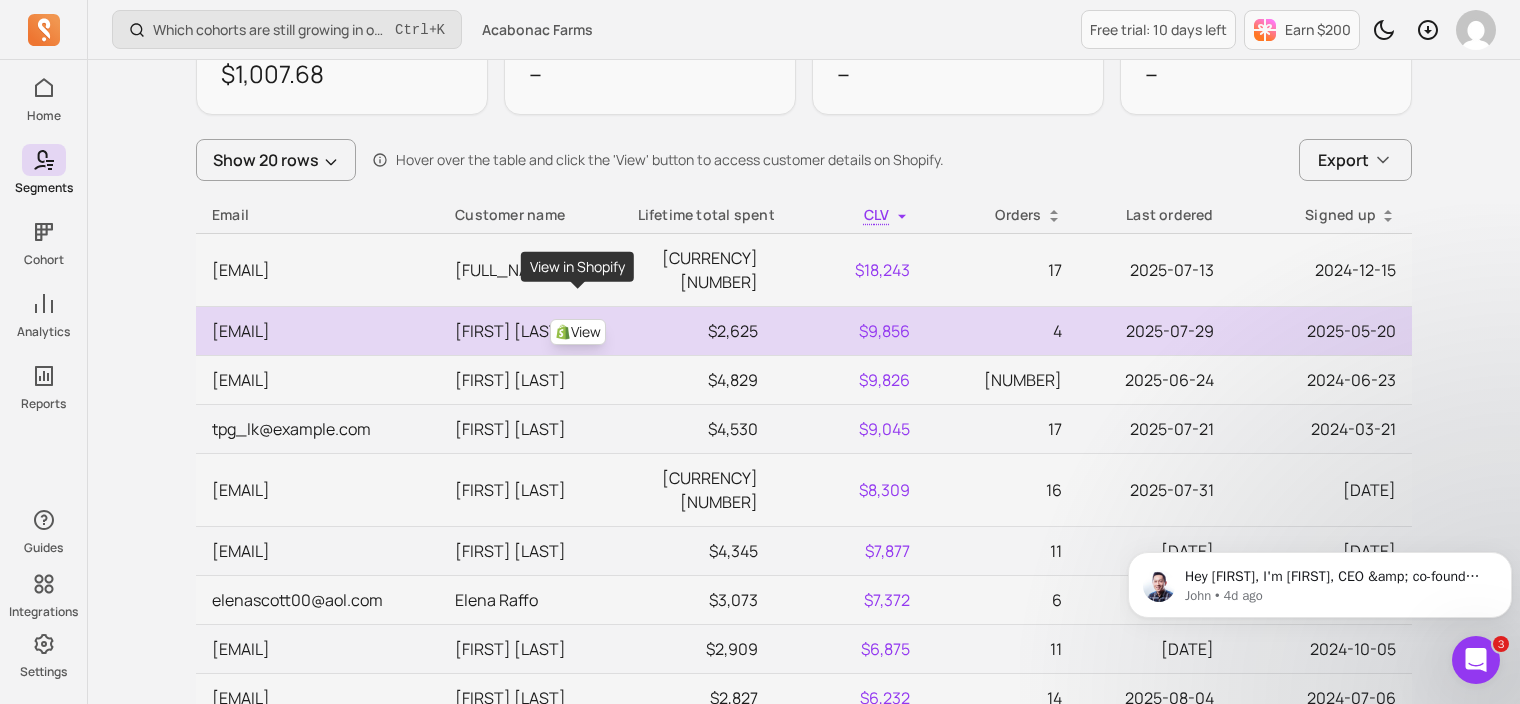 click on "View" at bounding box center (578, 332) 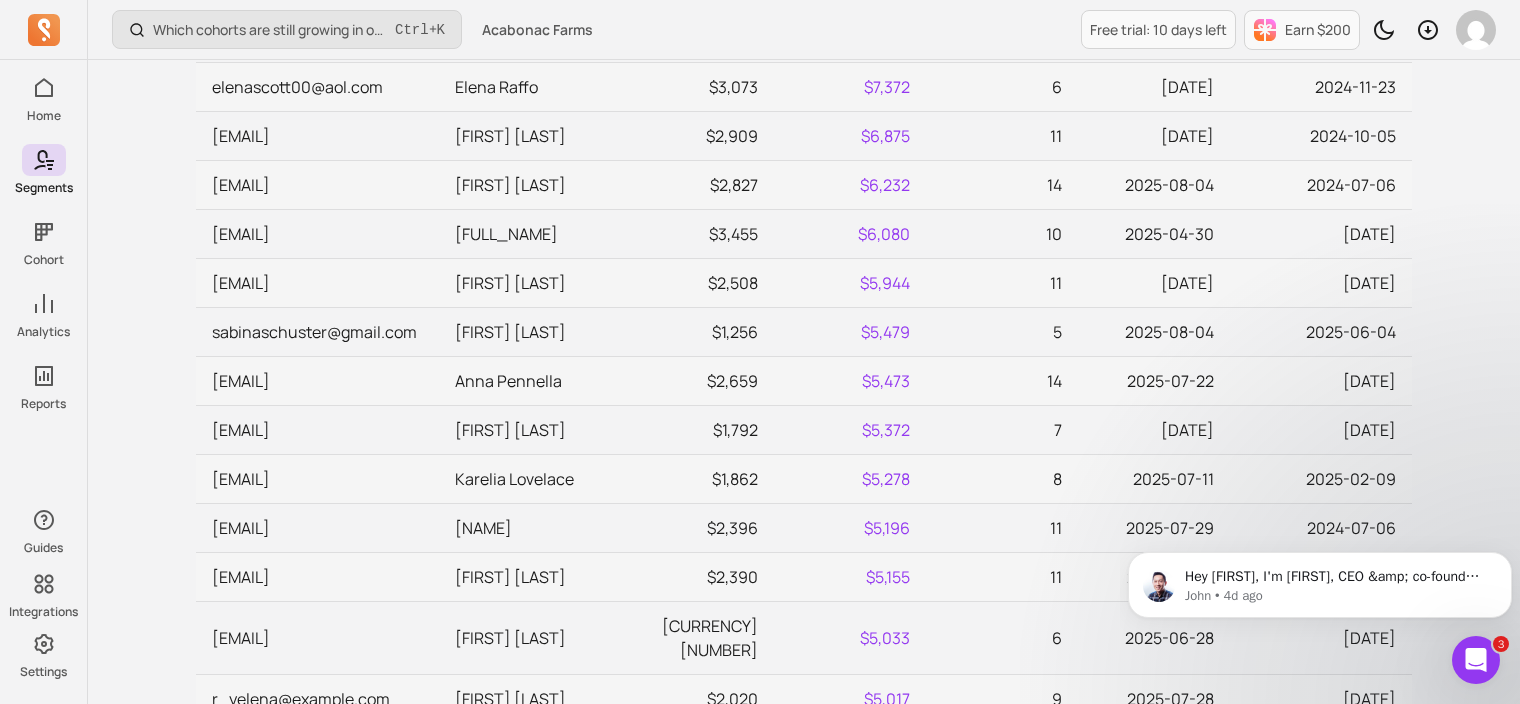 scroll, scrollTop: 1396, scrollLeft: 0, axis: vertical 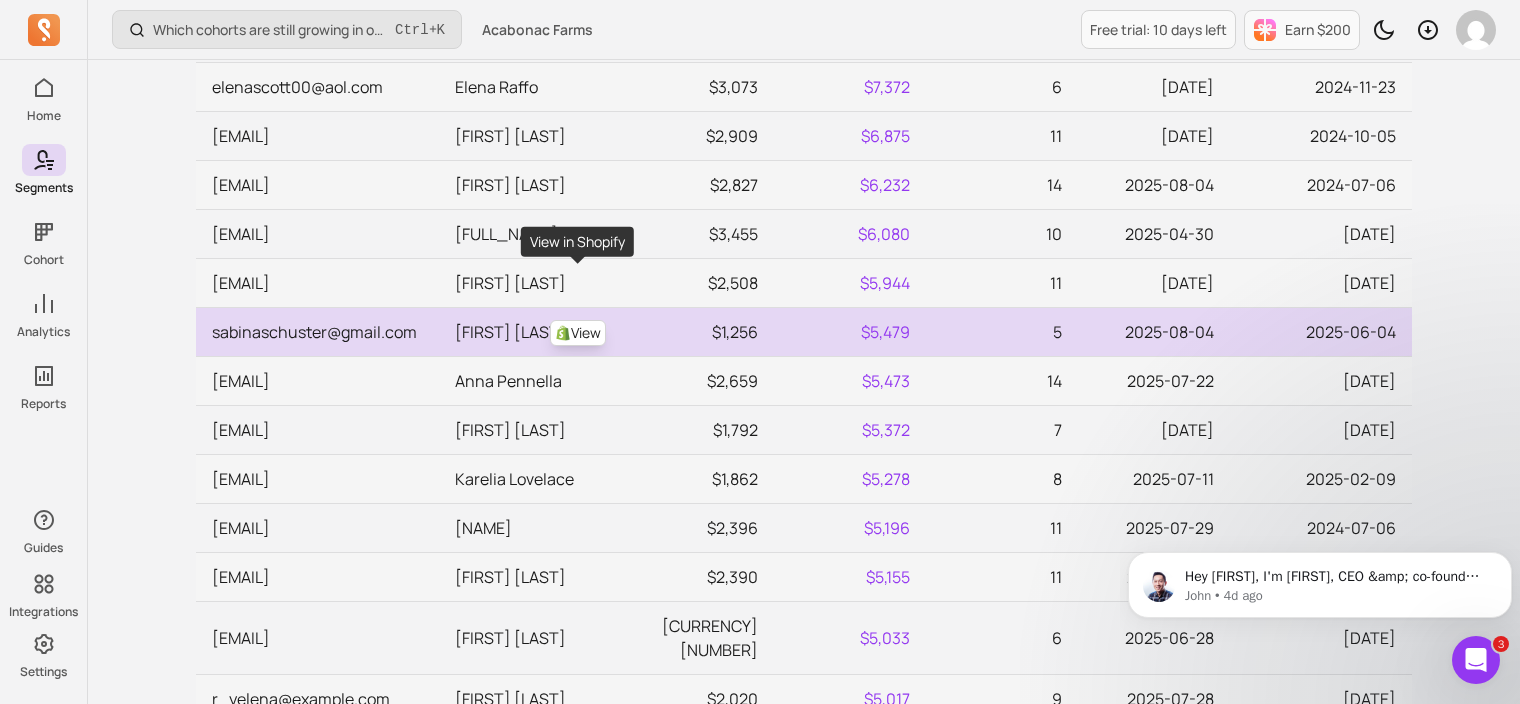 click on "View" at bounding box center (578, 333) 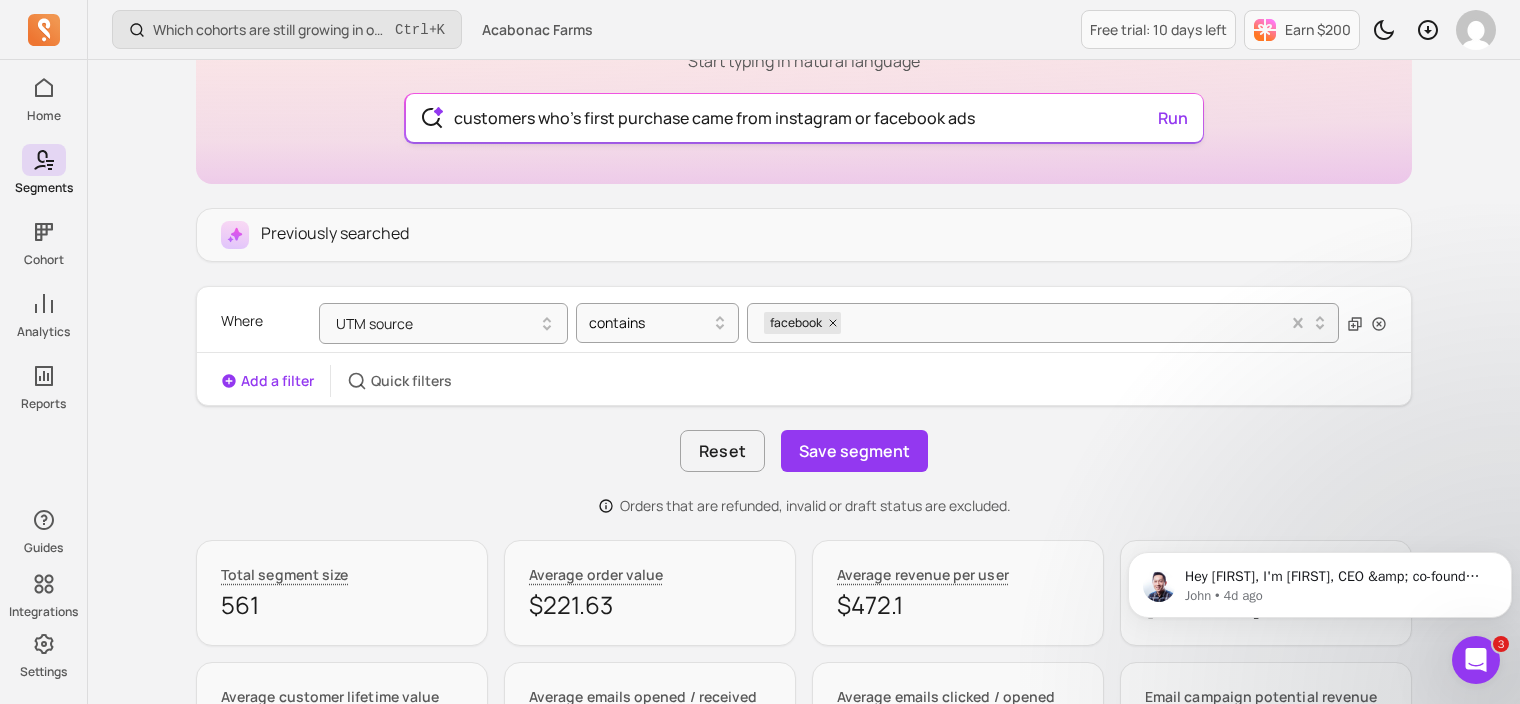 scroll, scrollTop: 239, scrollLeft: 0, axis: vertical 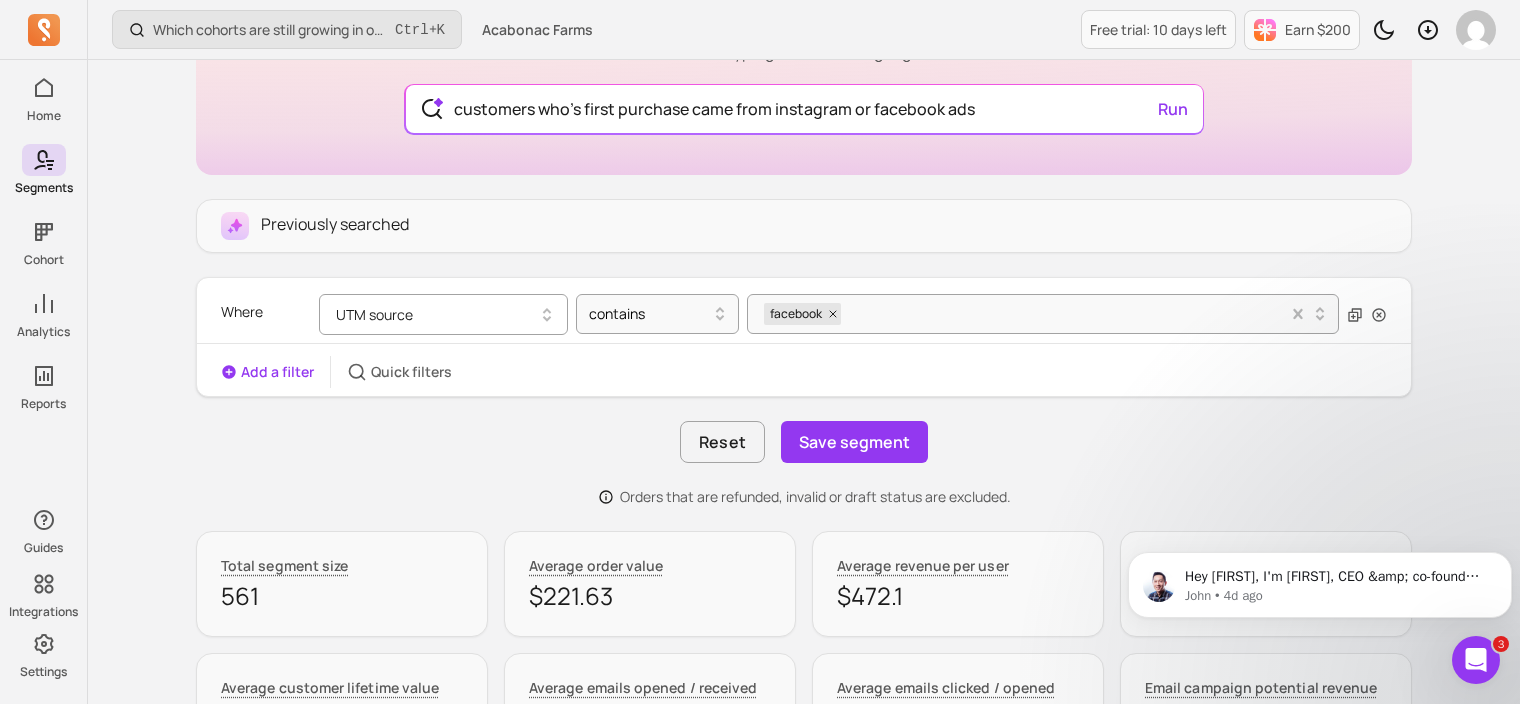 click on "UTM source" at bounding box center [443, 314] 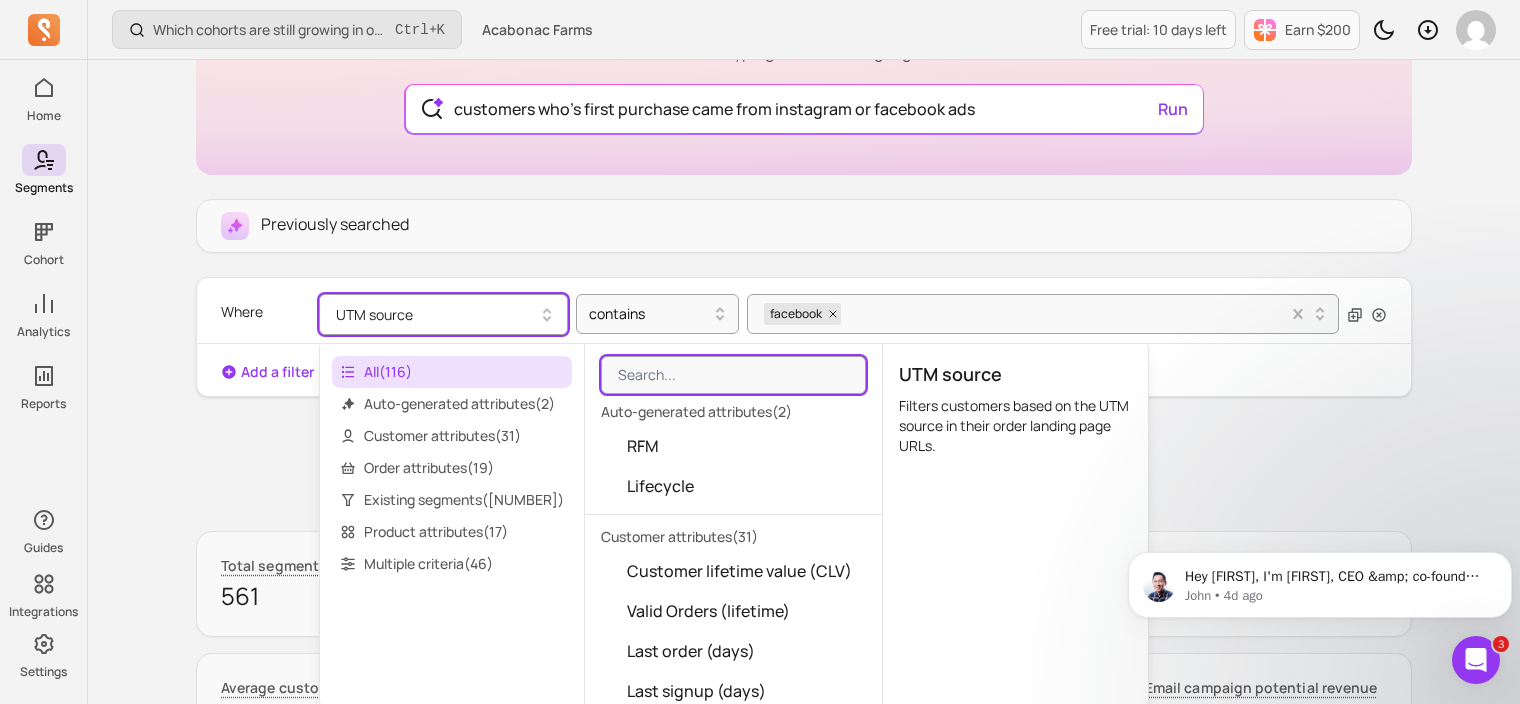 click on "UTM source" at bounding box center [443, 314] 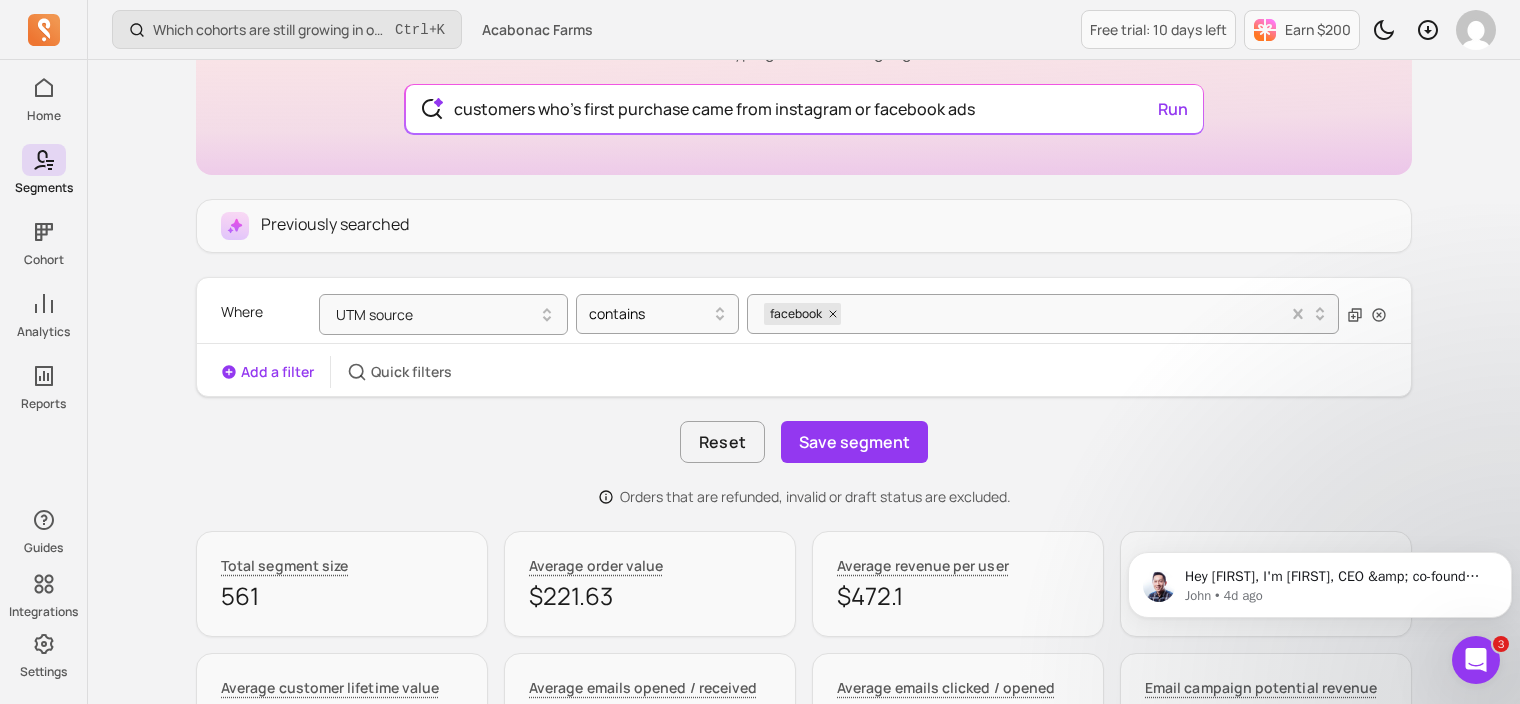 click on "Add a filter" at bounding box center [267, 372] 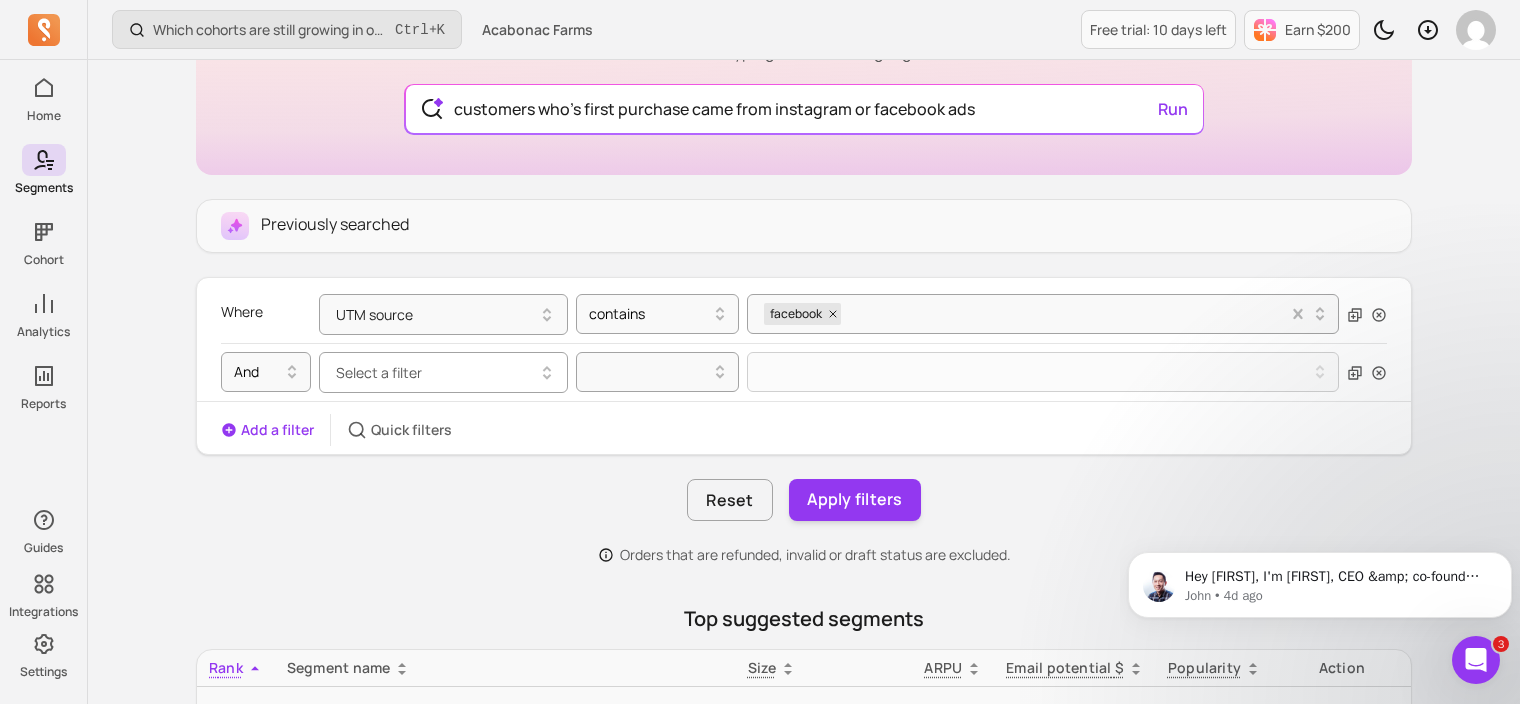 click on "Select a filter" at bounding box center (443, 372) 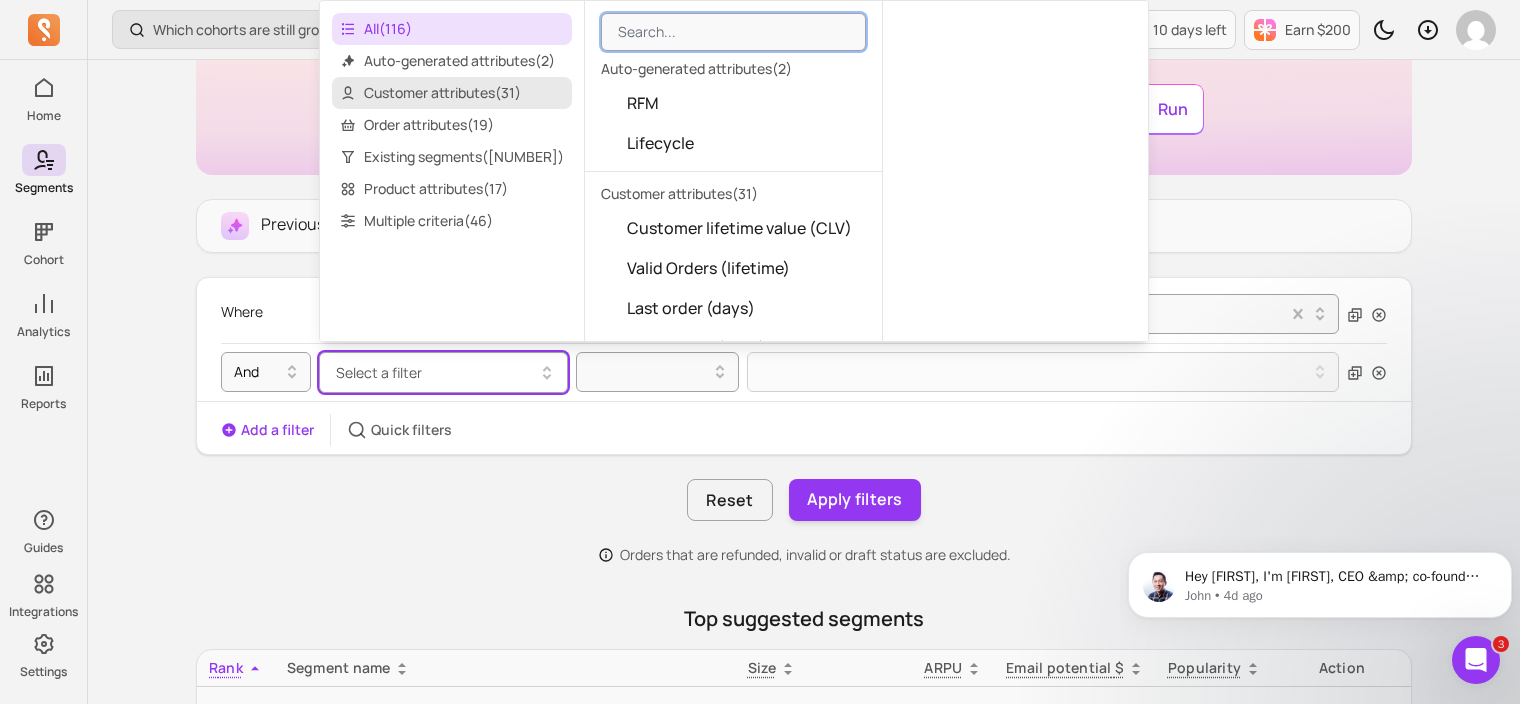 click on "Customer attributes  ( 31 )" at bounding box center [452, 93] 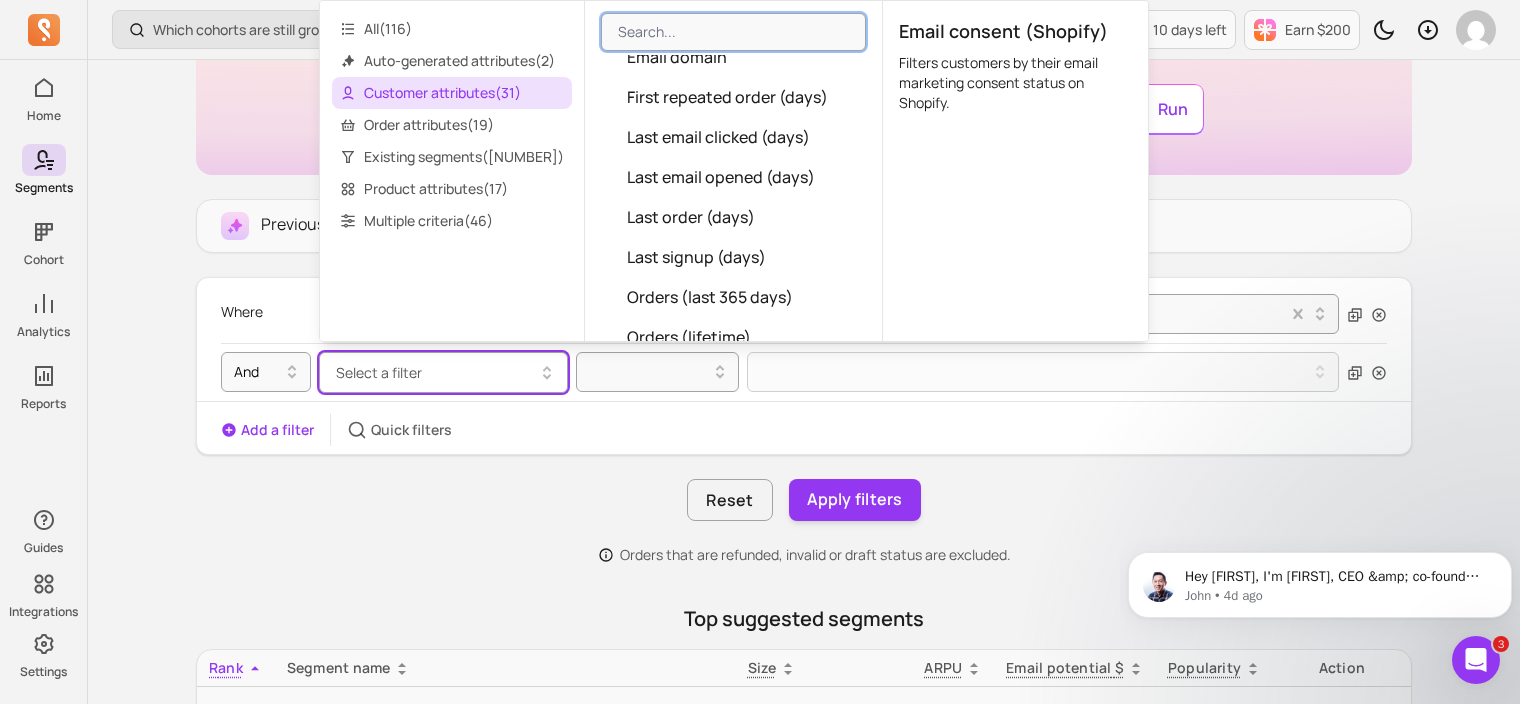 scroll, scrollTop: 515, scrollLeft: 0, axis: vertical 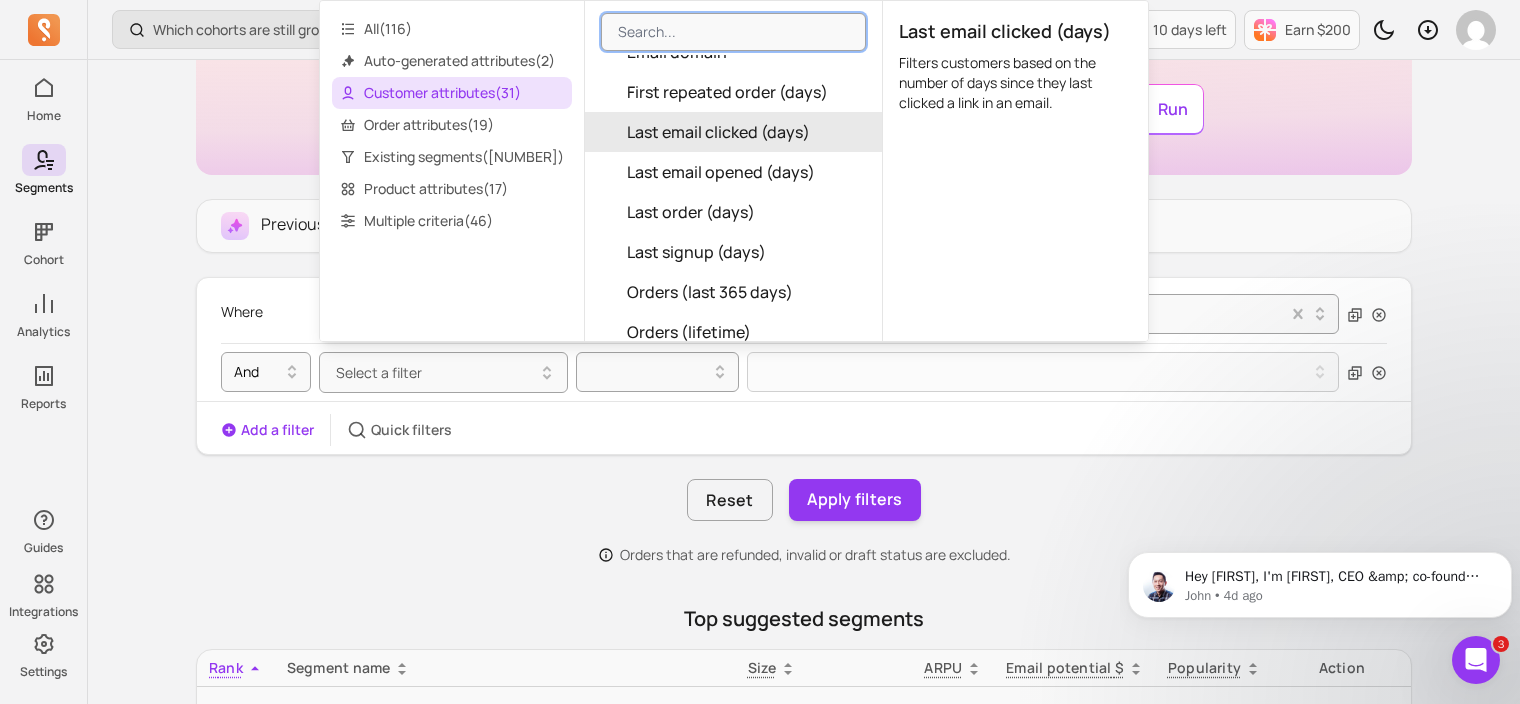 click on "Previously searched" at bounding box center [804, 226] 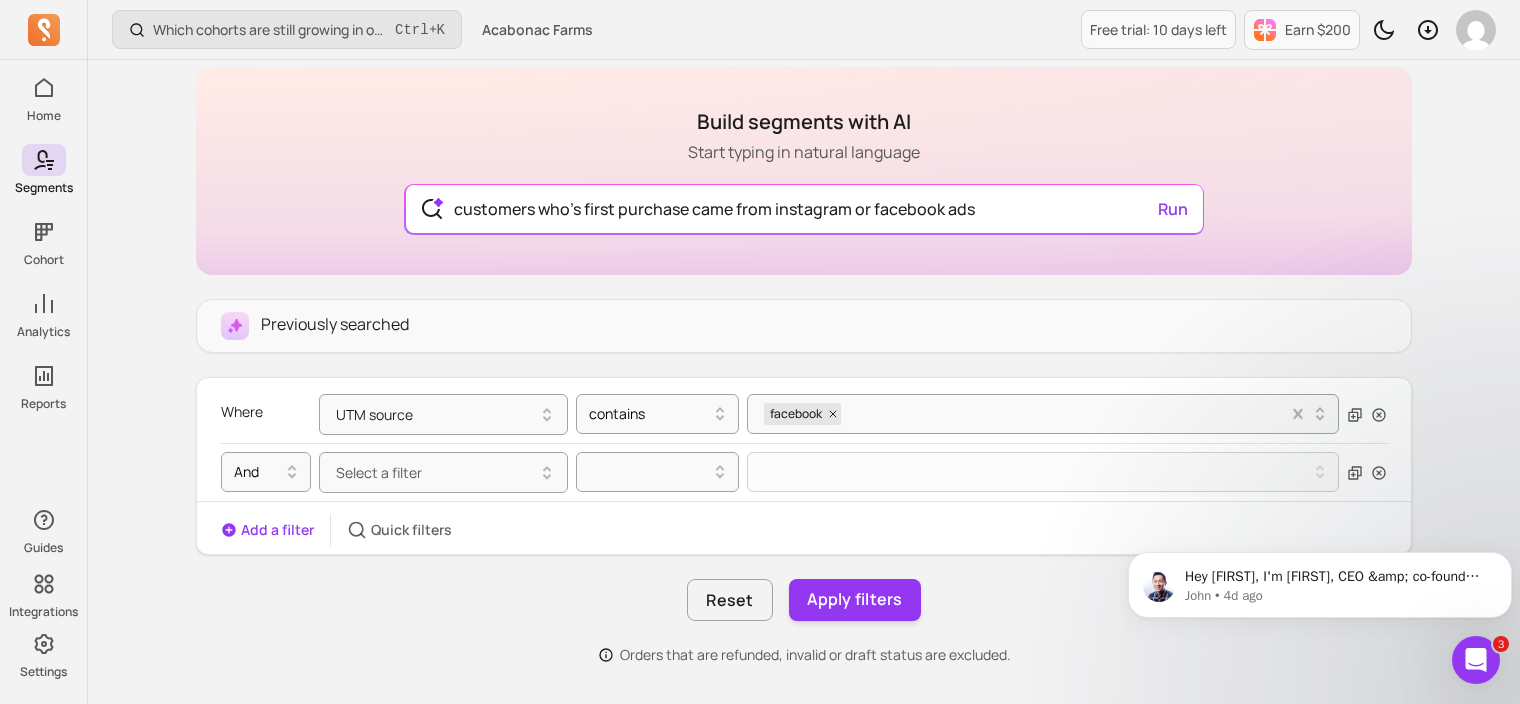 scroll, scrollTop: 128, scrollLeft: 0, axis: vertical 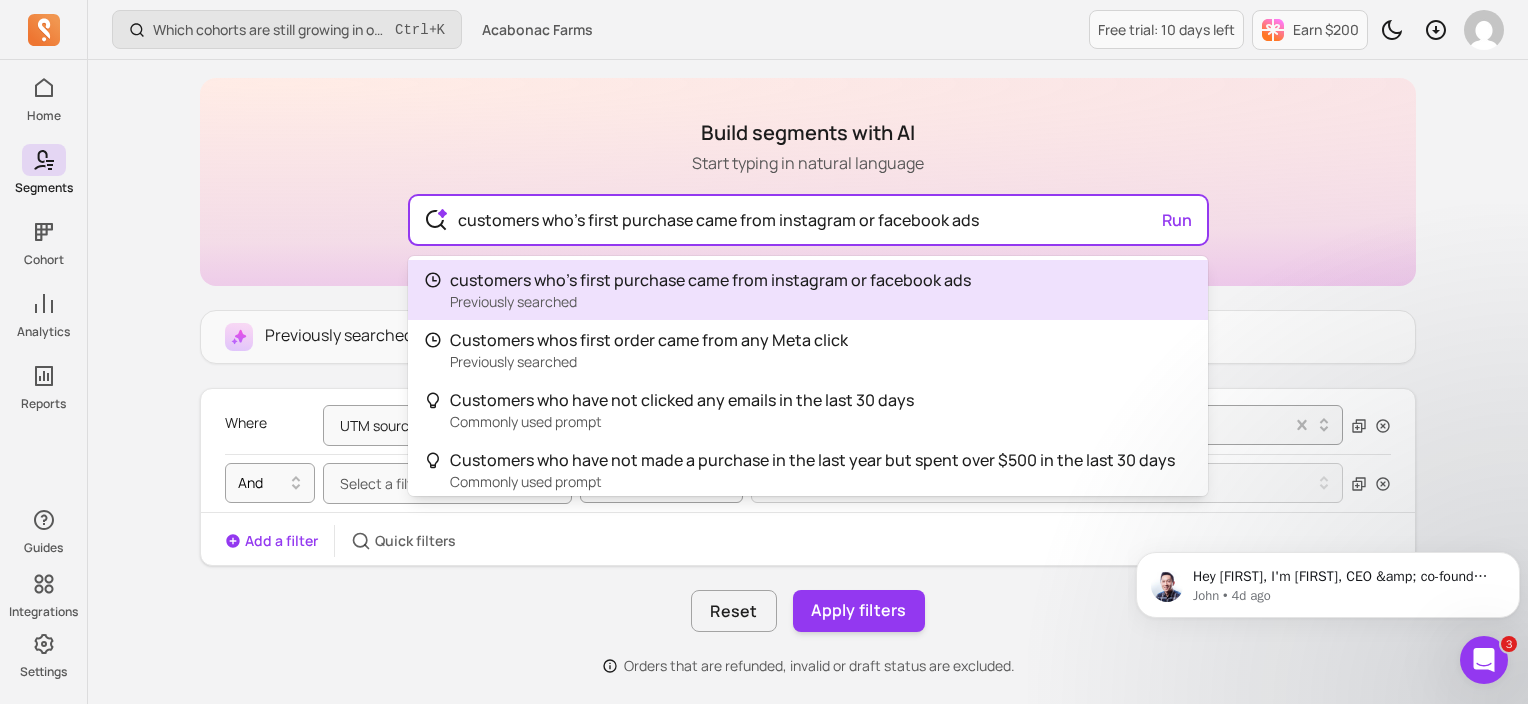 drag, startPoint x: 1021, startPoint y: 212, endPoint x: 366, endPoint y: 228, distance: 655.1954 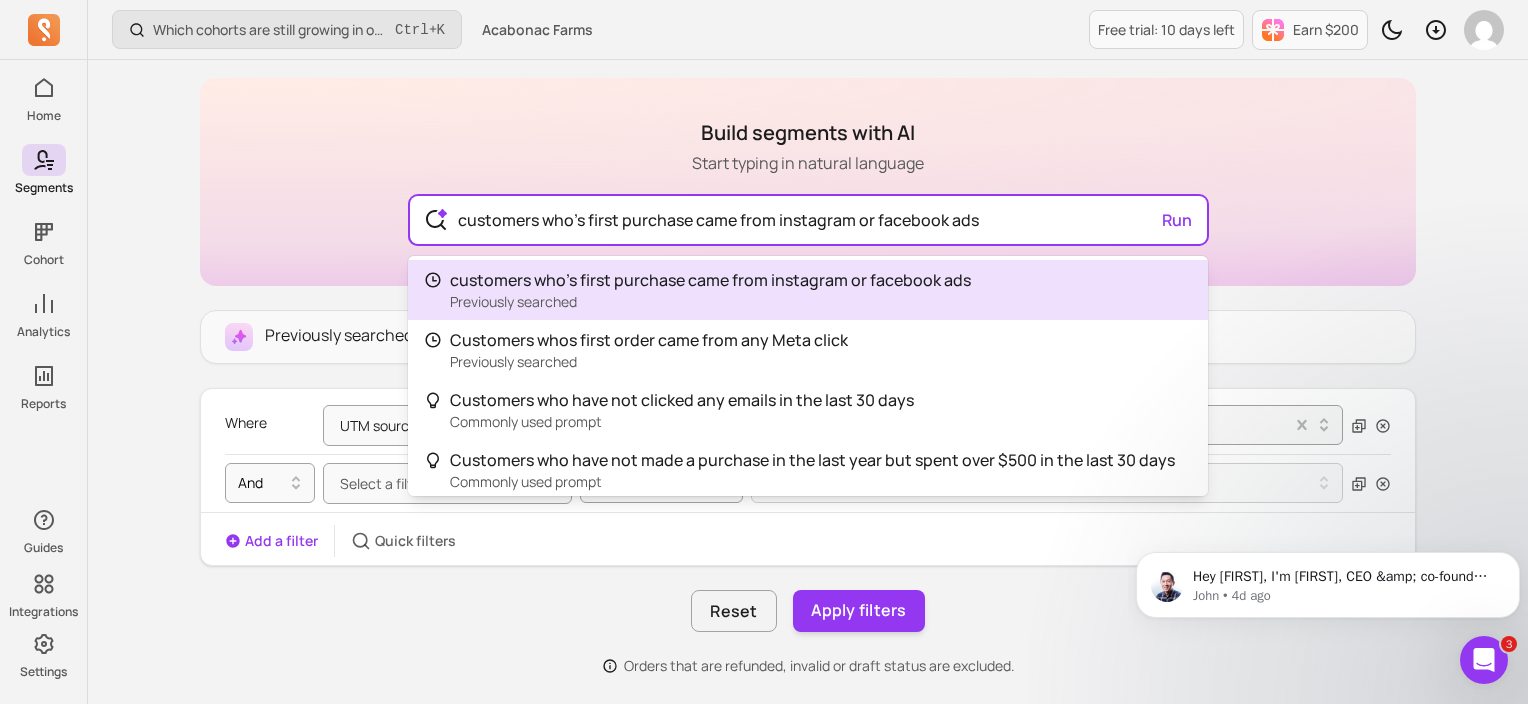 click on "Customers whos first order came from any Meta click Previously searched Customers who have not clicked any emails in the last 30 days Commonly used prompt Customers who have not made a purchase in the last year but spent over $500 in the last 30 days Commonly used prompt Customers who have not clicked any emails in the last 120 days Commonly used prompt Customers who spent over $500 on their first purchase Commonly used prompt Customers who have not made a purchase in the last year but have clicked on an email in the last 90 days Commonly used prompt Customers who have not made a purchase in the last year but have clicked on an email in the last 30 days Commonly used prompt Customers who have not made a purchase in the last year but spent over $500 in the last 90 days Commonly used prompt gold pmc10" at bounding box center (808, 182) 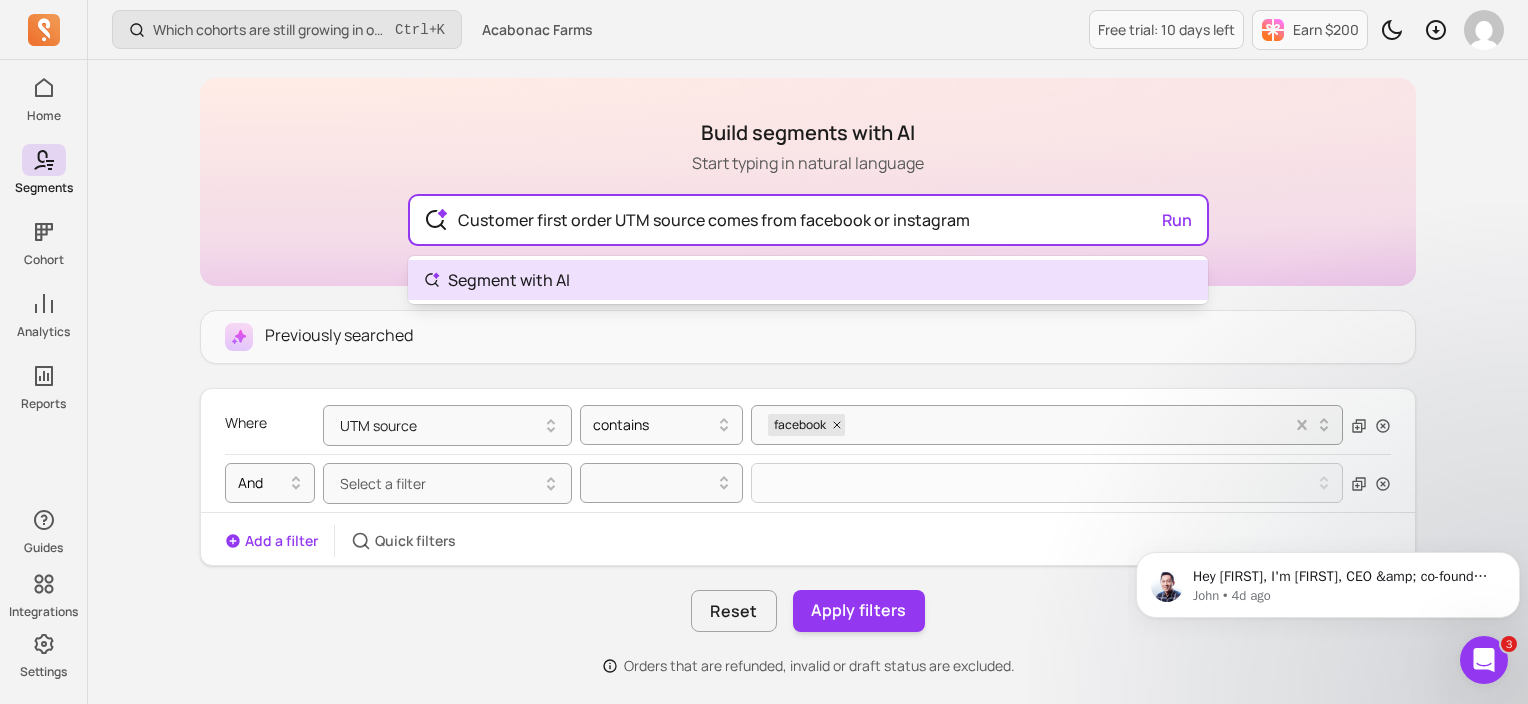 type on "Customer first order UTM source comes from facebook or instagram" 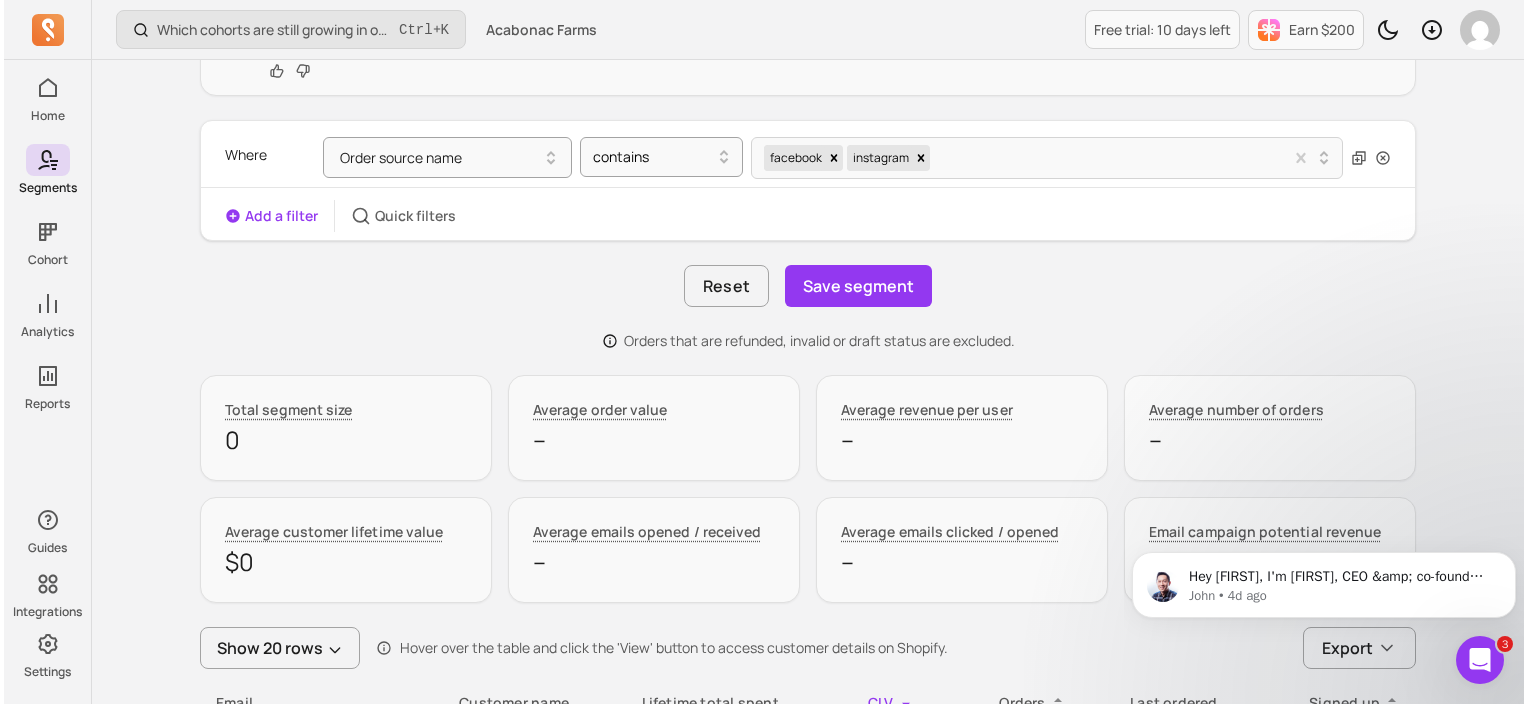 scroll, scrollTop: 447, scrollLeft: 0, axis: vertical 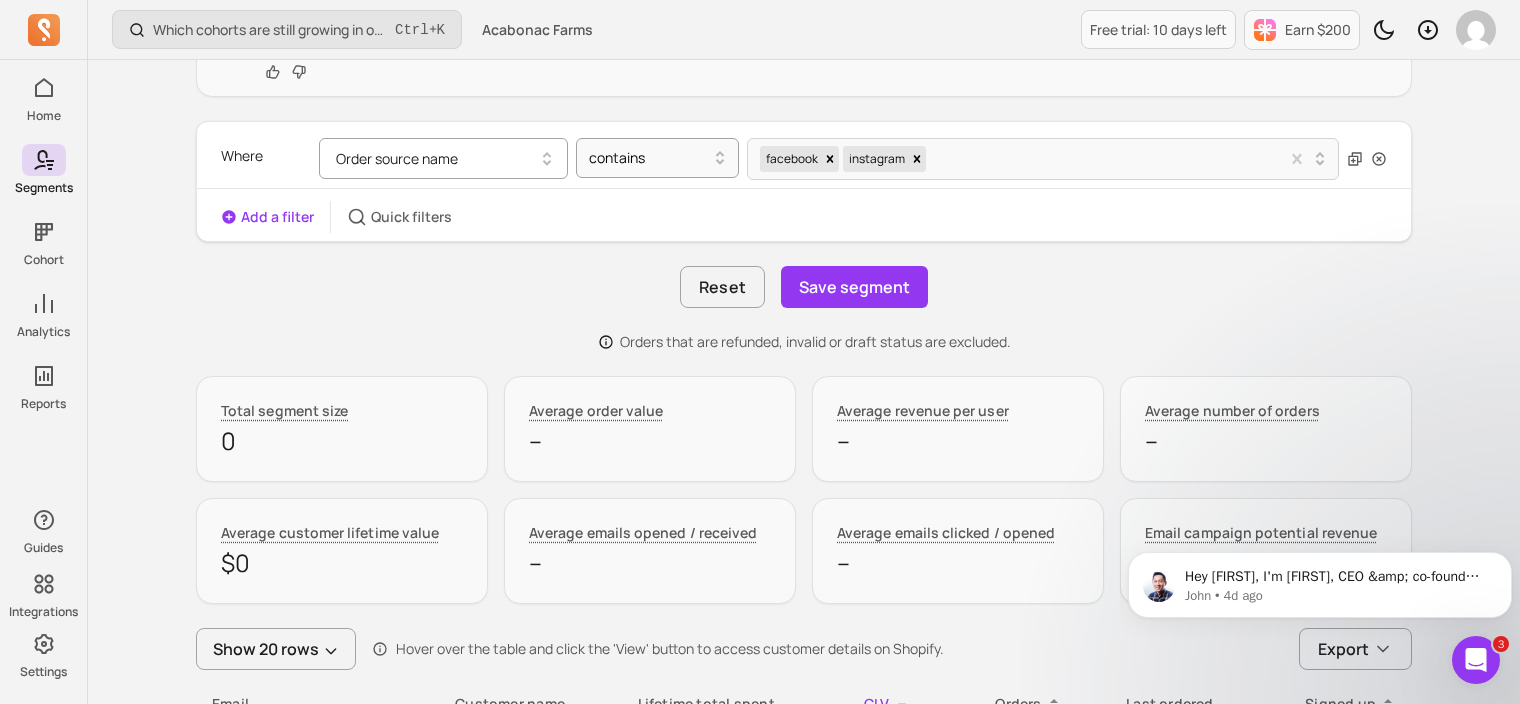 click on "Order source name" at bounding box center [443, 158] 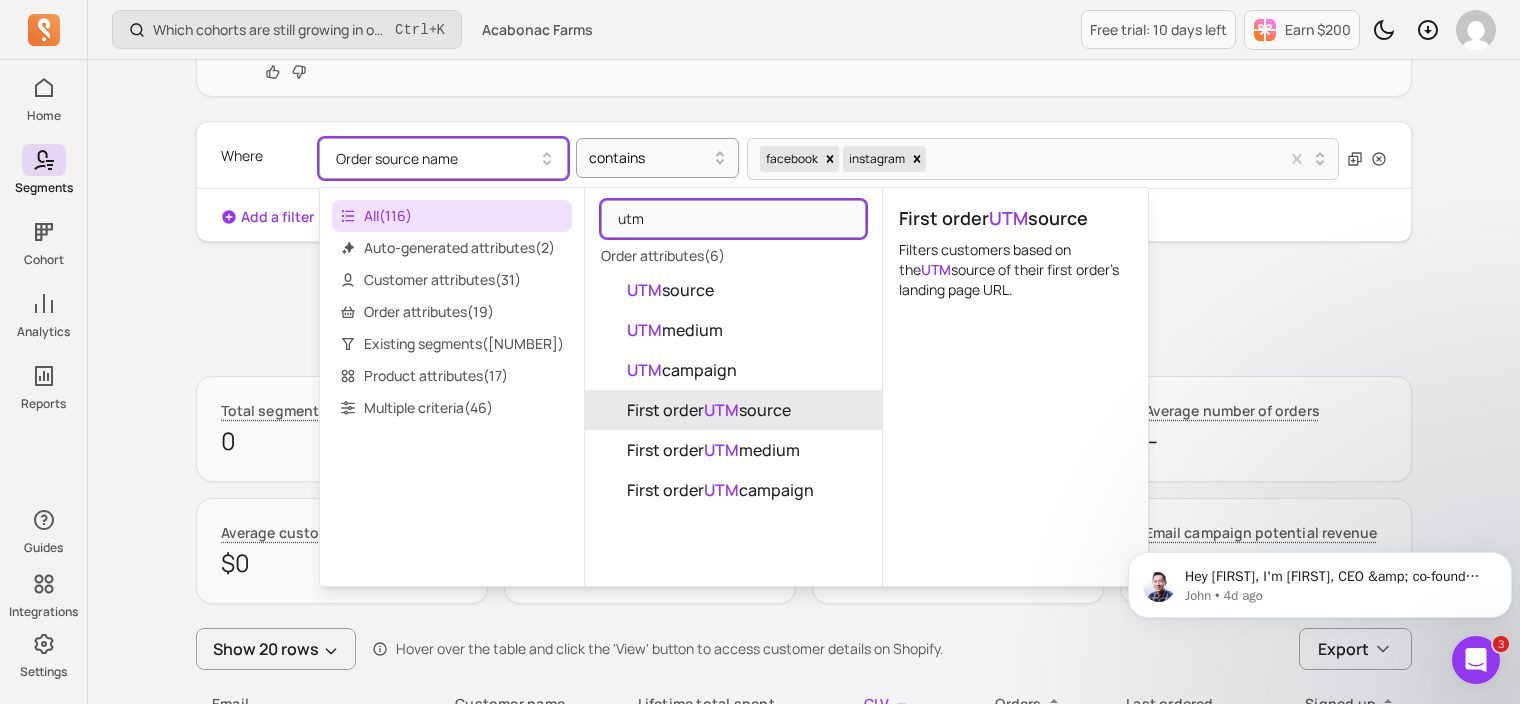 type on "utm" 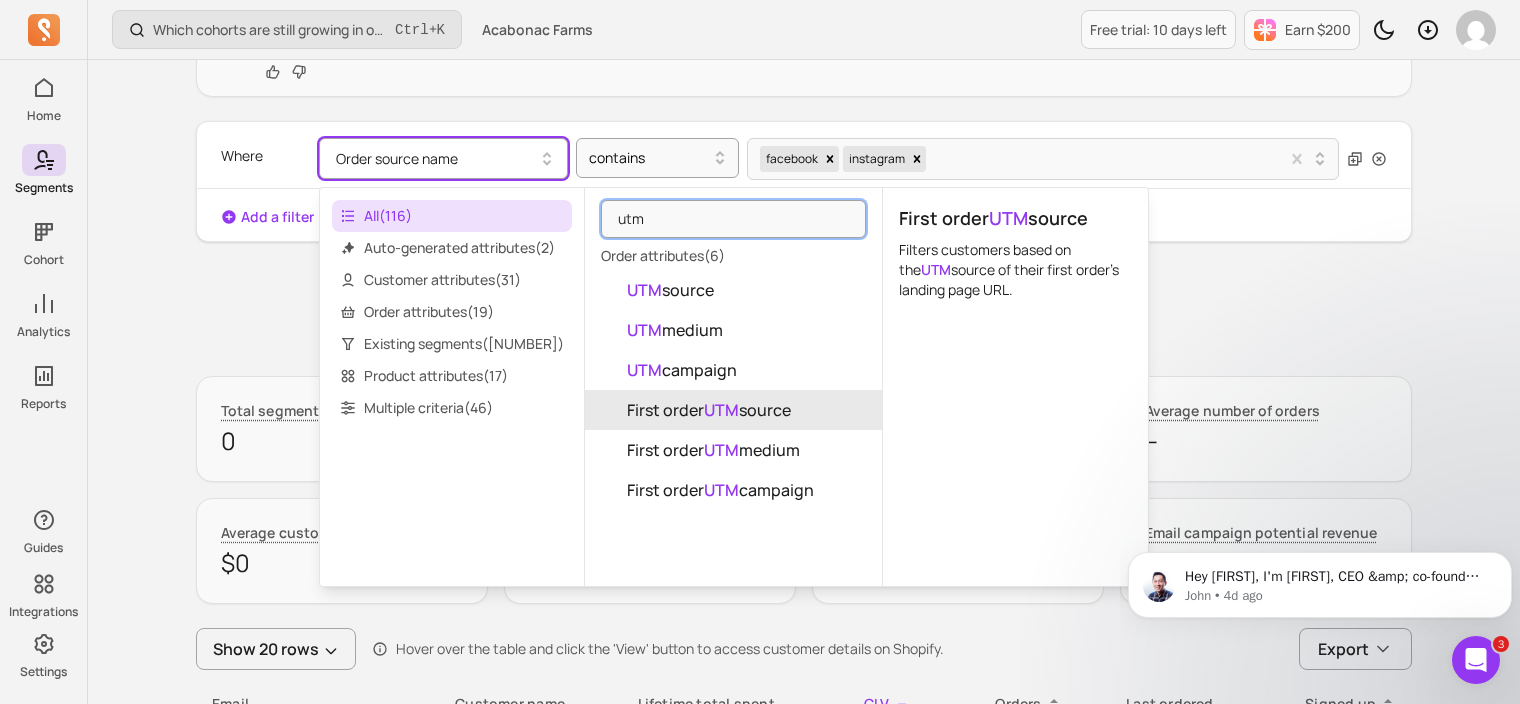 click on "First order  UTM  source" at bounding box center [709, 410] 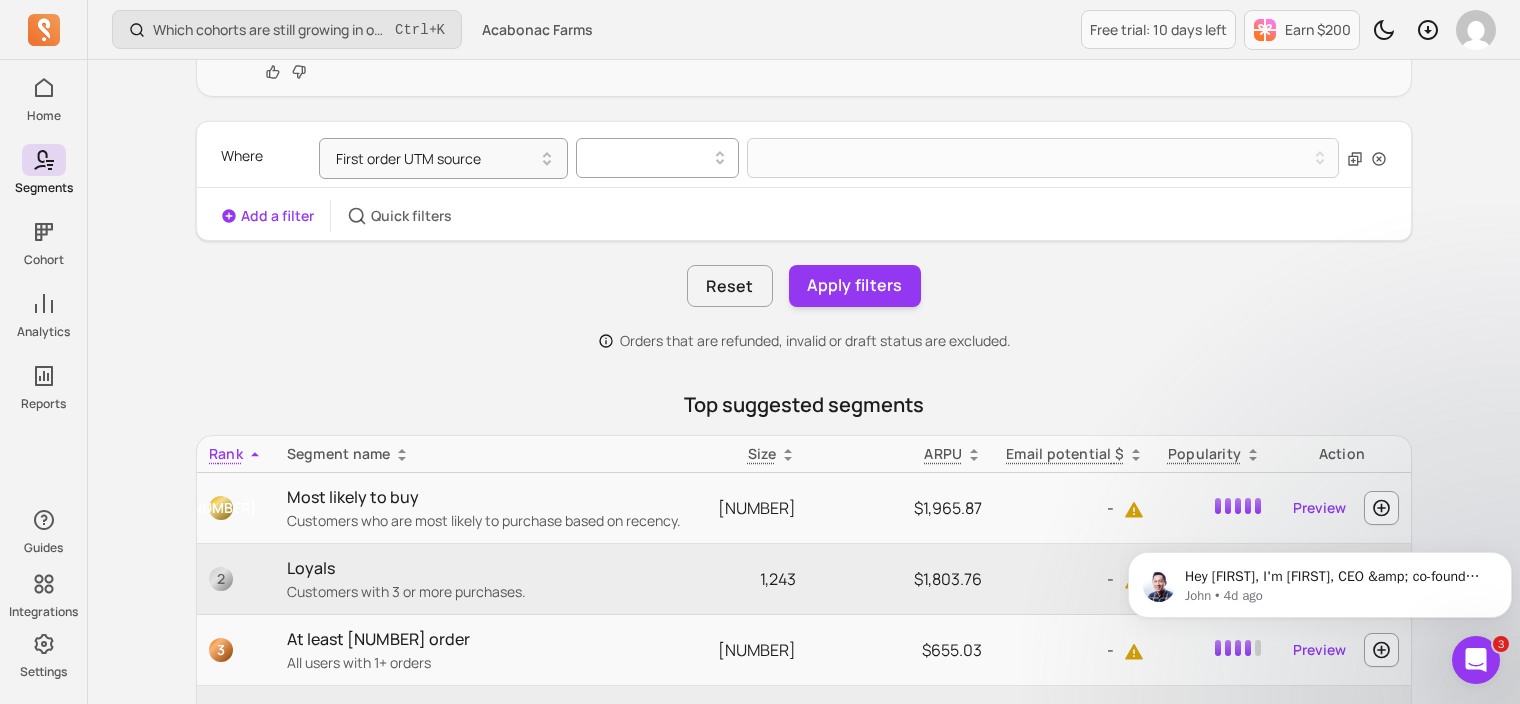click 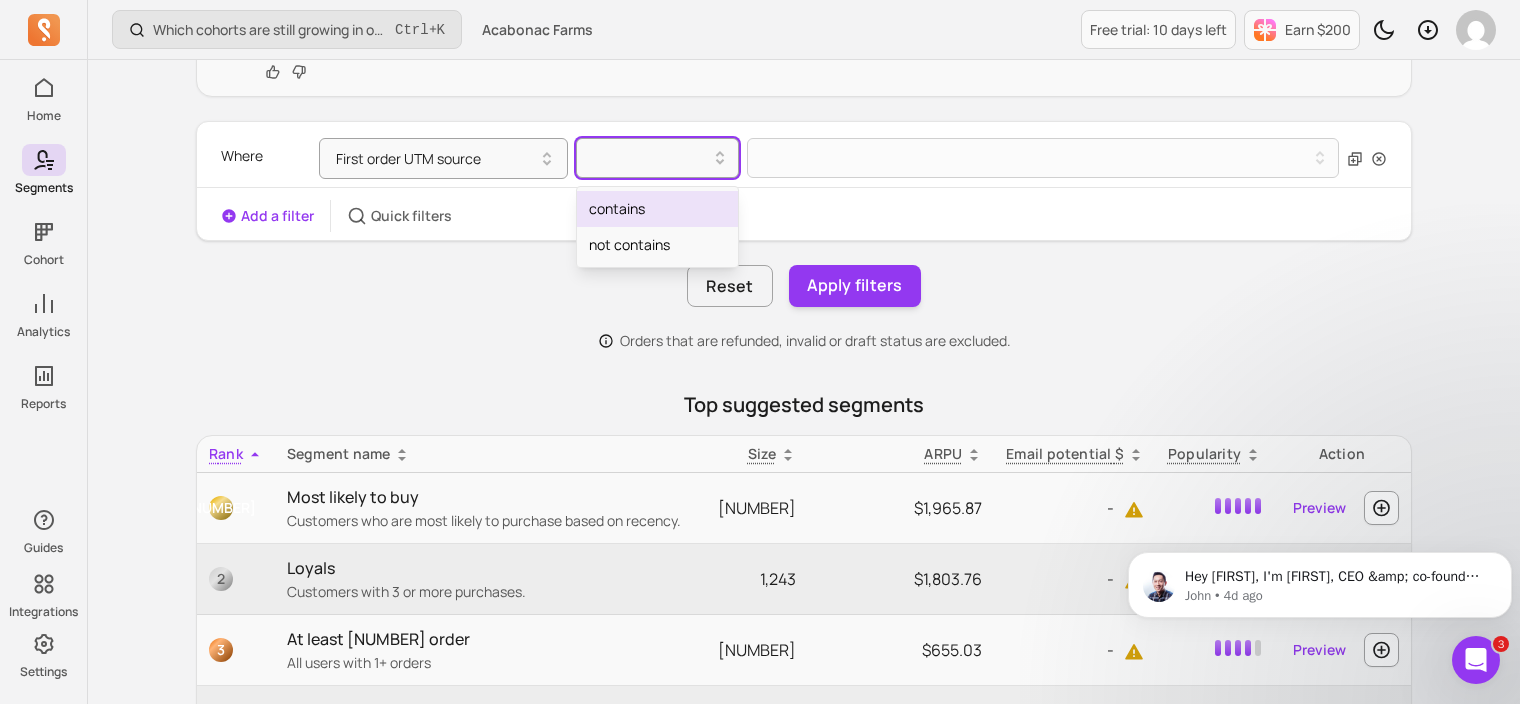 click on "contains" at bounding box center (657, 209) 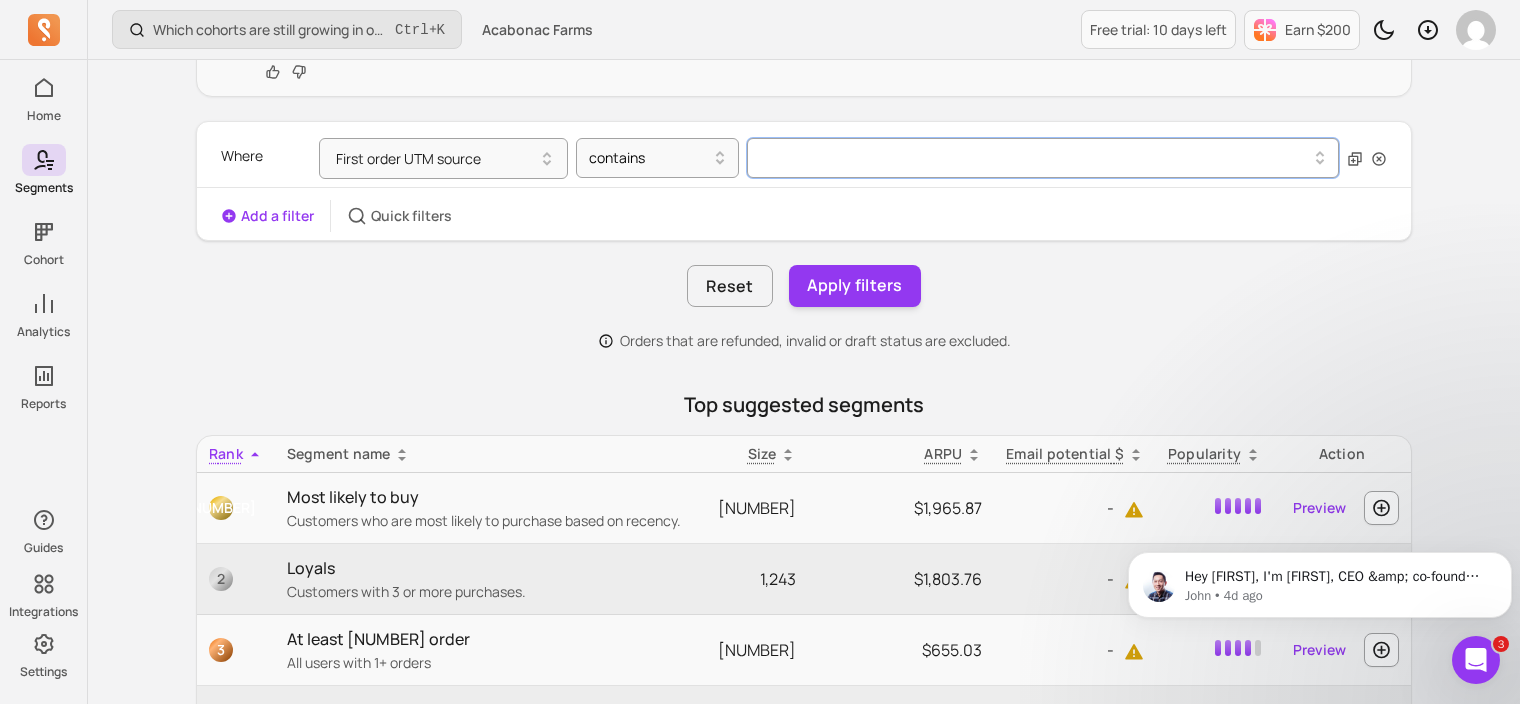 click at bounding box center (1043, 158) 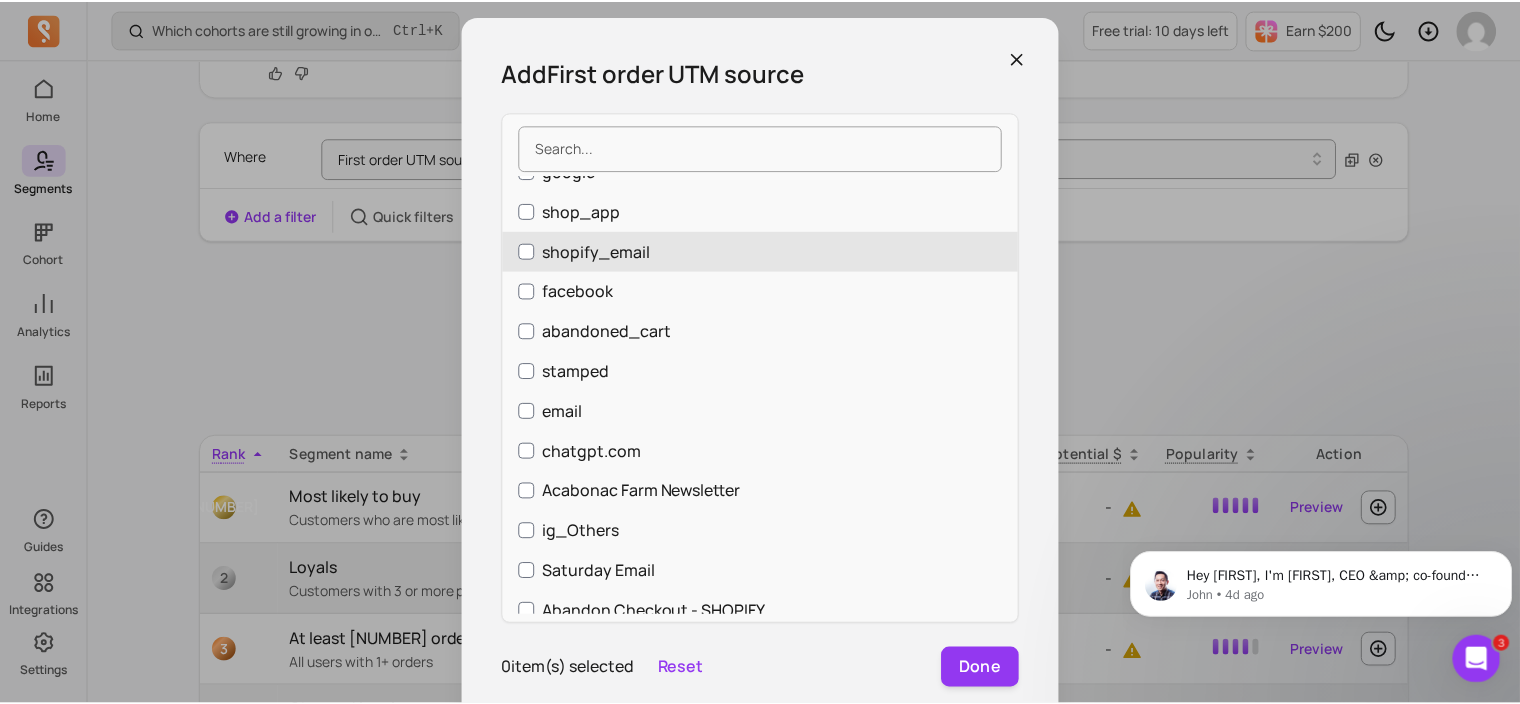 scroll, scrollTop: 120, scrollLeft: 0, axis: vertical 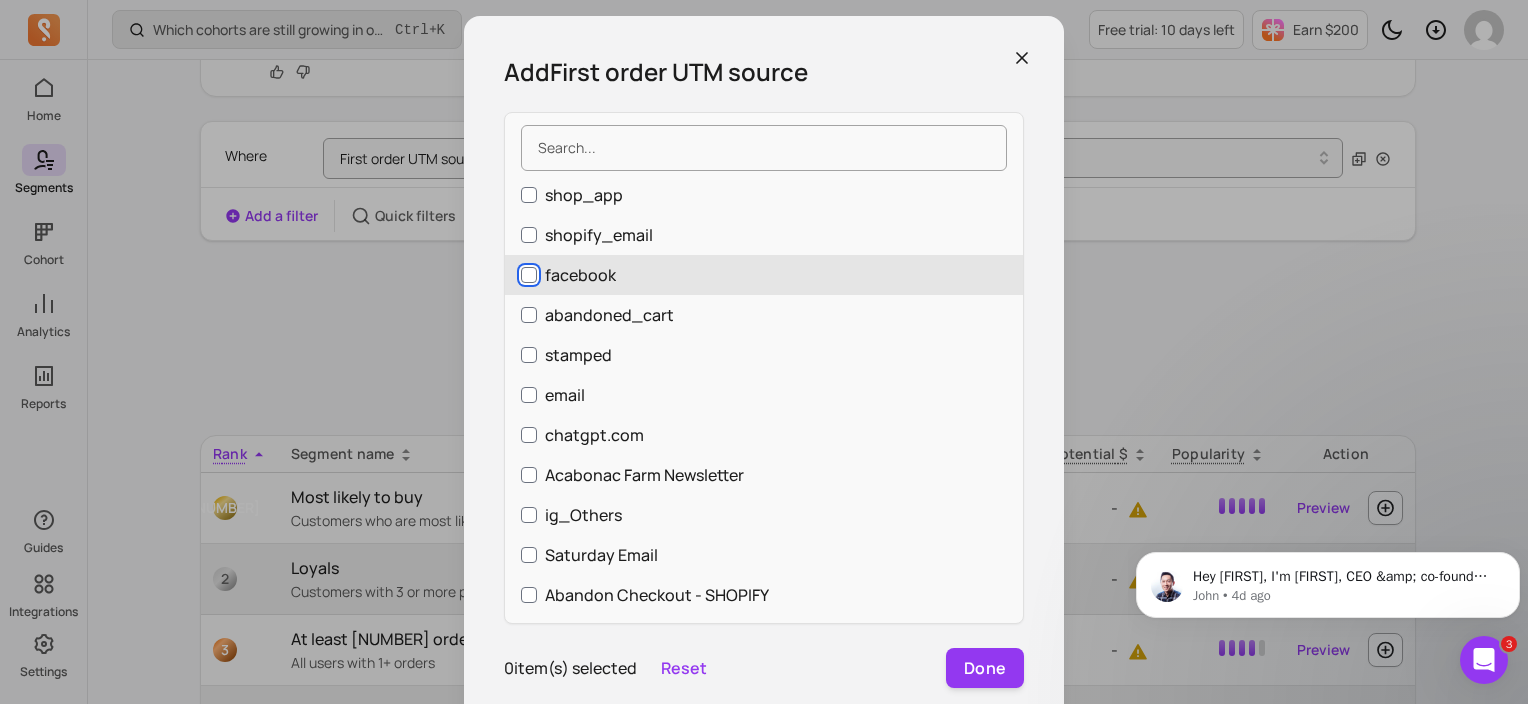 click on "facebook" at bounding box center (529, 275) 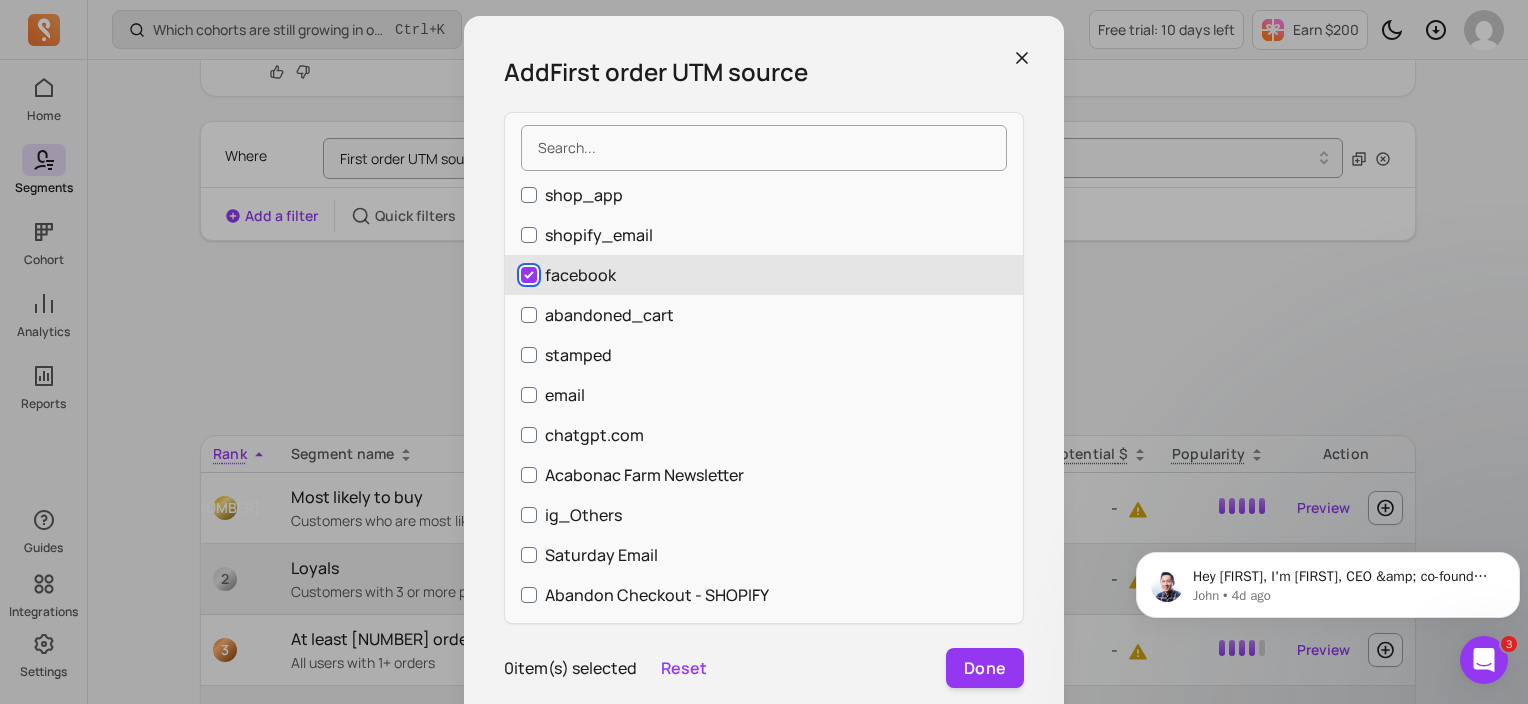 checkbox on "true" 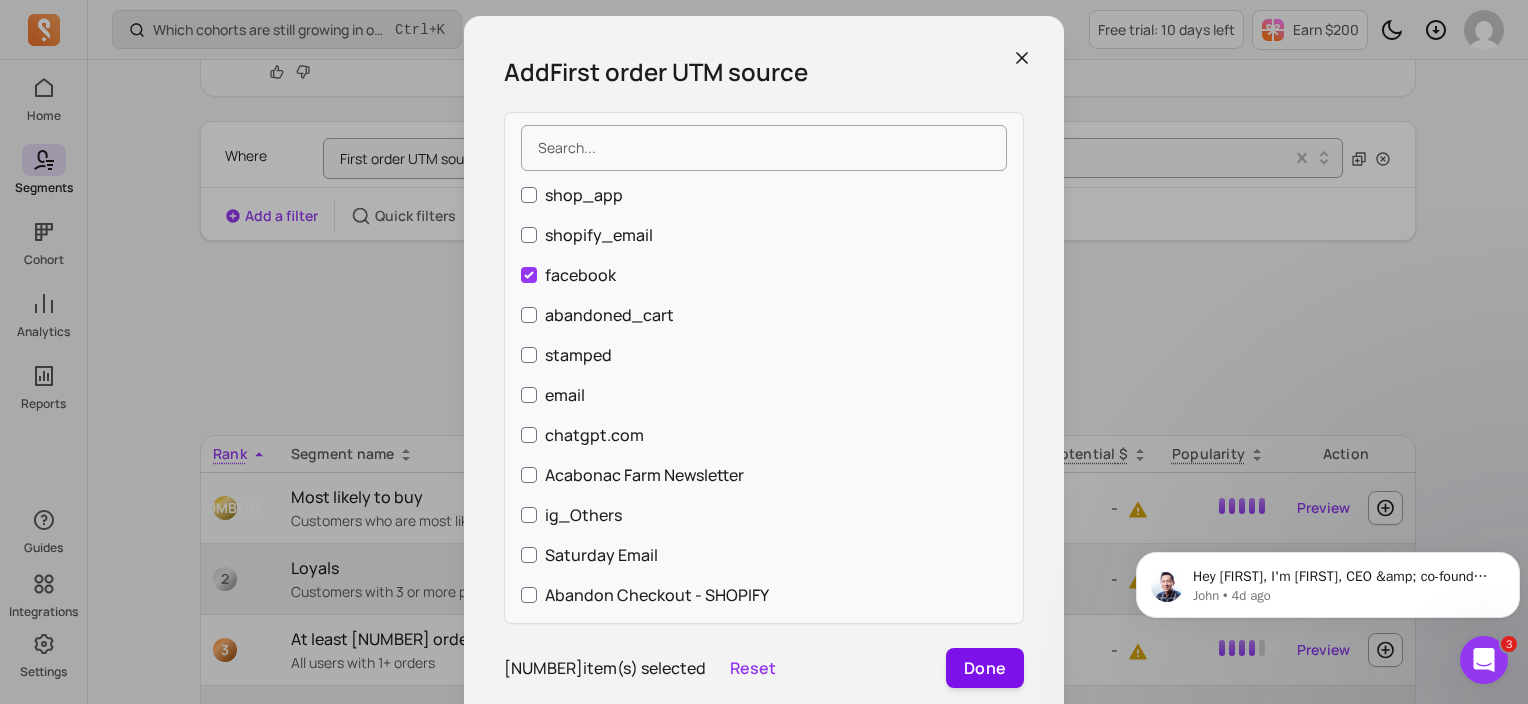 click on "Done" at bounding box center (985, 668) 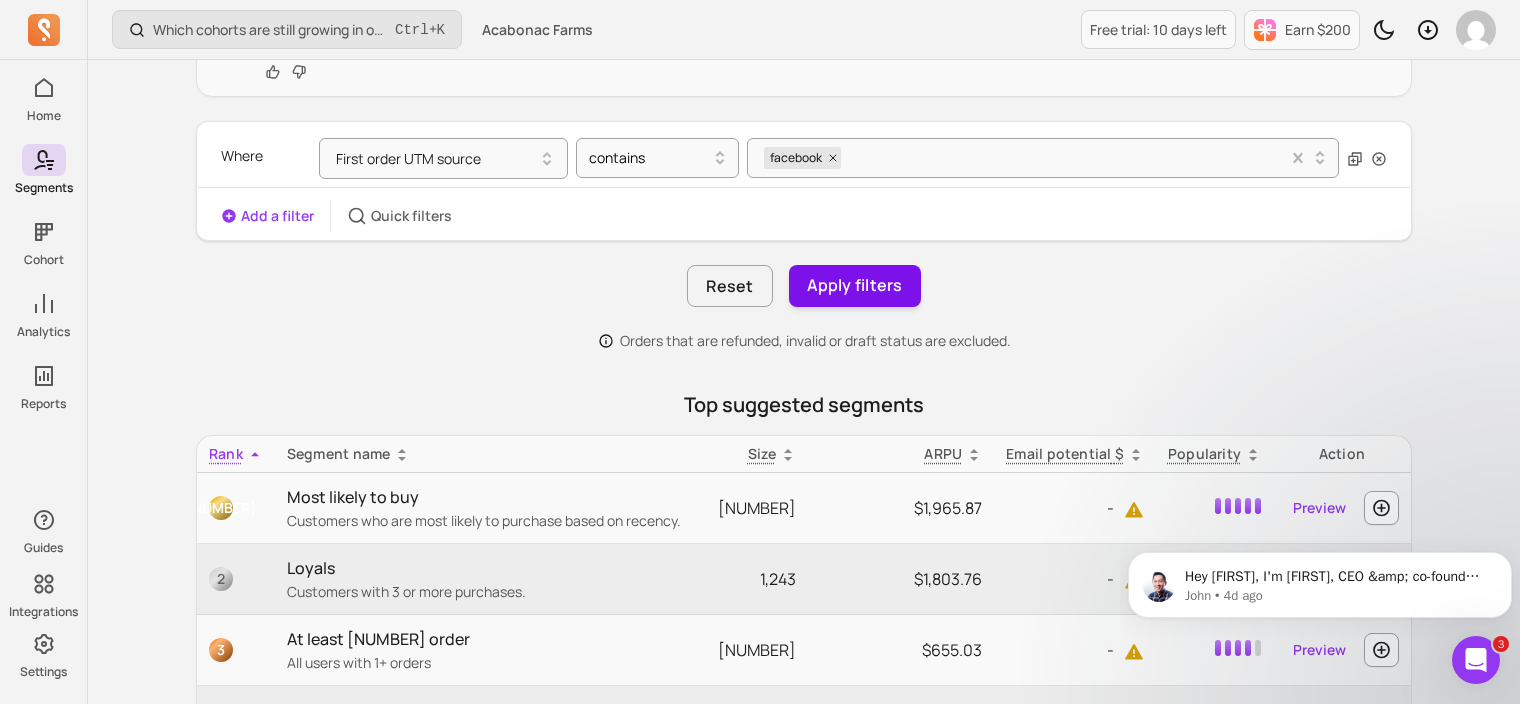 click on "Apply filters" at bounding box center [855, 286] 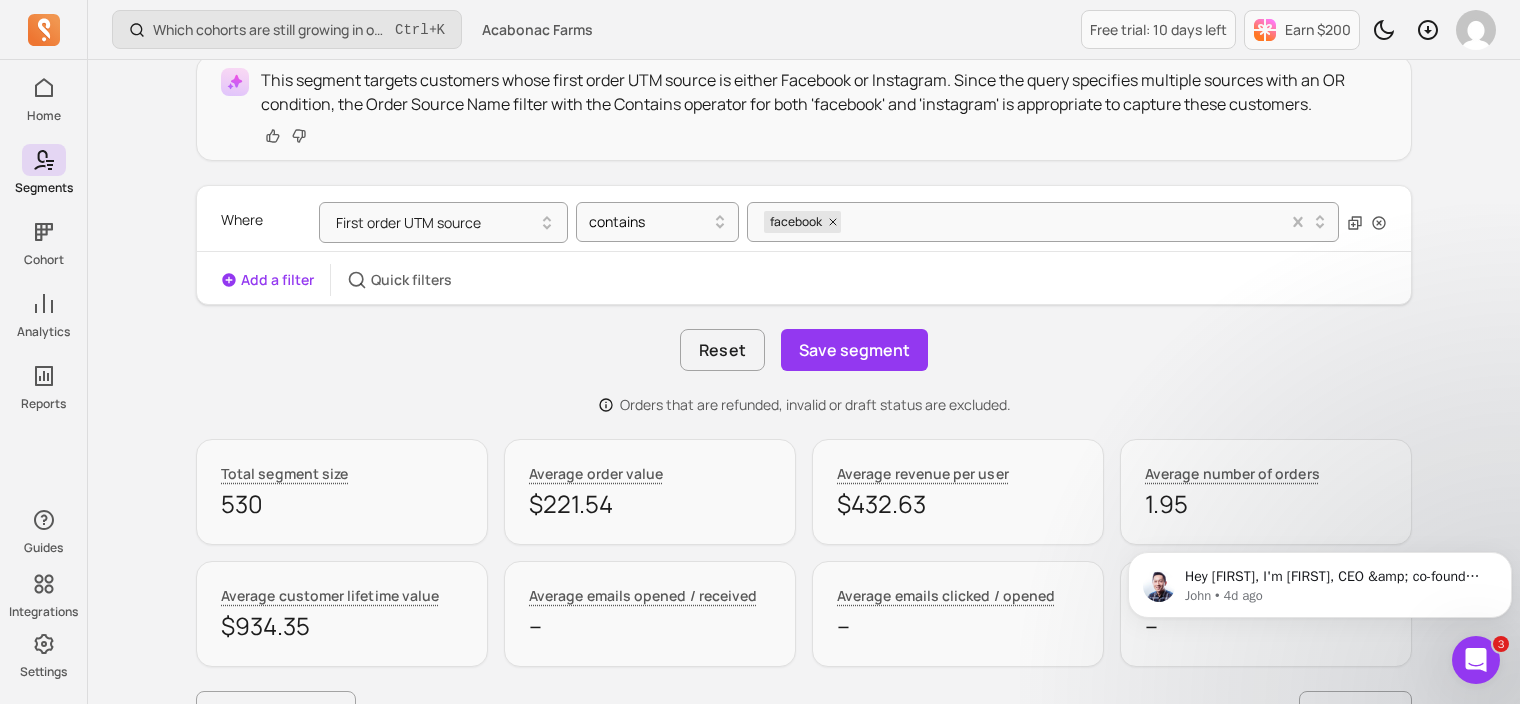scroll, scrollTop: 384, scrollLeft: 0, axis: vertical 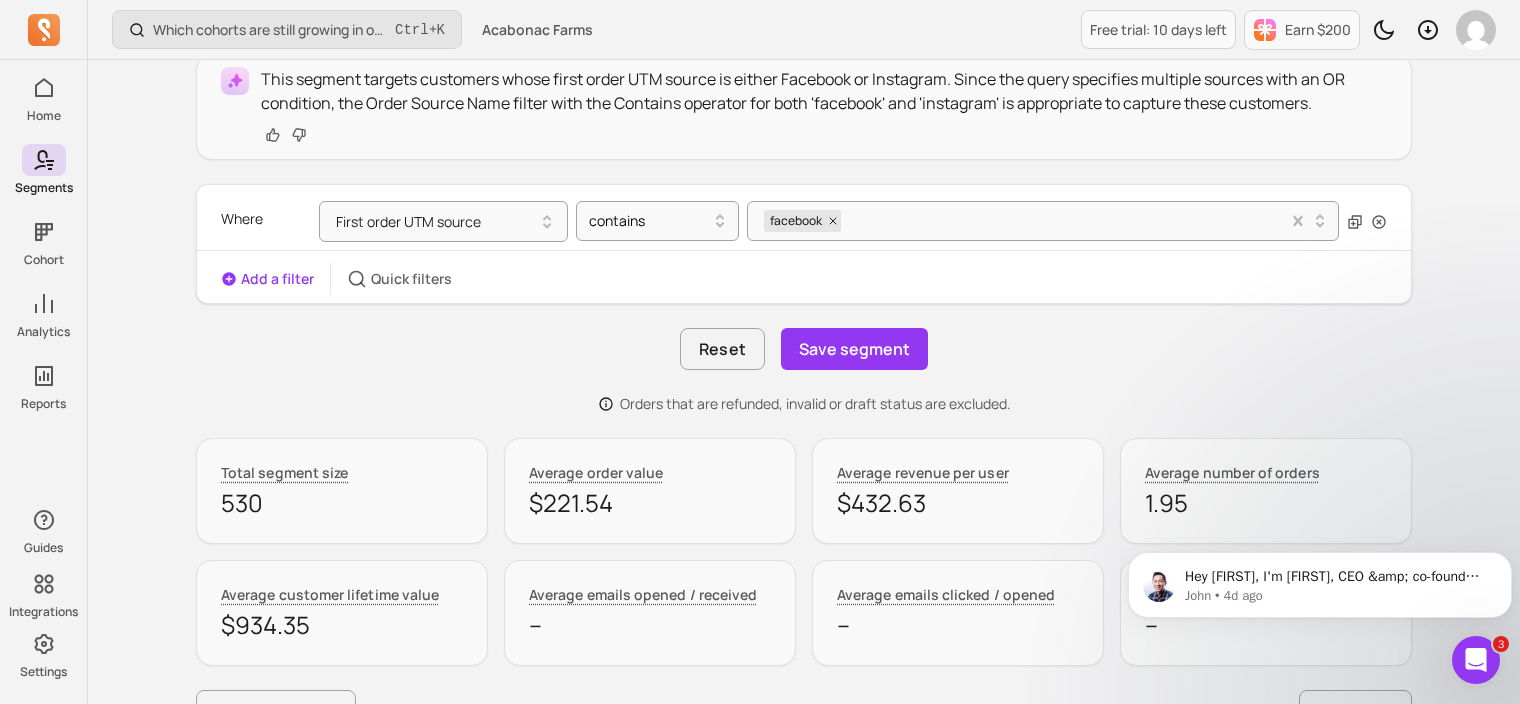 drag, startPoint x: 863, startPoint y: 349, endPoint x: 1004, endPoint y: 376, distance: 143.56183 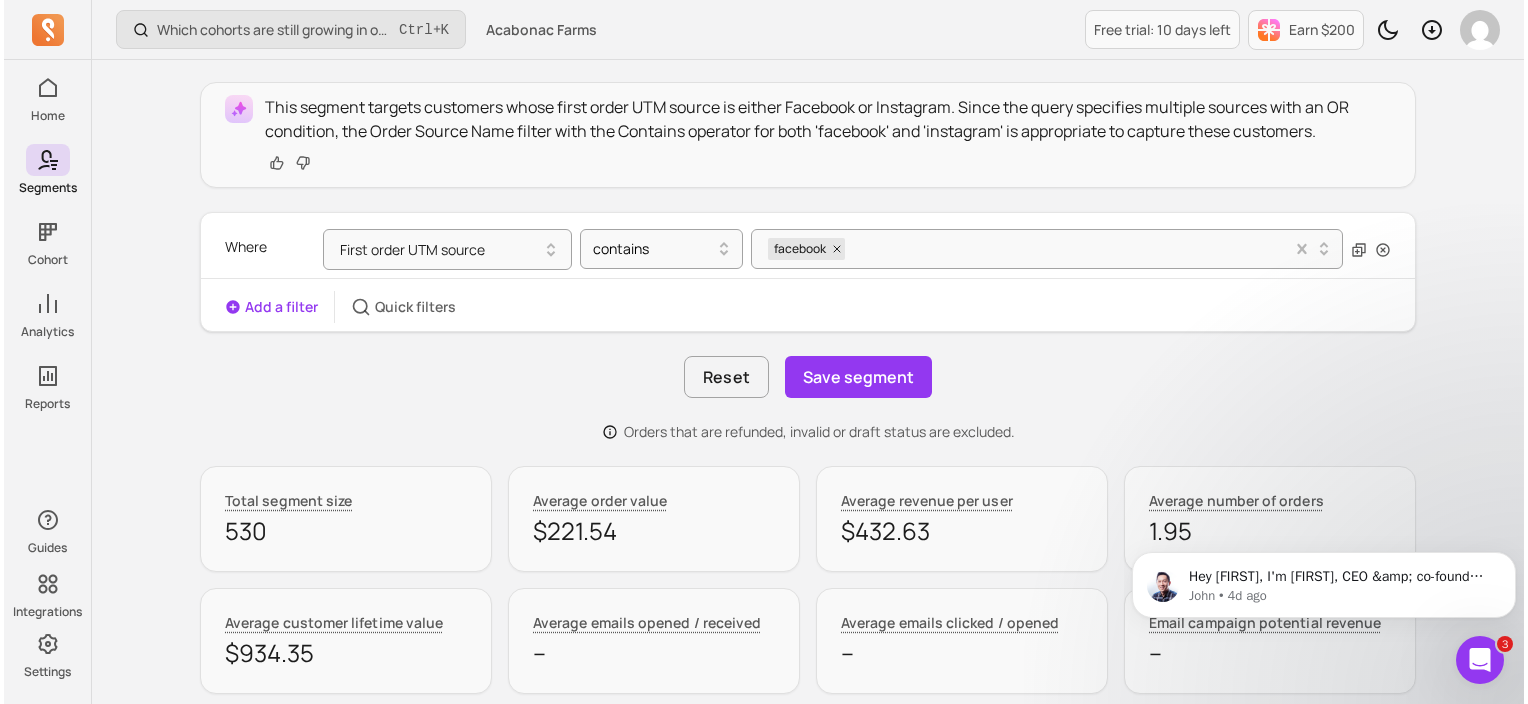 scroll, scrollTop: 362, scrollLeft: 0, axis: vertical 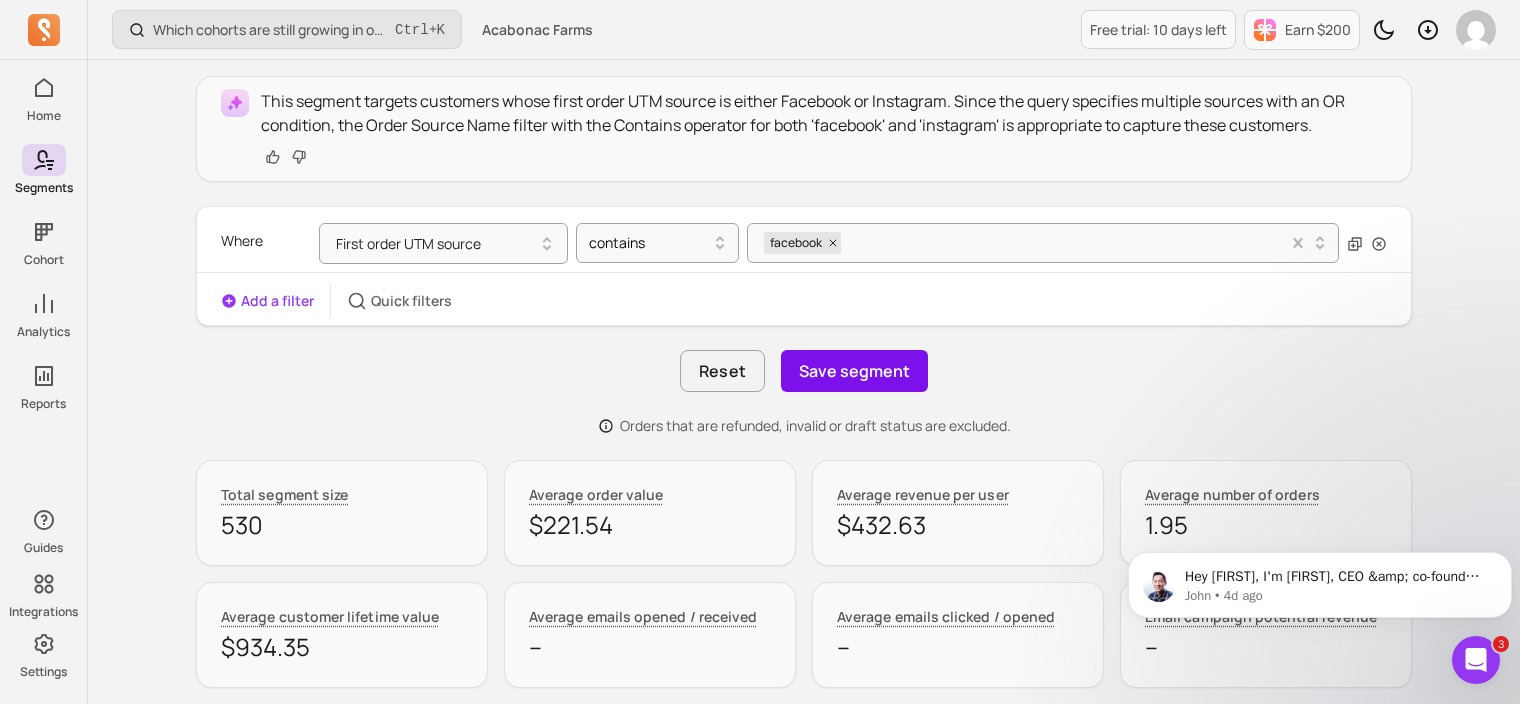 click on "Save segment" at bounding box center [854, 371] 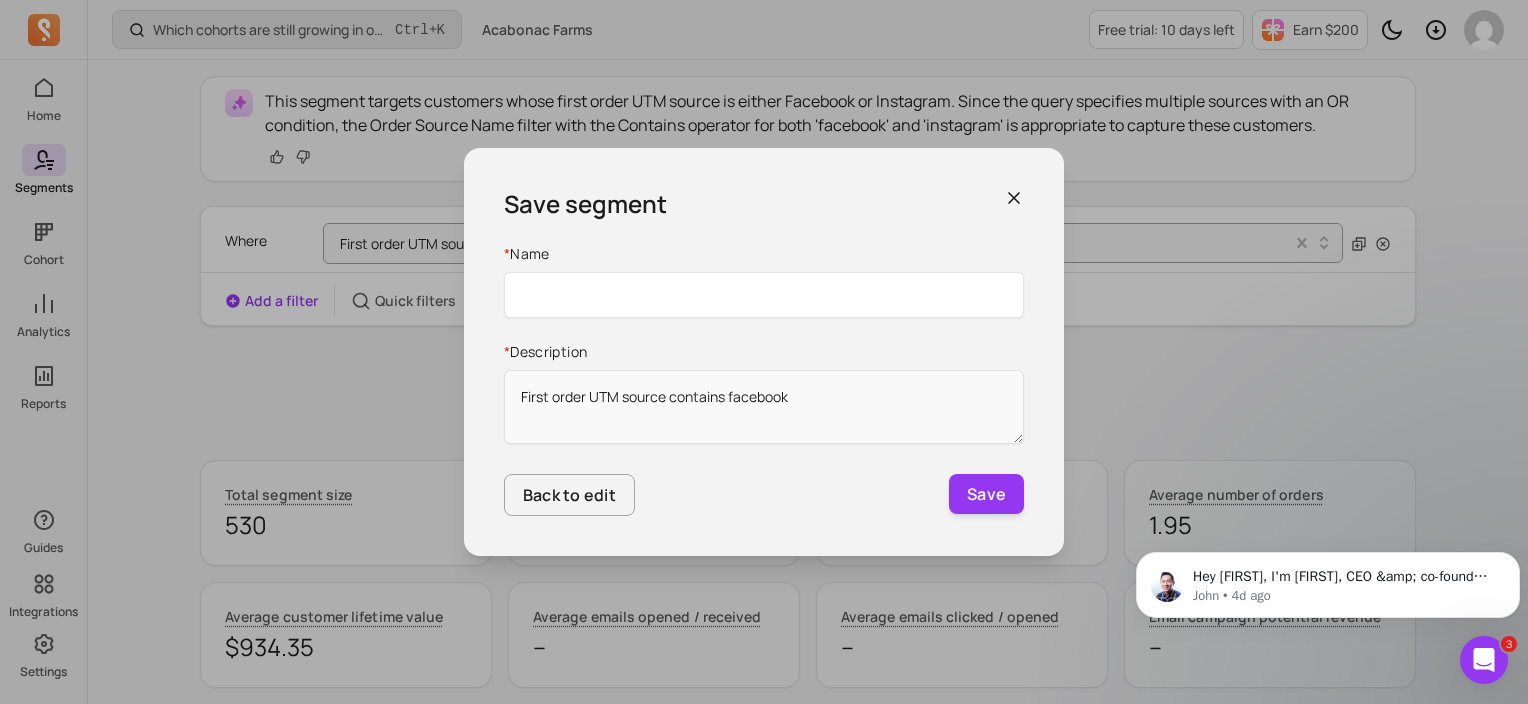 click at bounding box center (764, 295) 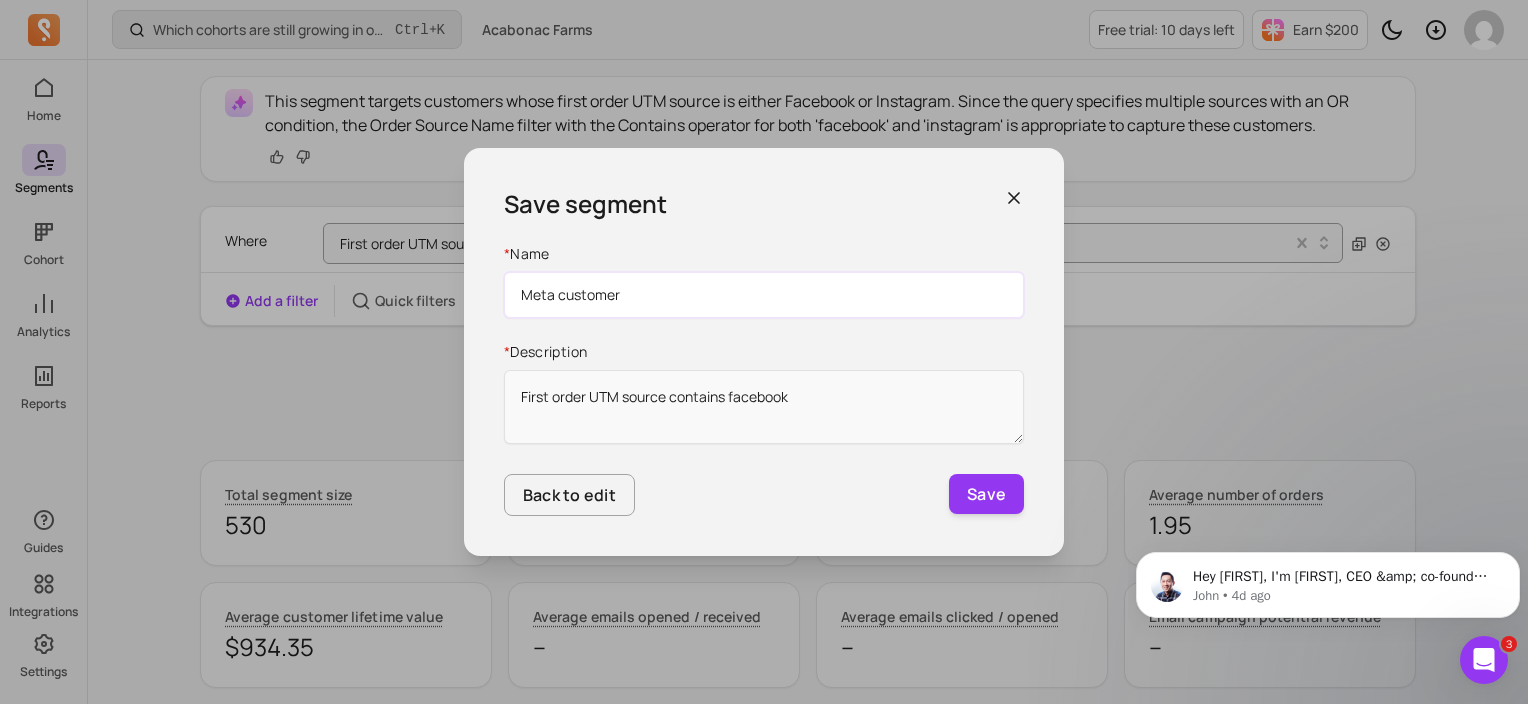 click on "Meta customer" at bounding box center [764, 295] 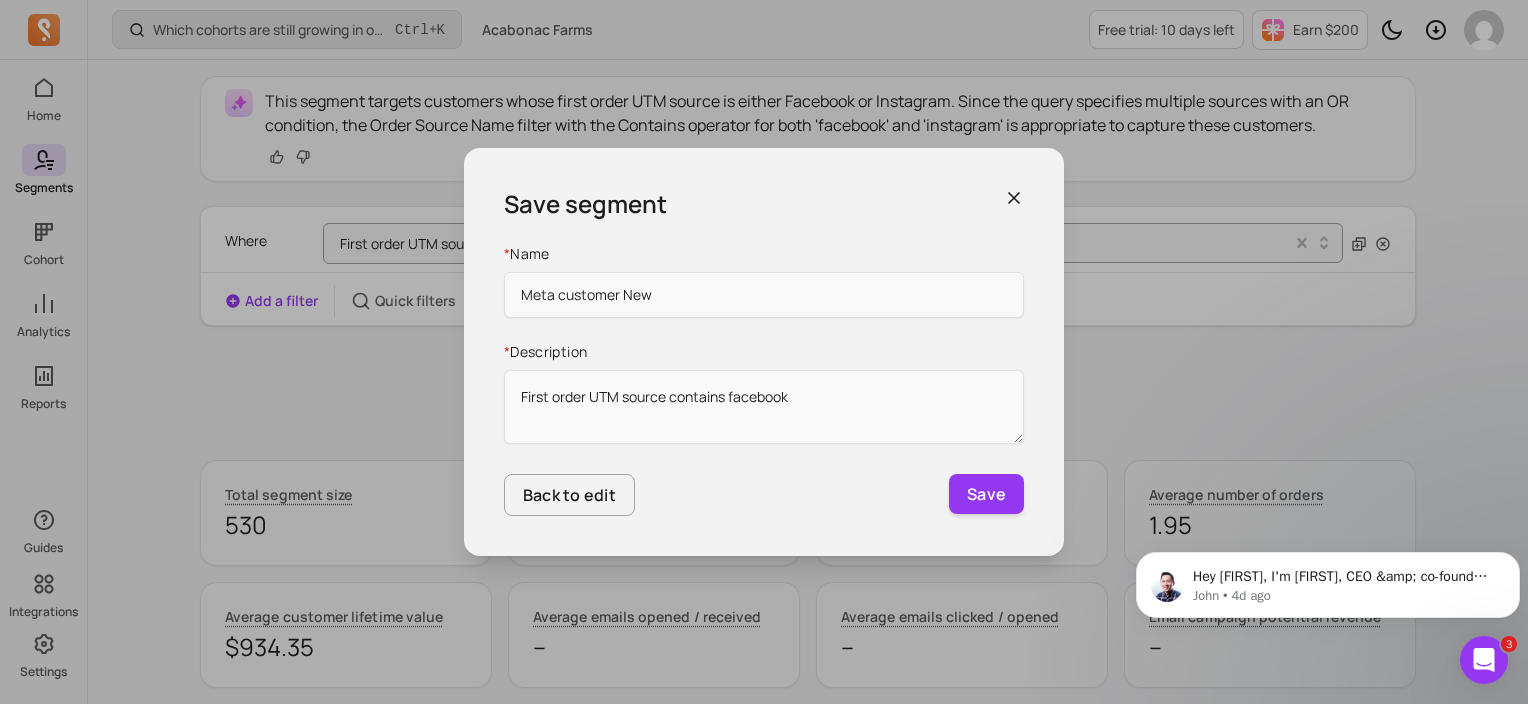 click on "Save segment * Name Meta customer New * Description First order UTM source contains facebook Back to edit Save" at bounding box center (764, 352) 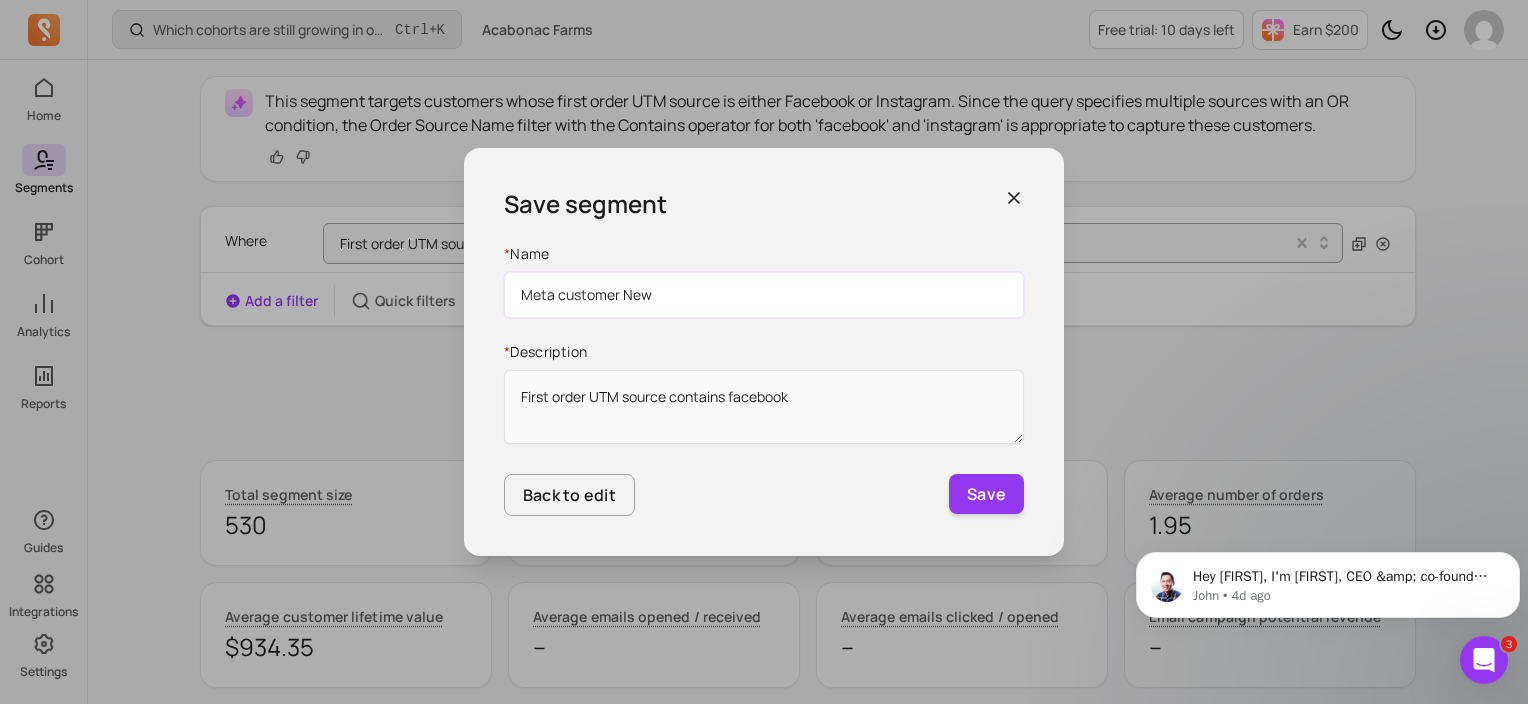 click on "Meta customer New" at bounding box center (764, 295) 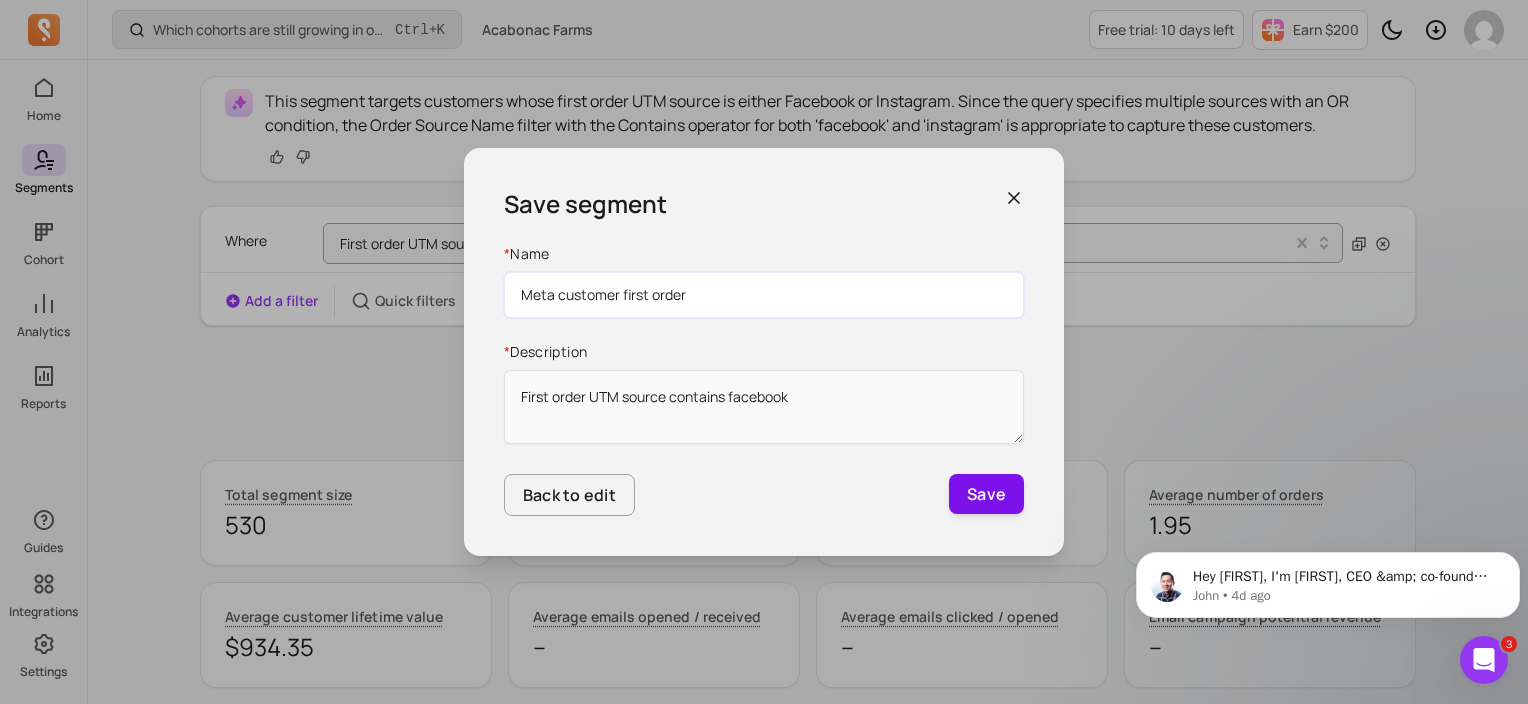 type on "Meta customer first order" 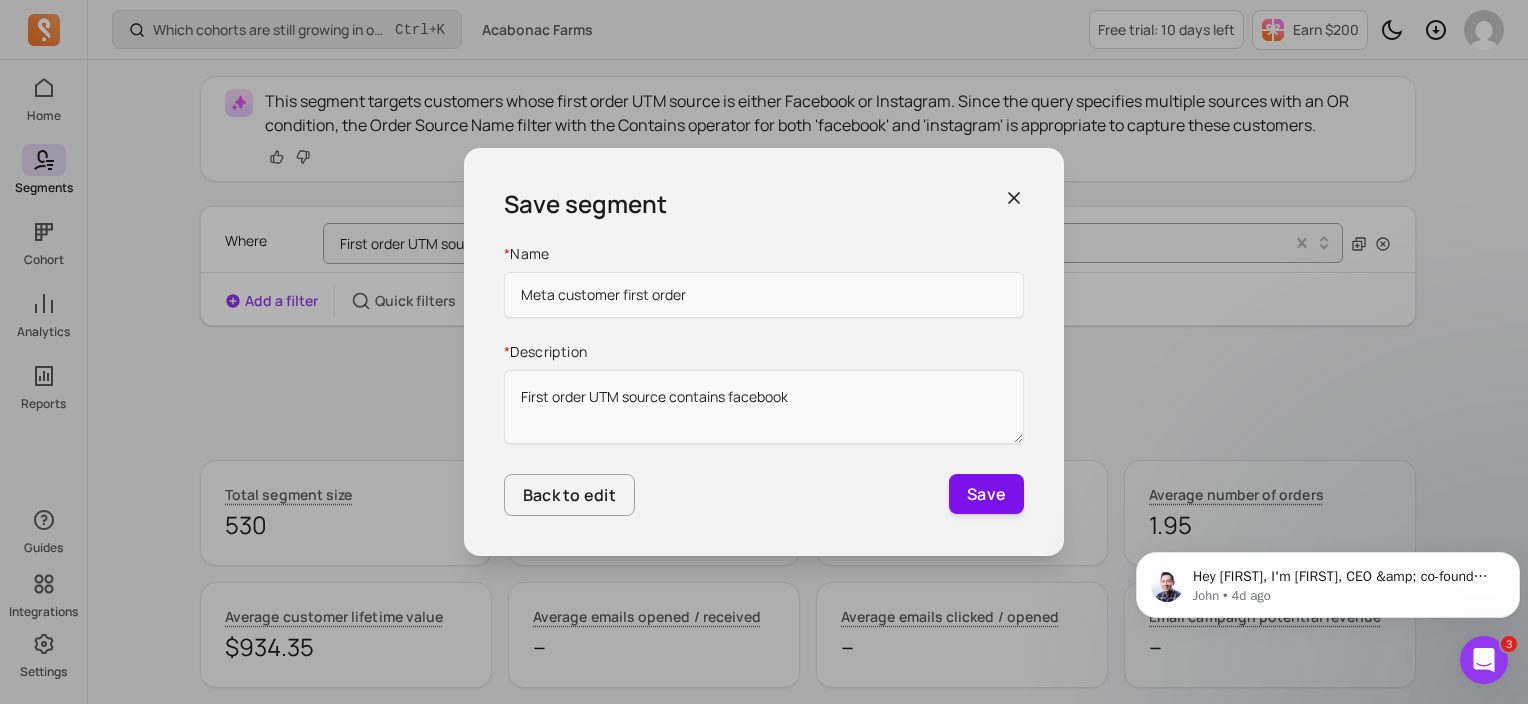 click on "Save" at bounding box center (986, 494) 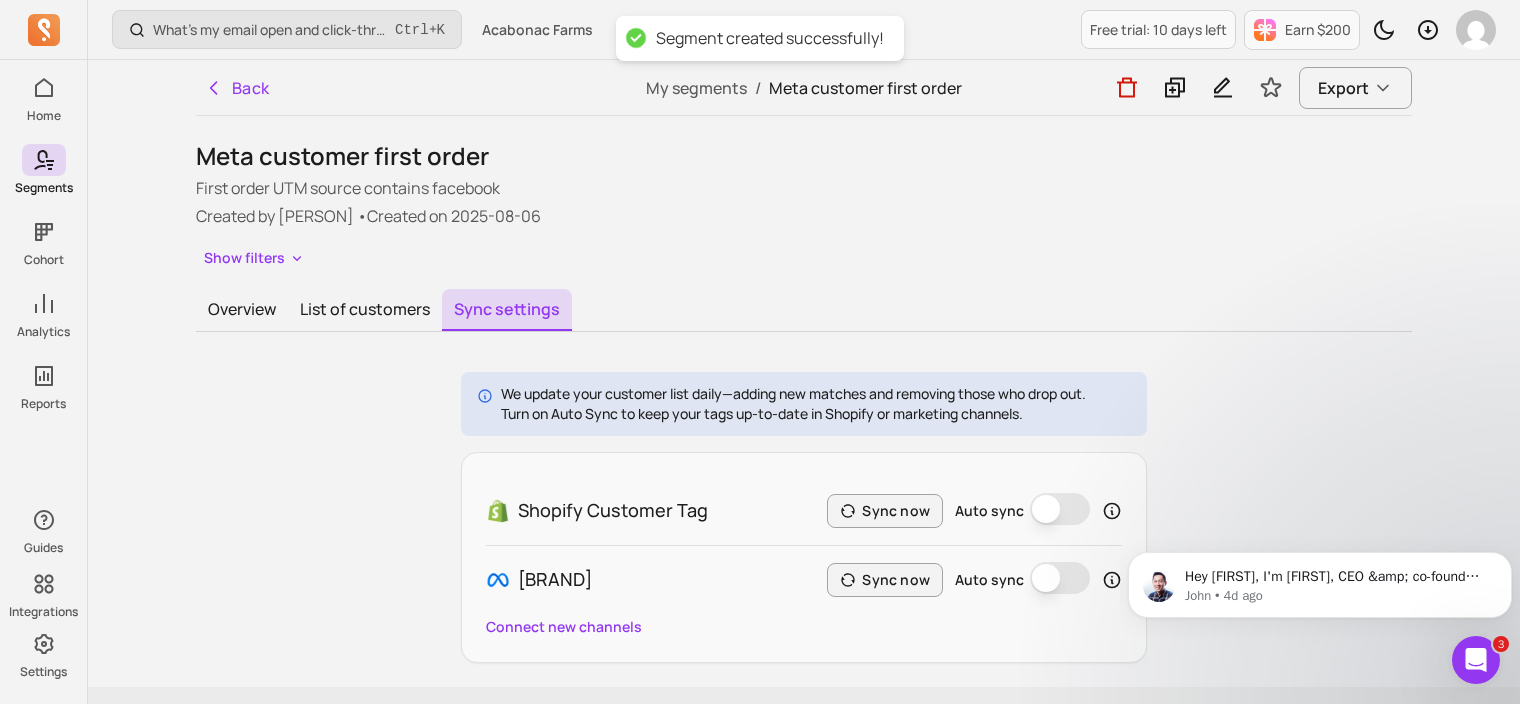 scroll, scrollTop: 49, scrollLeft: 0, axis: vertical 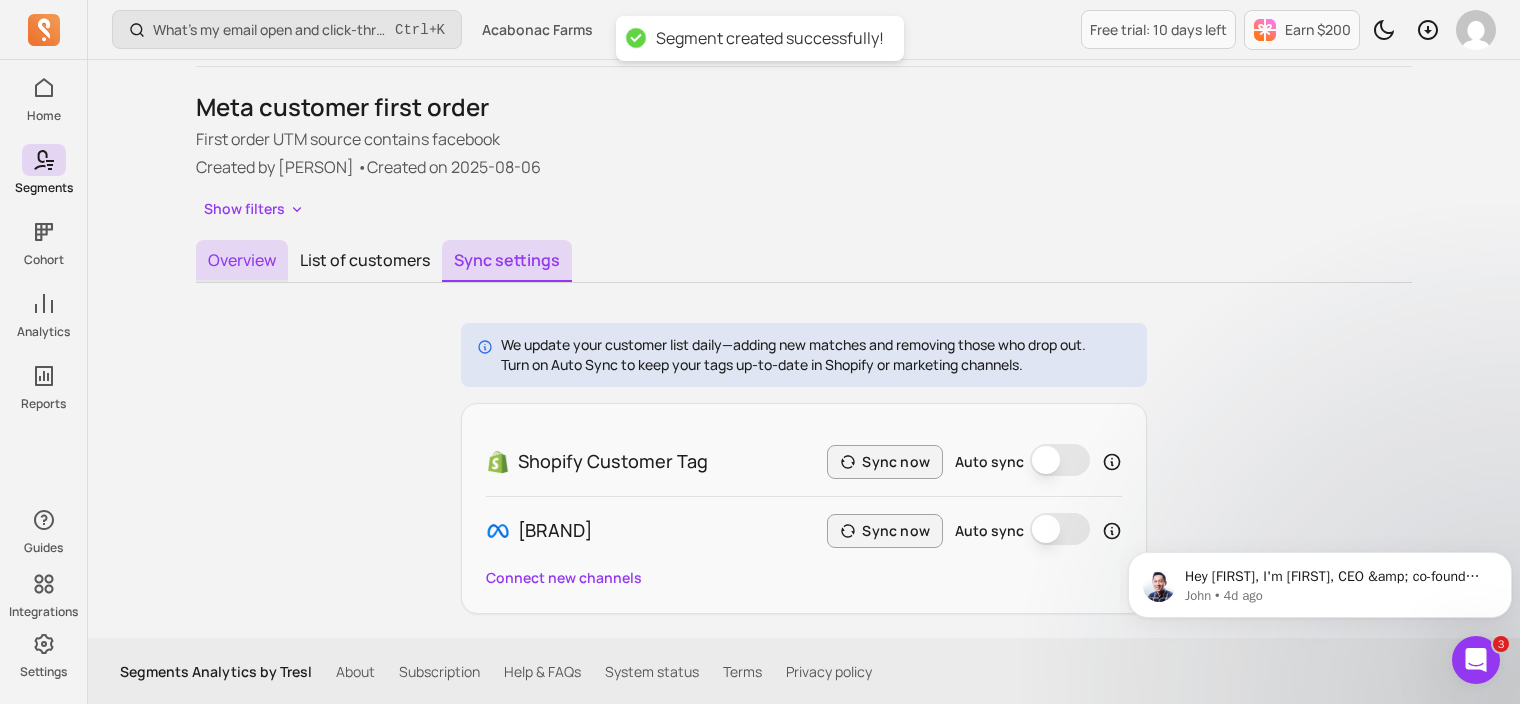 click on "Overview" at bounding box center (242, 261) 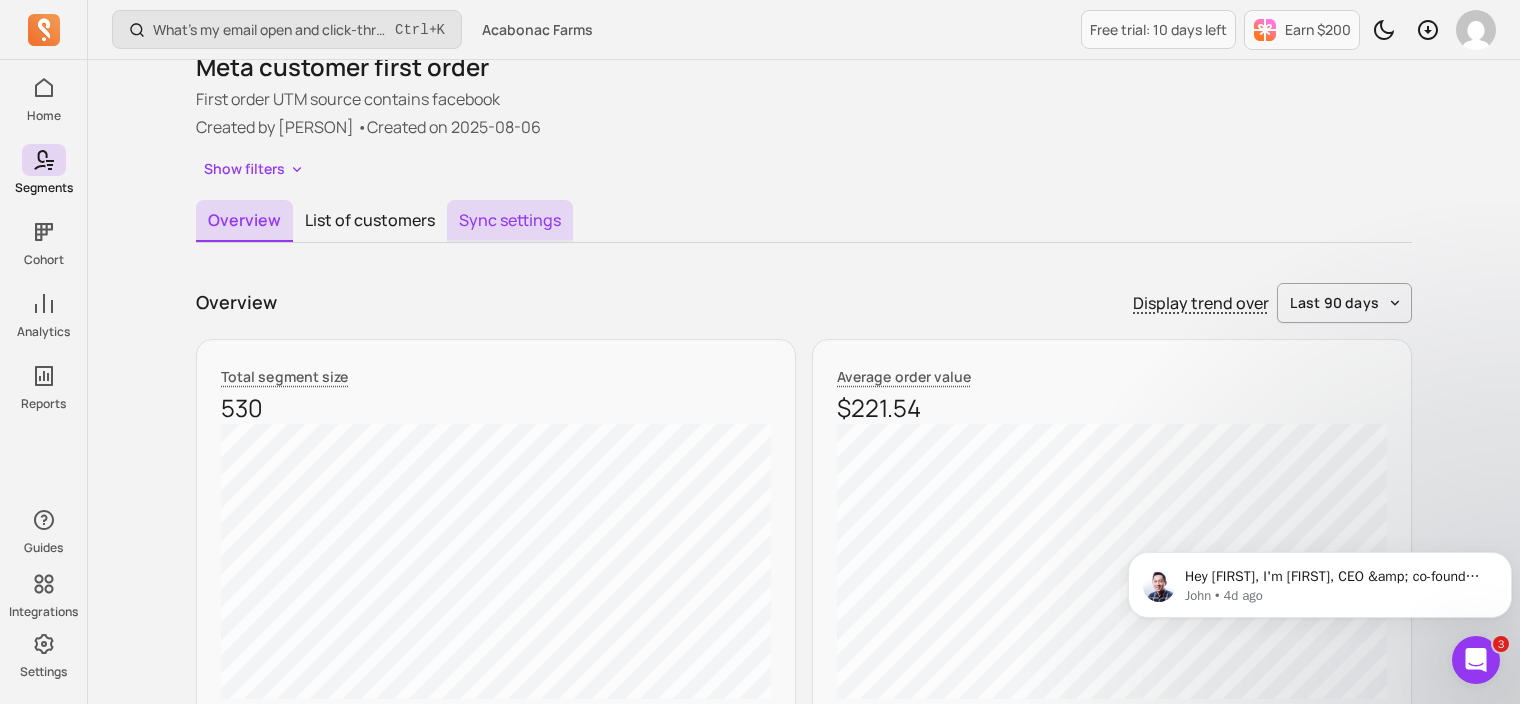 scroll, scrollTop: 18, scrollLeft: 0, axis: vertical 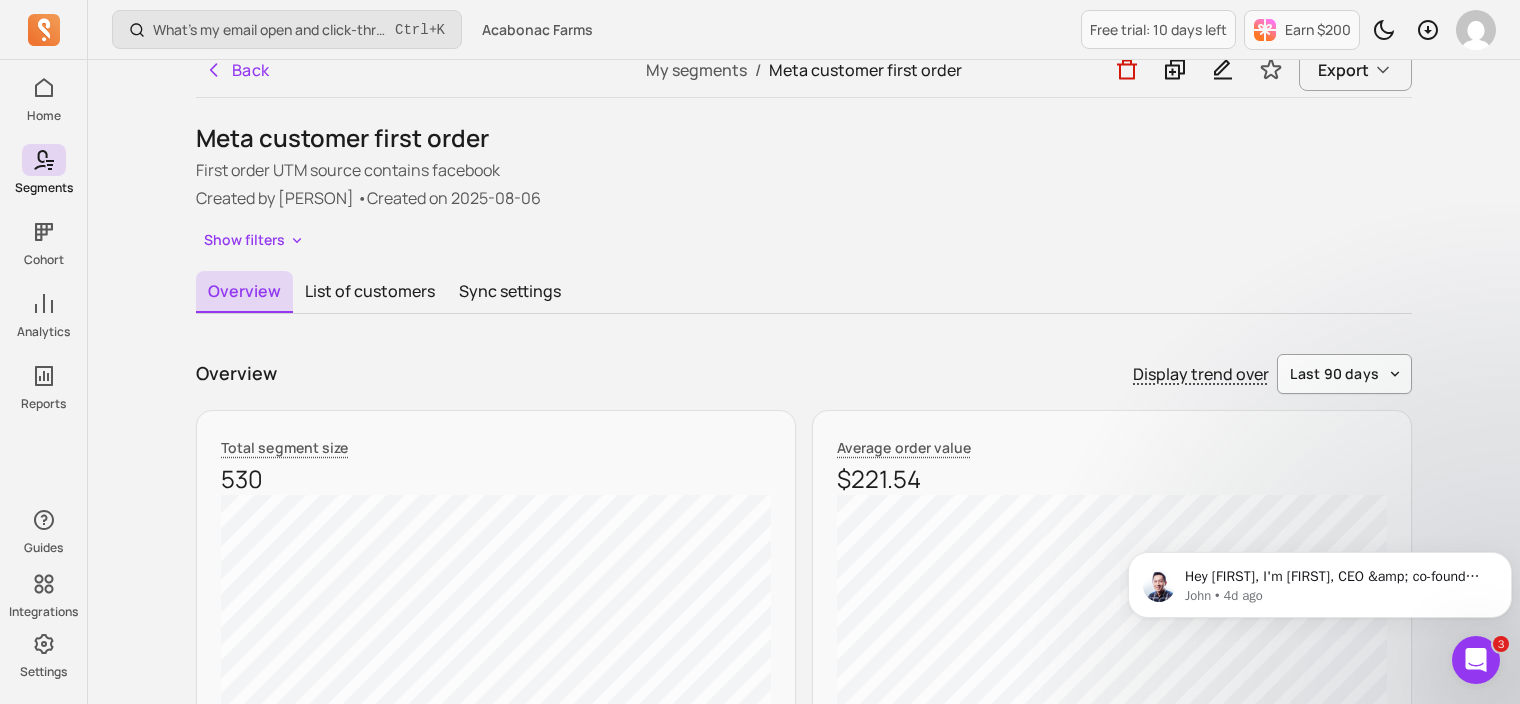 click on "last 90 days" at bounding box center (1344, 374) 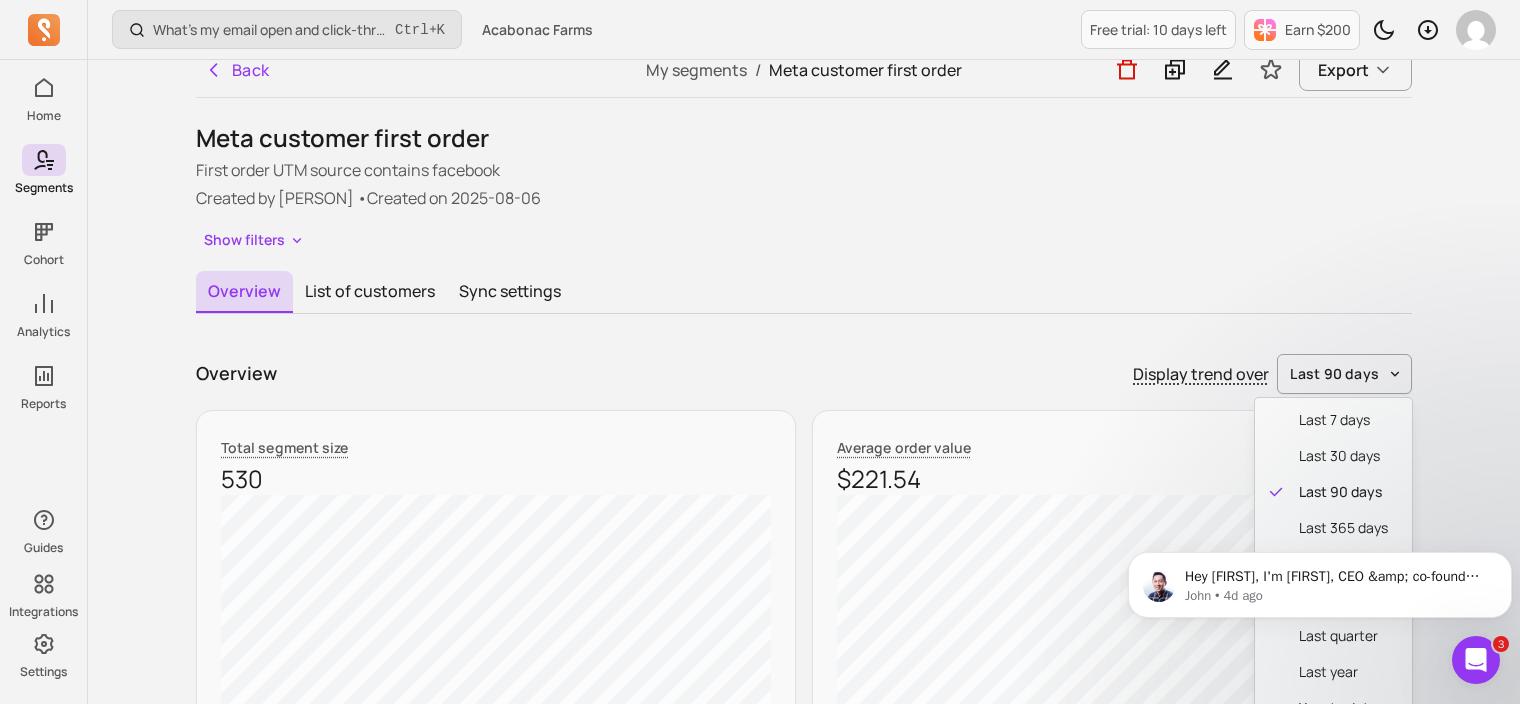 click on "Hey [PERSON],   I'm [PERSON], CEO &amp; co-founder at Segments. To better understand your Shopify data, have you checked out... Lifecycle Journey to see where customers are in their buying journey — active, at risk, churned Product Relations to find cross-sell opportunities and product replenishment rates You can reply directly here if you ever need any help 🫡 ​ (Or book a time for an onboarding call!) [PERSON] • 4d ago" at bounding box center (1320, 580) 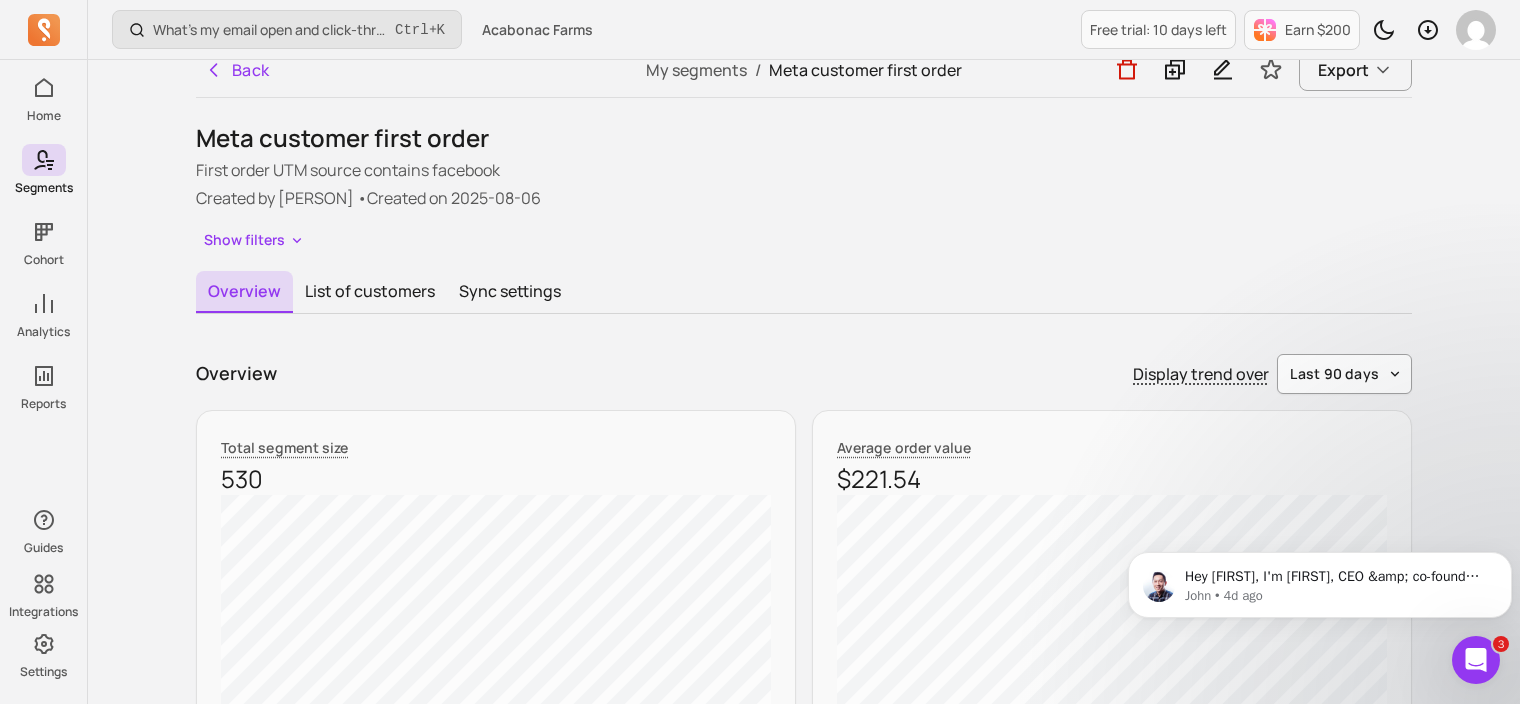click on "last 90 days" at bounding box center (1334, 374) 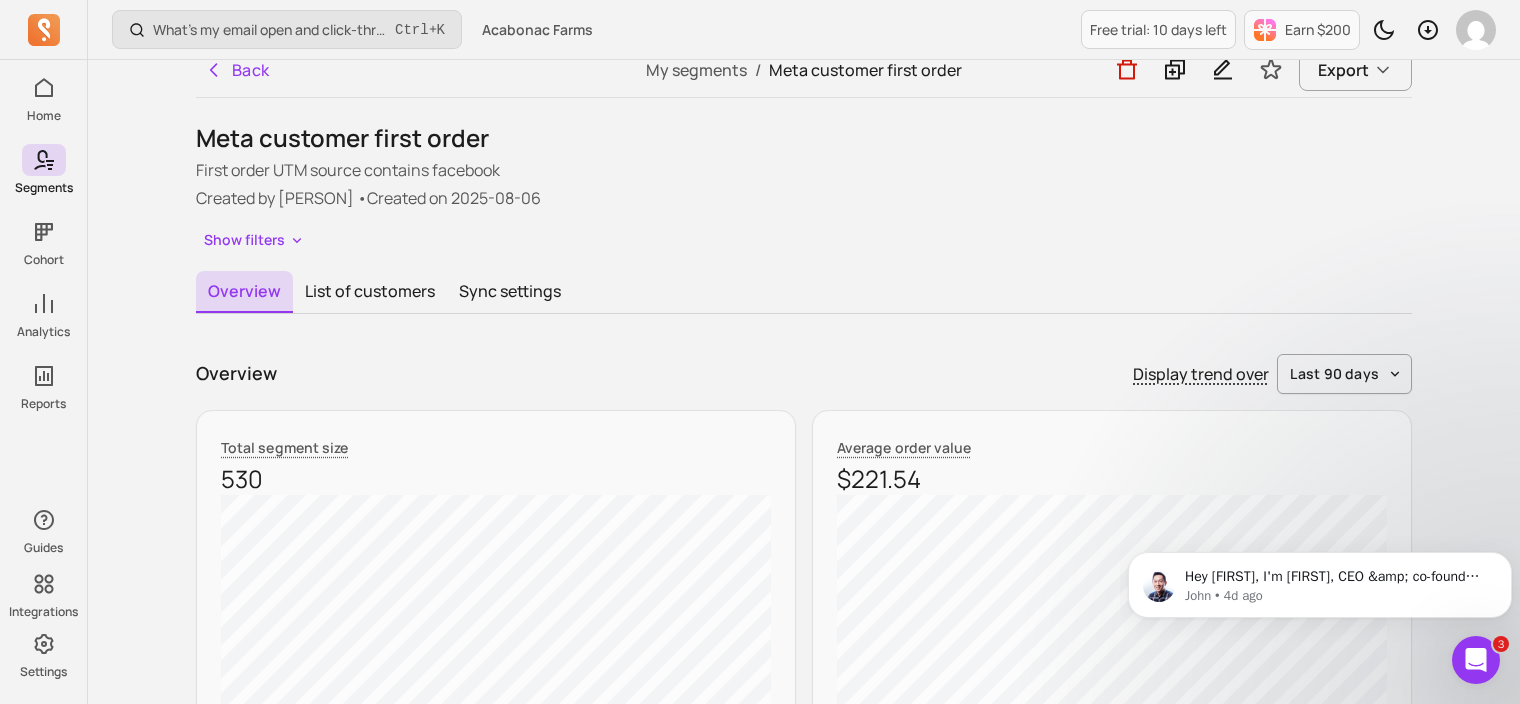 click on "Hey [PERSON],   I'm [PERSON], CEO &amp; co-founder at Segments. To better understand your Shopify data, have you checked out... Lifecycle Journey to see where customers are in their buying journey — active, at risk, churned Product Relations to find cross-sell opportunities and product replenishment rates You can reply directly here if you ever need any help 🫡 ​ (Or book a time for an onboarding call!) [PERSON] • 4d ago" at bounding box center (1320, 580) 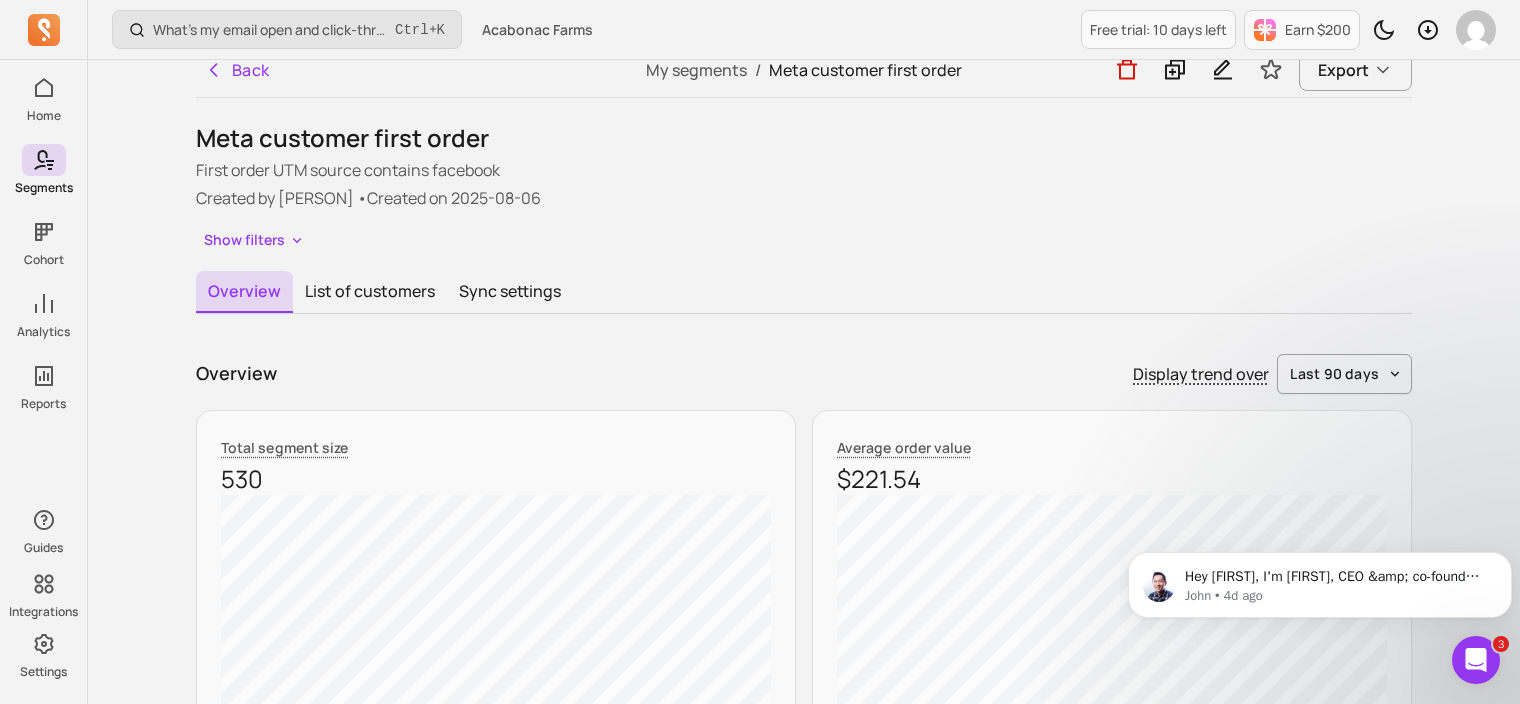scroll, scrollTop: 634, scrollLeft: 0, axis: vertical 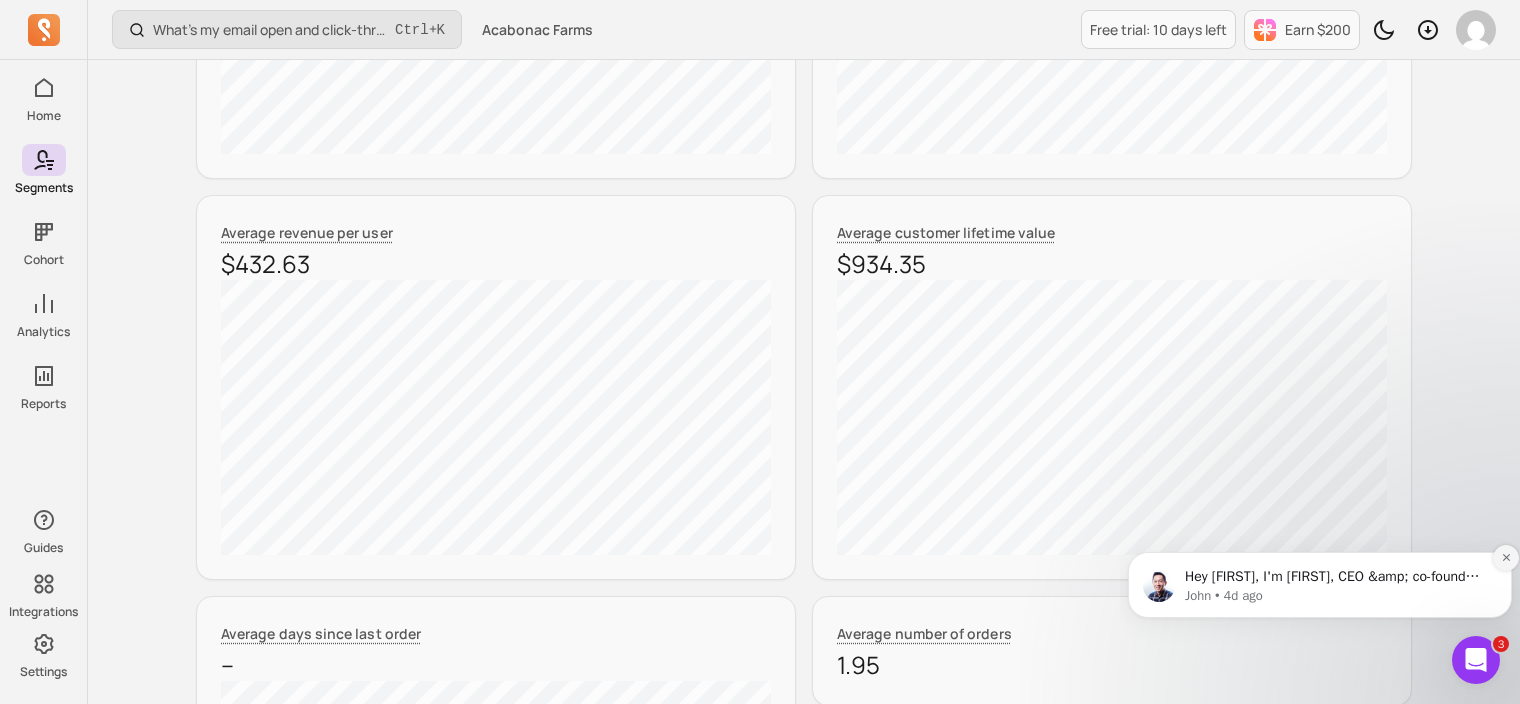 click at bounding box center (1506, 558) 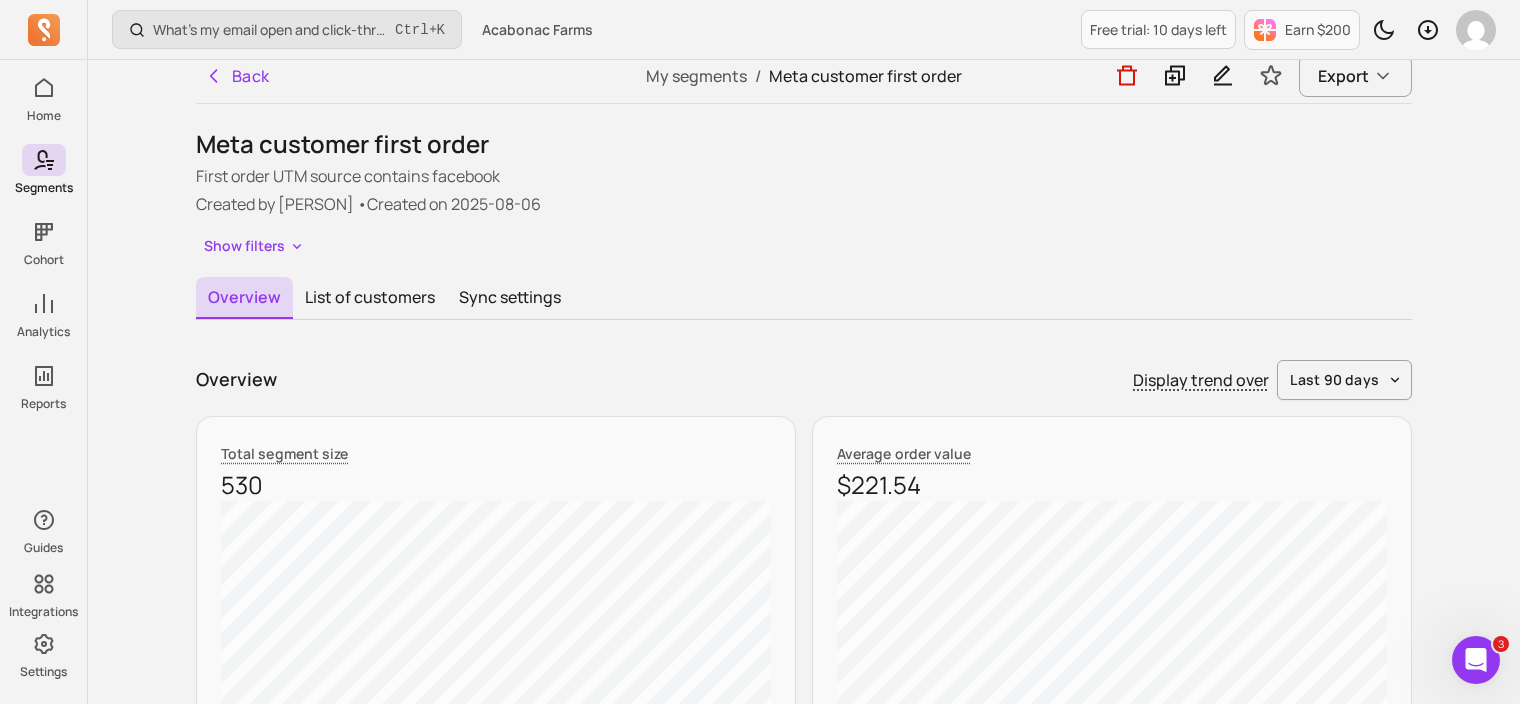 scroll, scrollTop: 12, scrollLeft: 0, axis: vertical 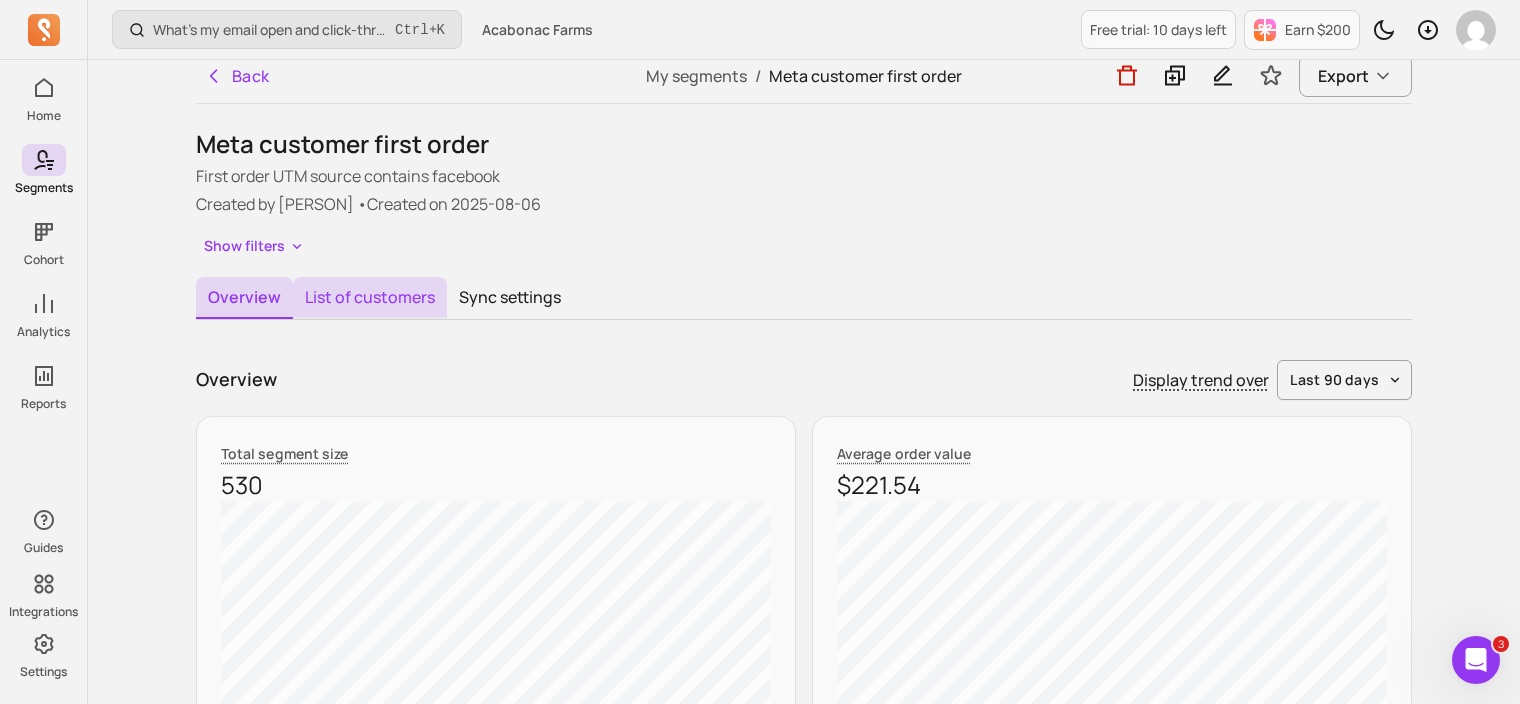 click on "List of customers" at bounding box center (370, 298) 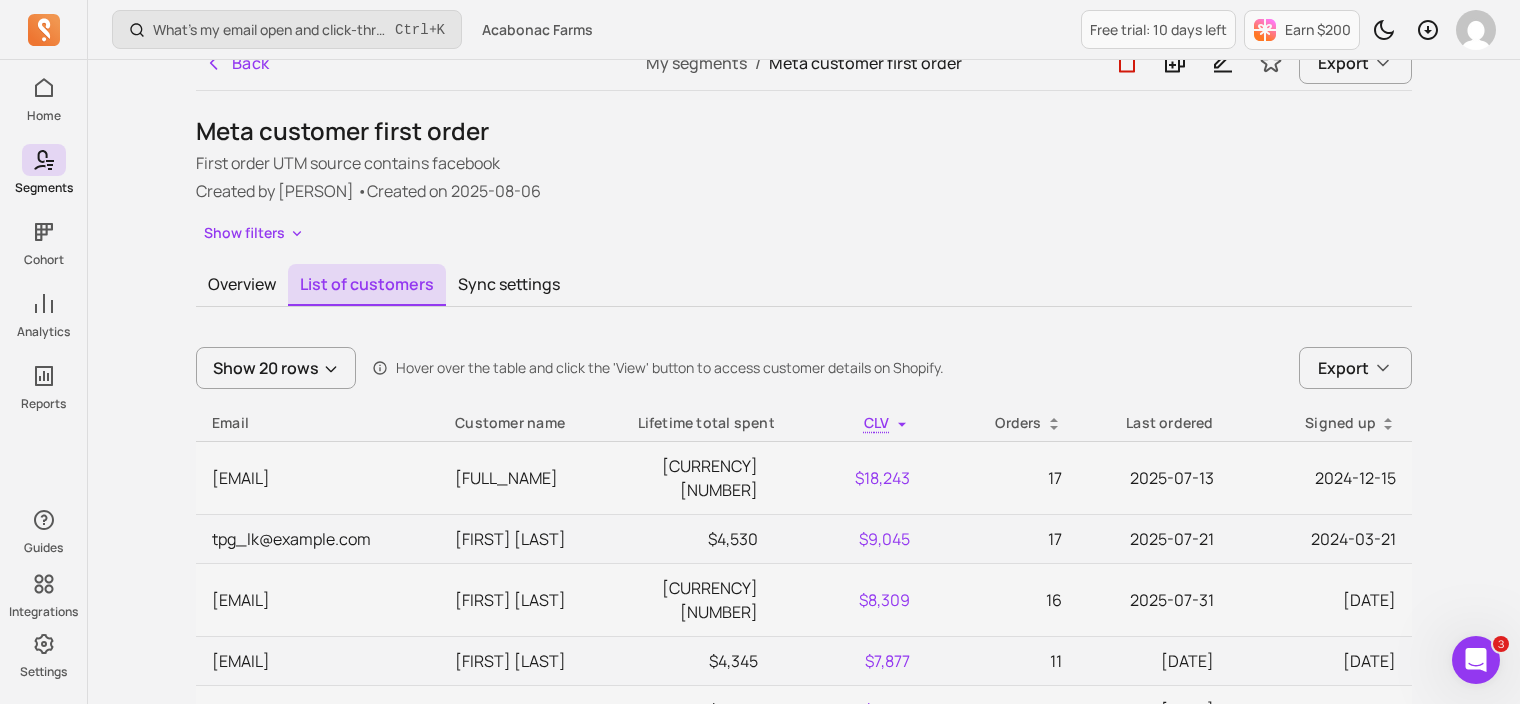 scroll, scrollTop: 18, scrollLeft: 0, axis: vertical 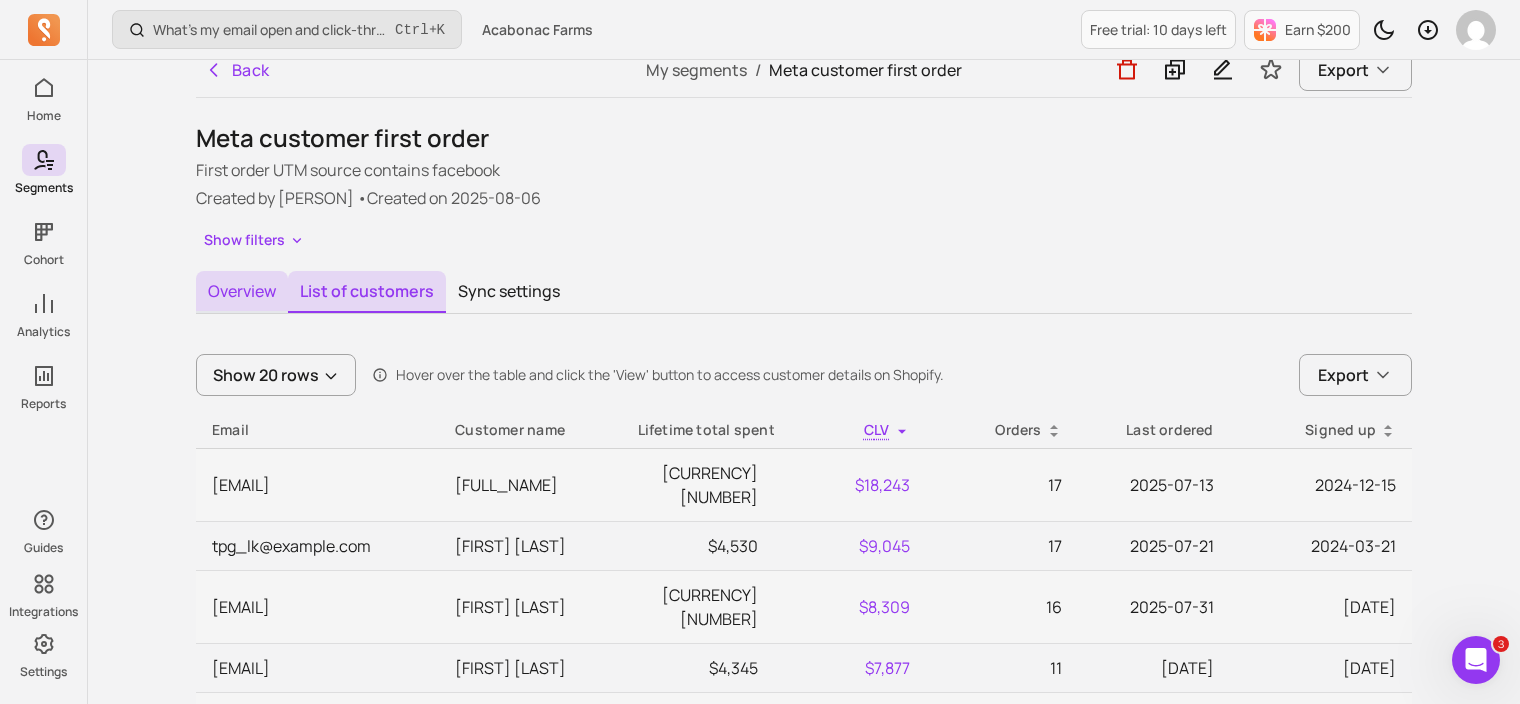 click on "Overview" at bounding box center [242, 292] 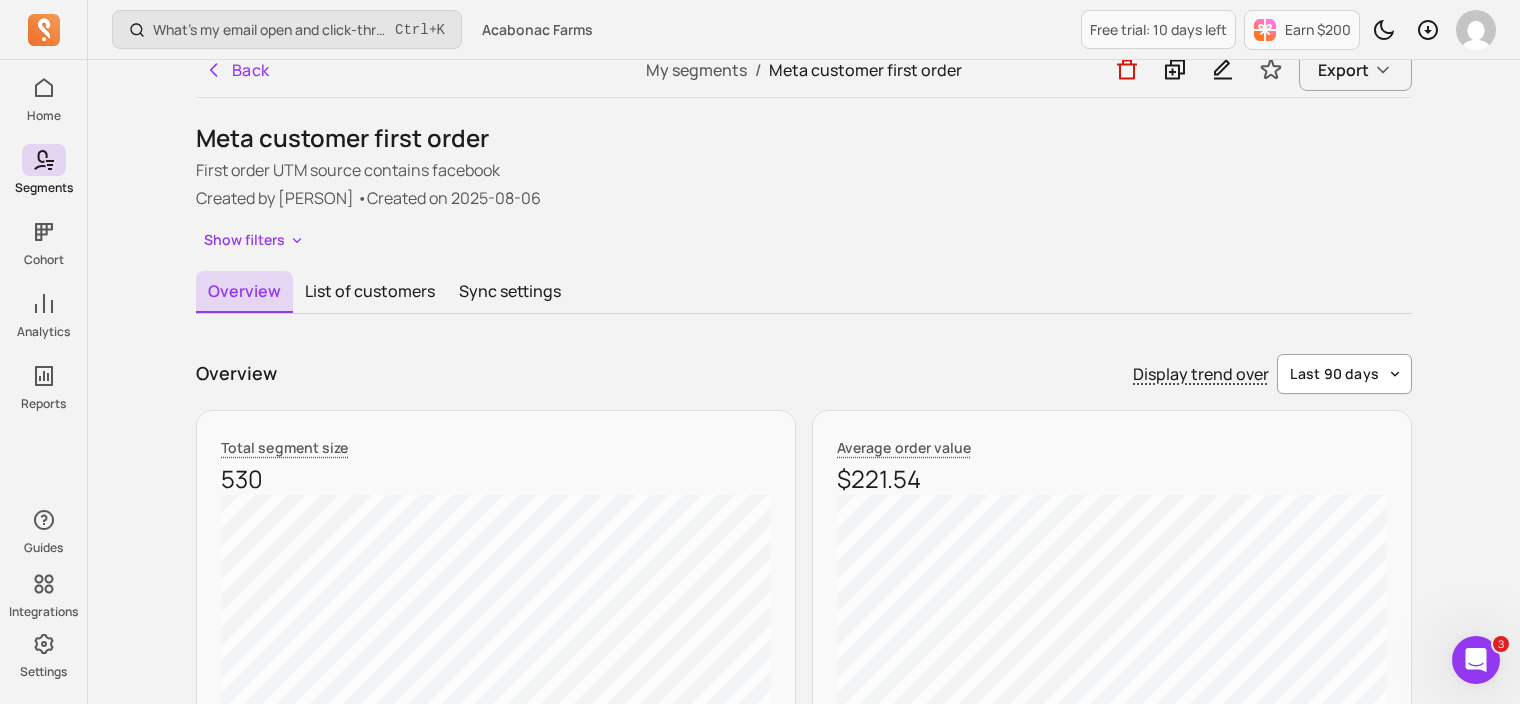 click on "last 90 days" at bounding box center (1334, 374) 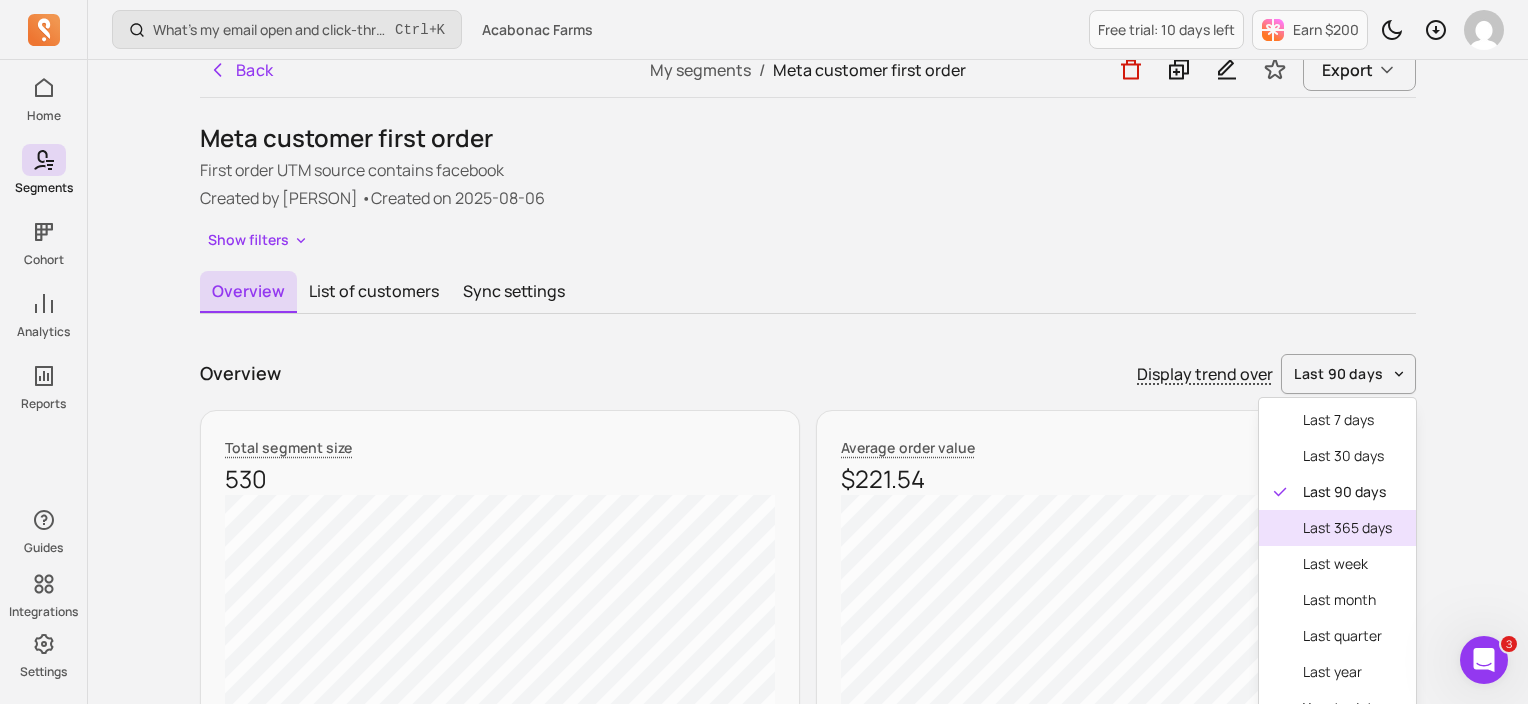 click on "last 365 days" at bounding box center (1347, 528) 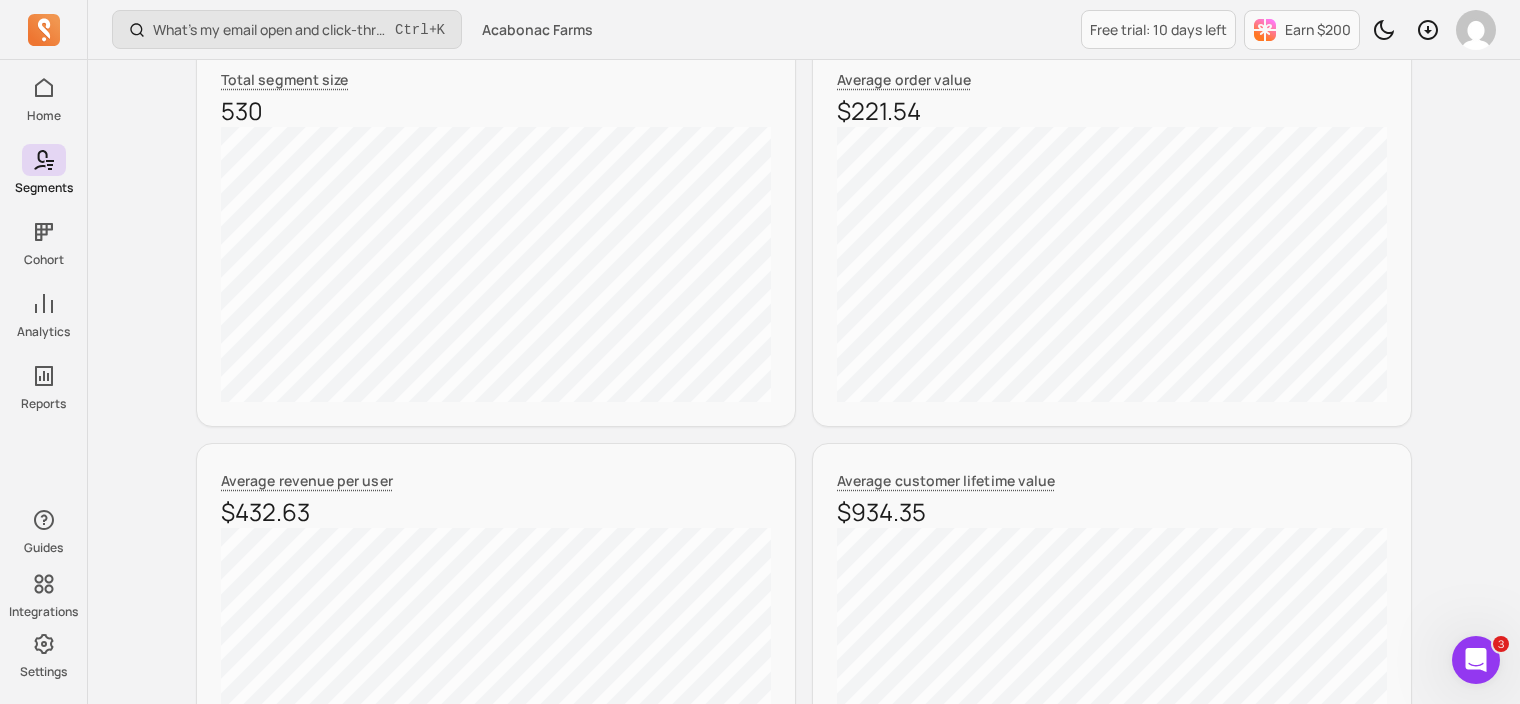 scroll, scrollTop: 388, scrollLeft: 0, axis: vertical 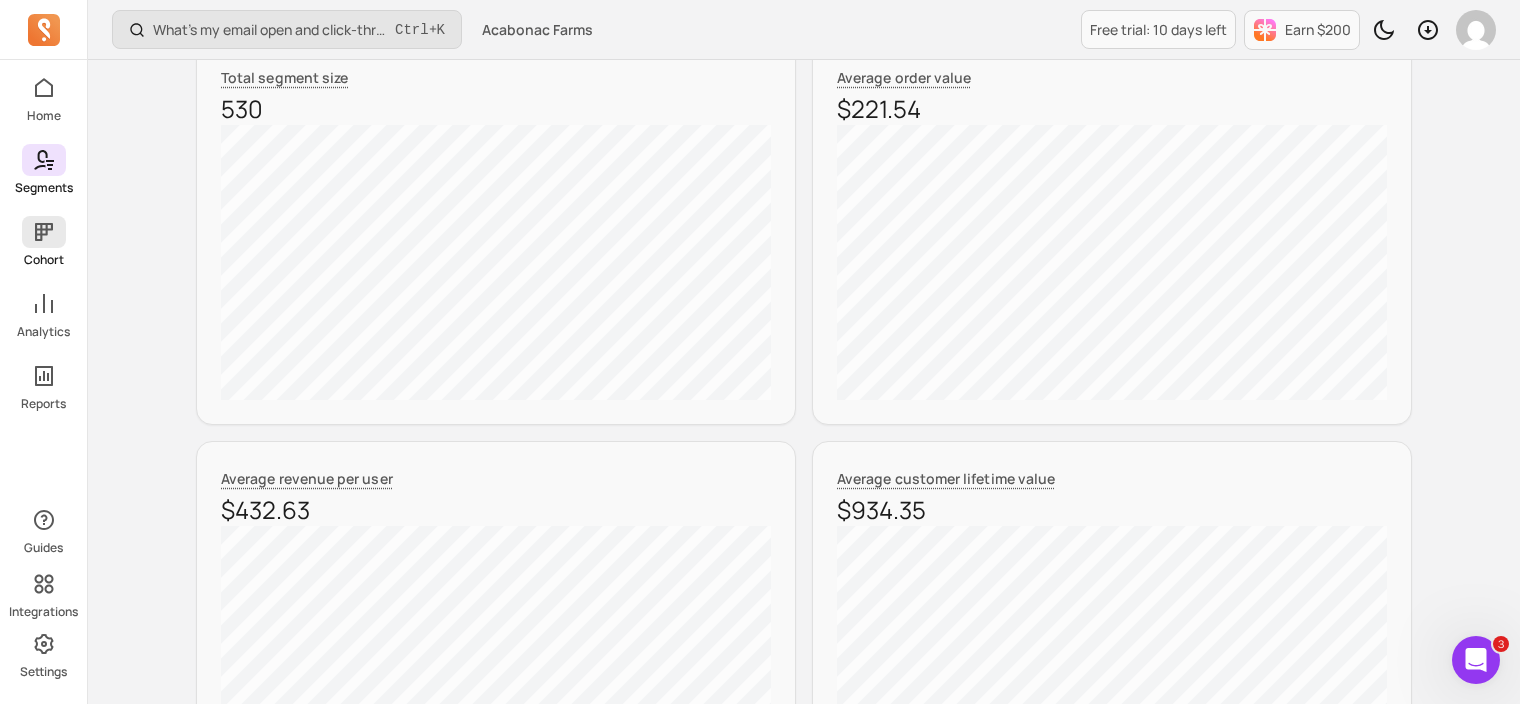 click 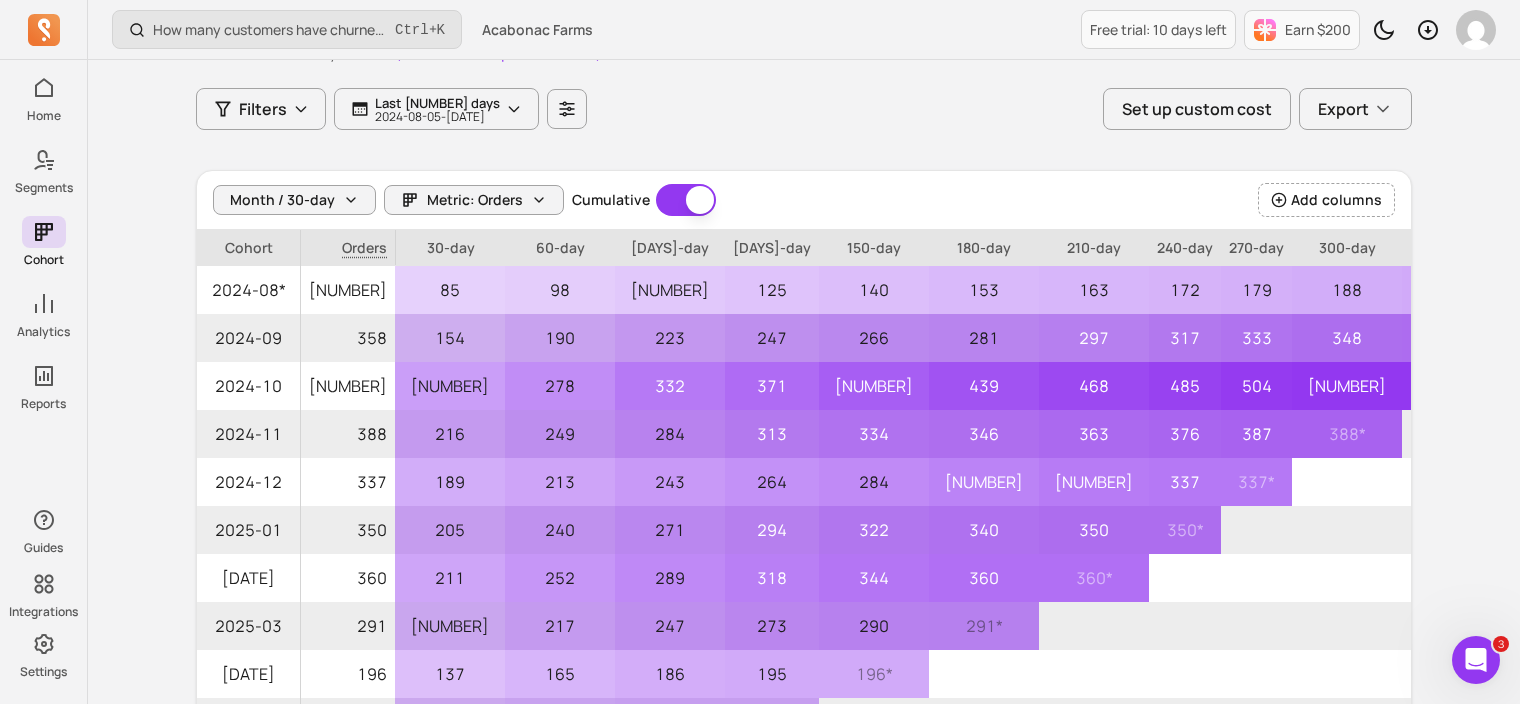 scroll, scrollTop: 112, scrollLeft: 0, axis: vertical 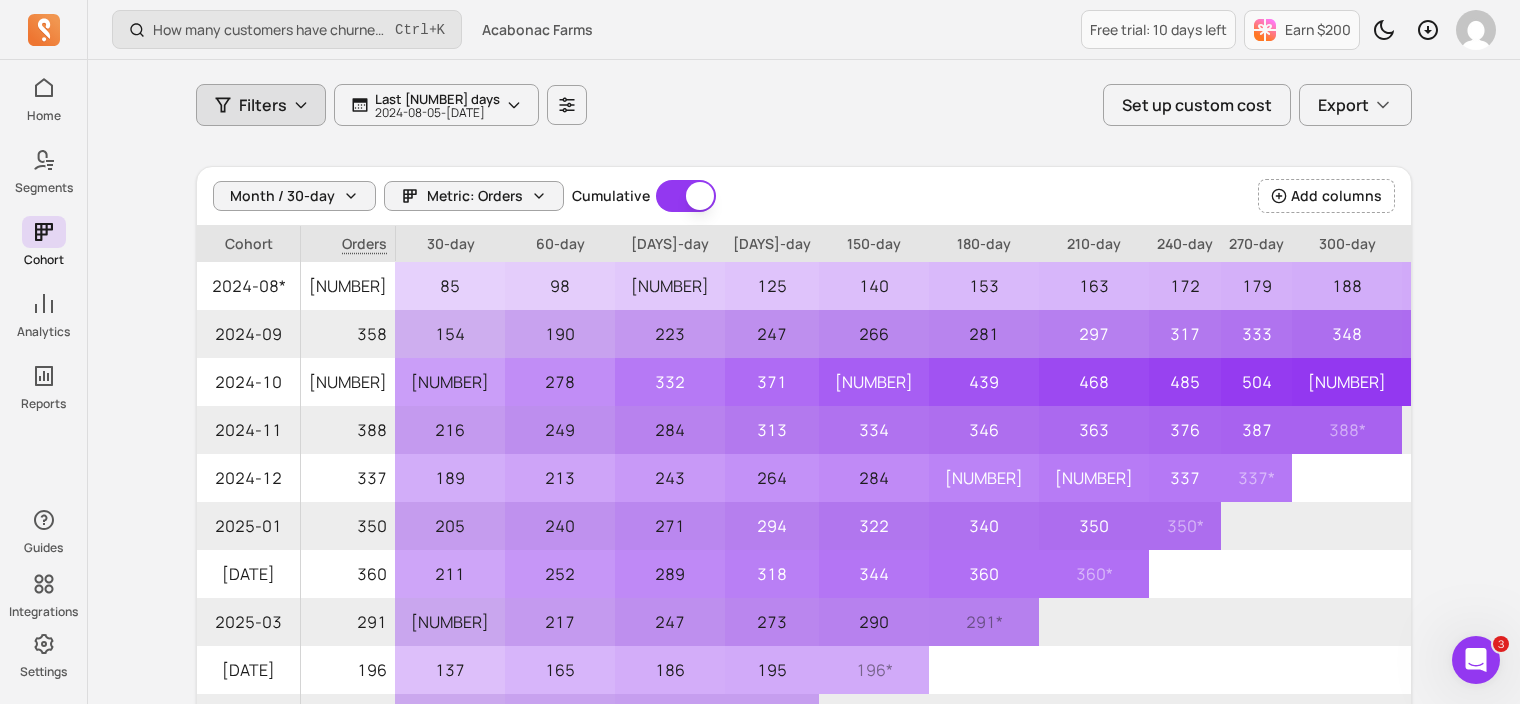 click on "Filters" at bounding box center (261, 105) 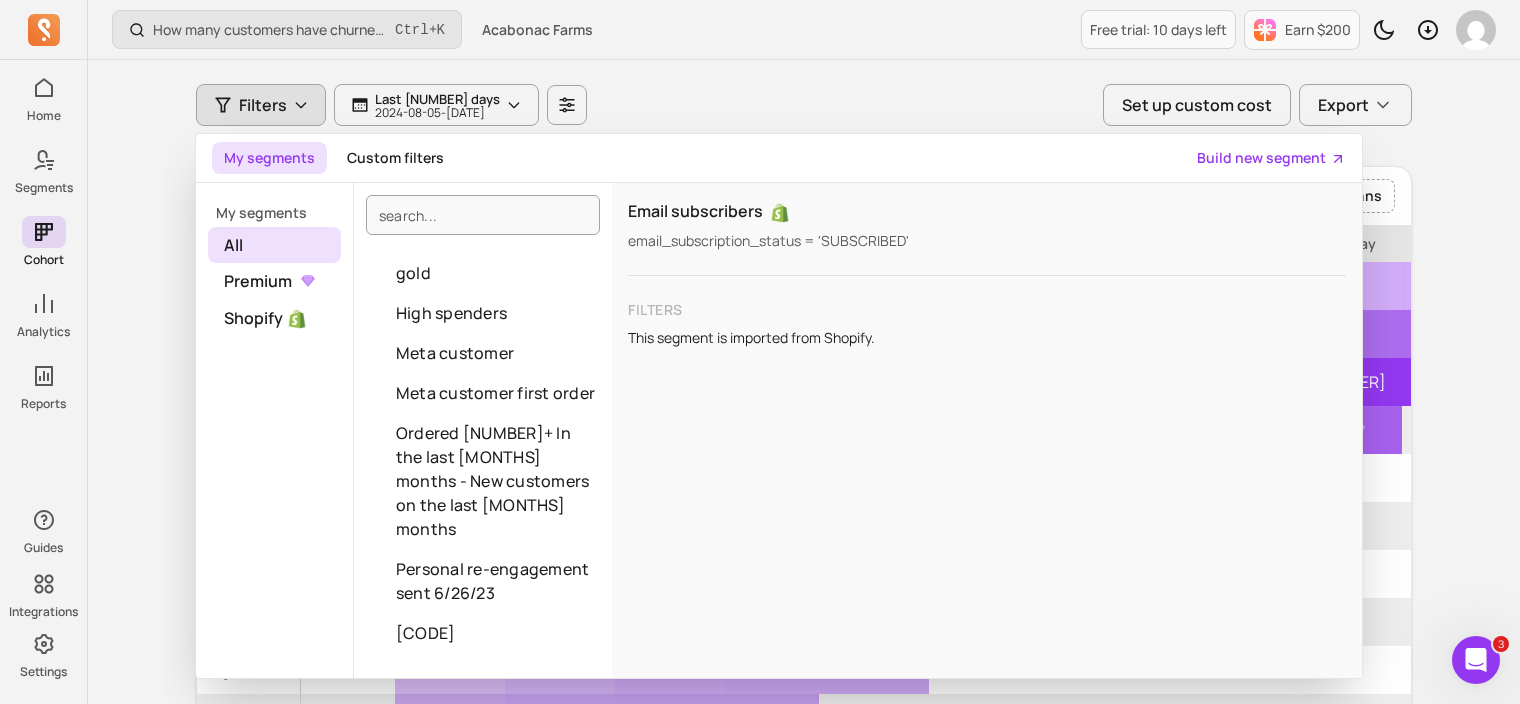 scroll, scrollTop: 476, scrollLeft: 0, axis: vertical 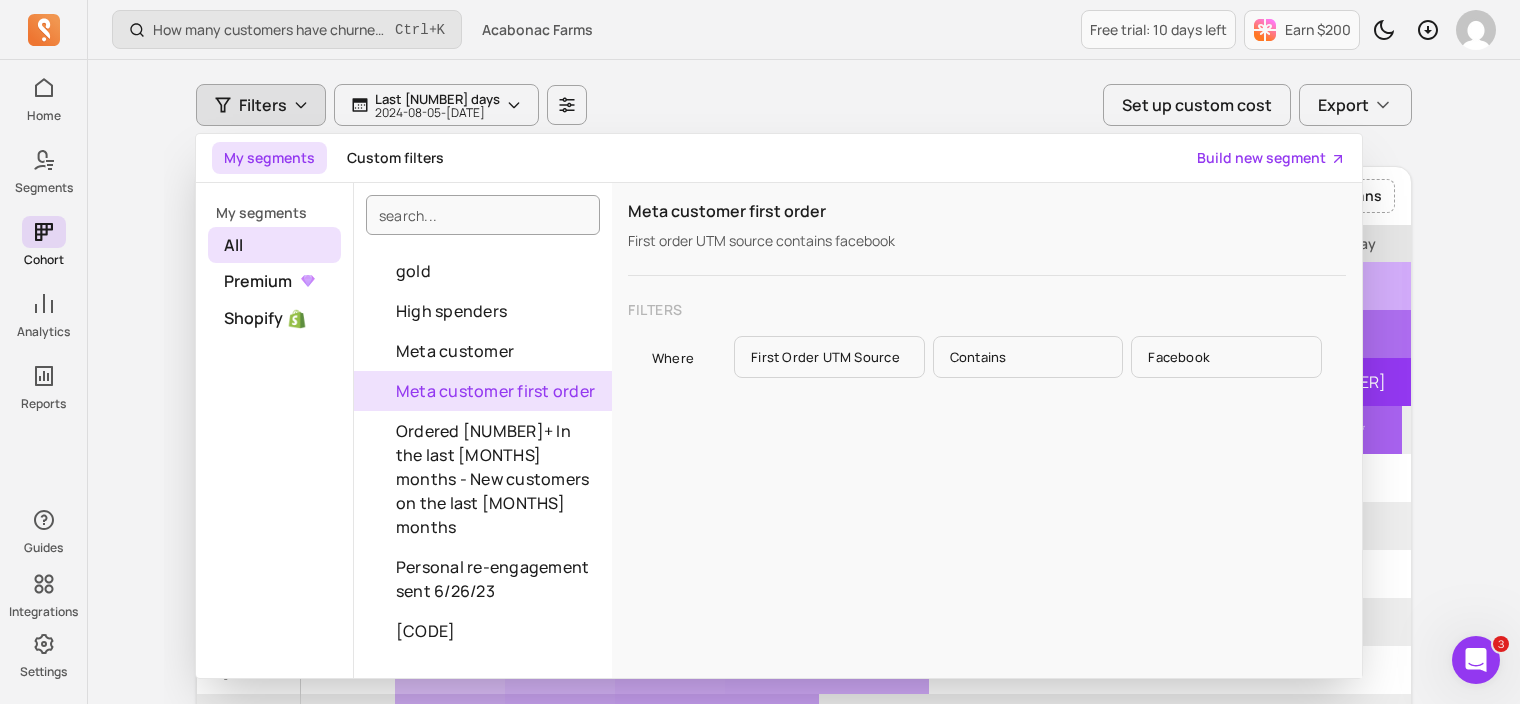 click on "Meta customer first order" at bounding box center [483, 391] 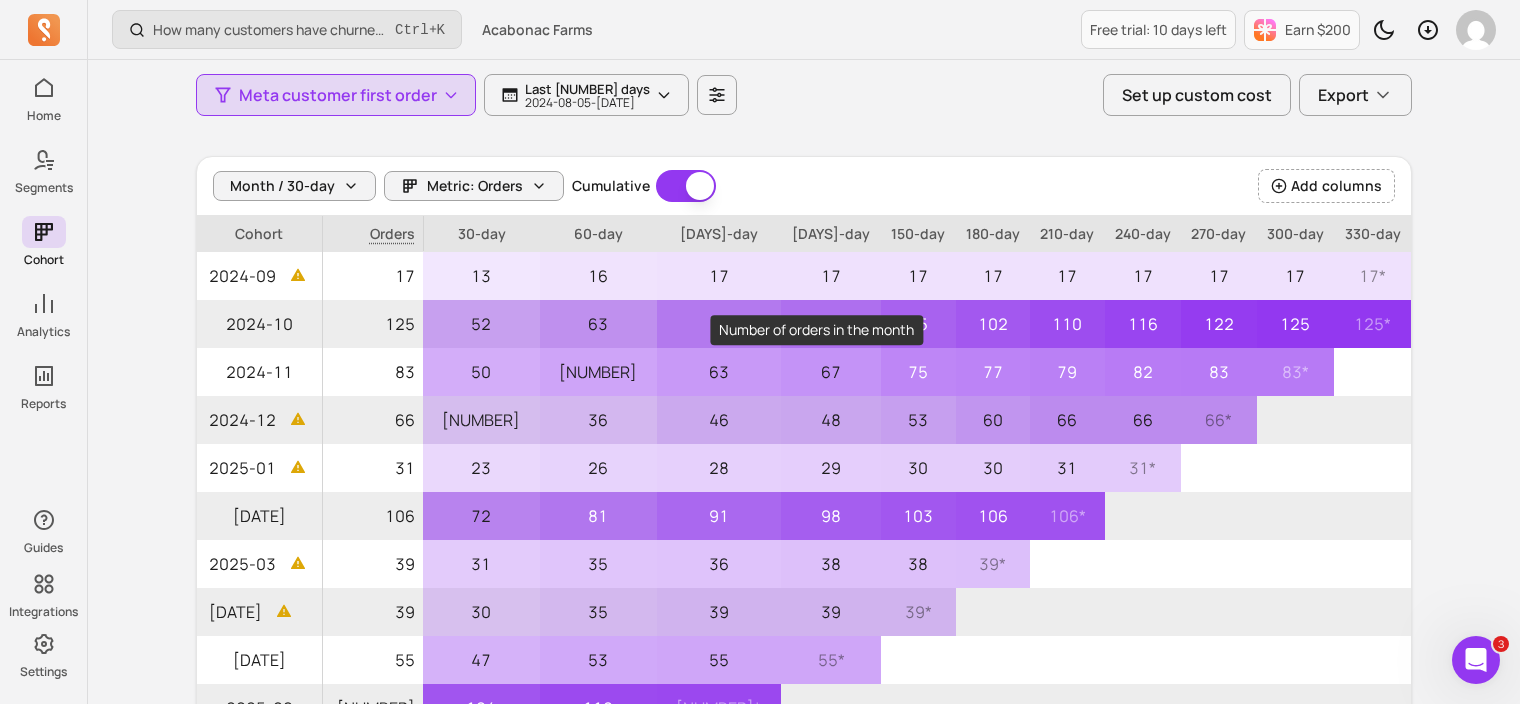 scroll, scrollTop: 120, scrollLeft: 0, axis: vertical 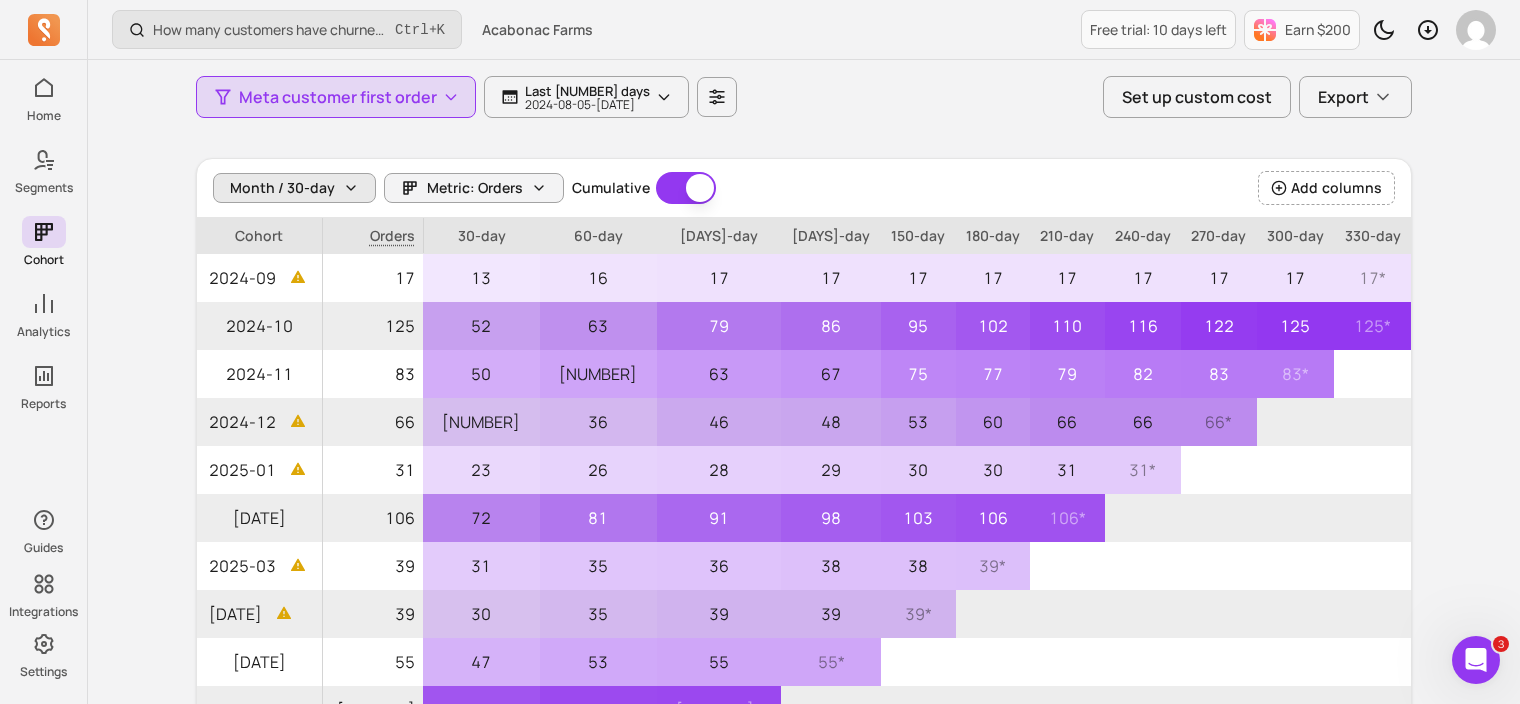 click 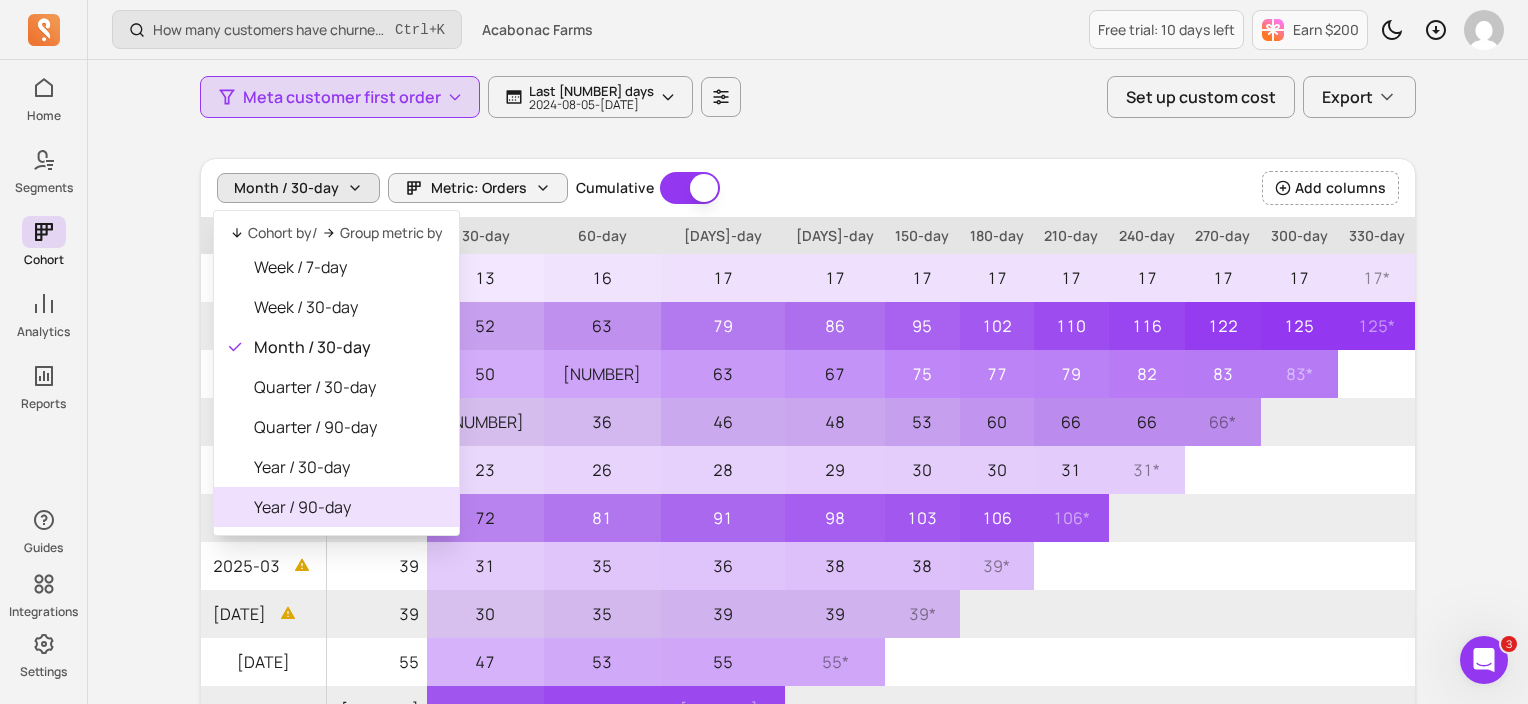 click on "Year / 90-day" at bounding box center [348, 507] 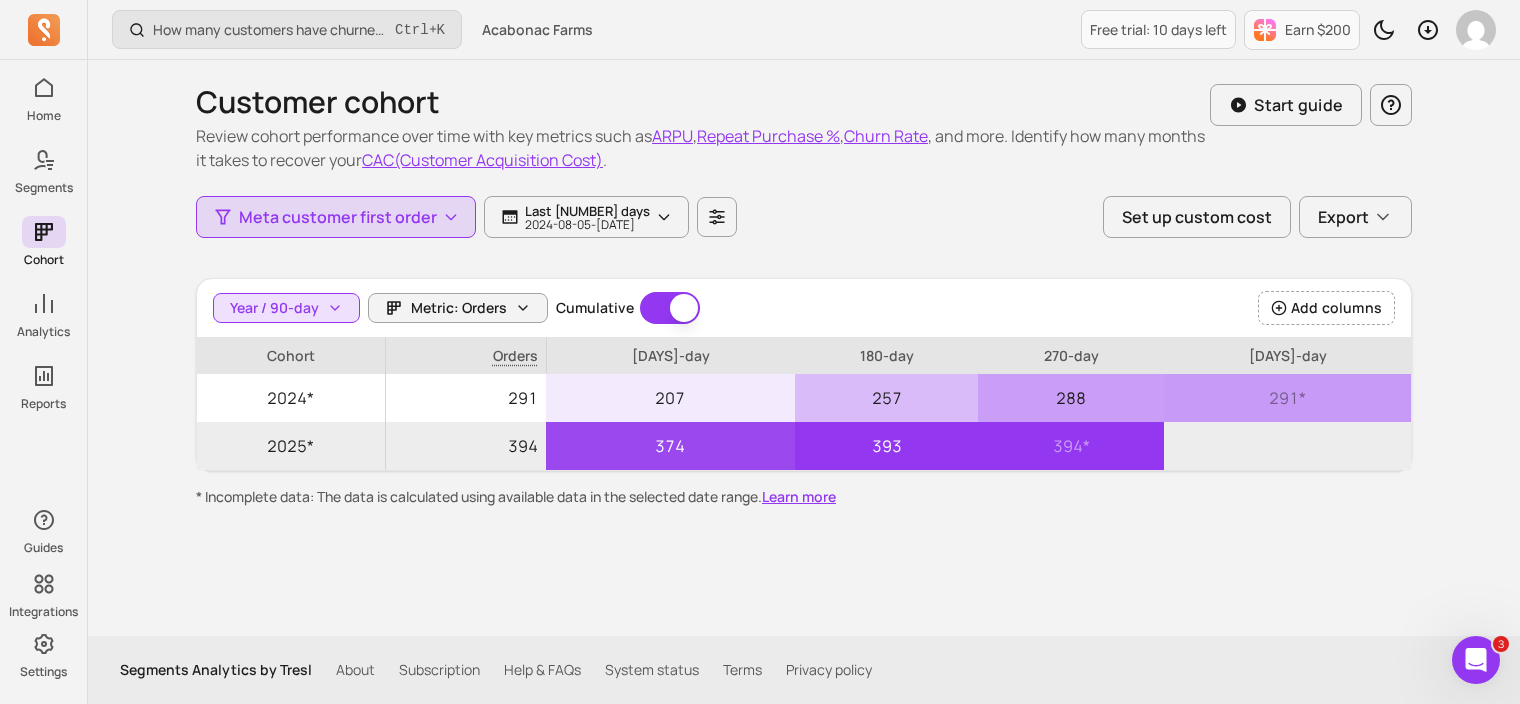 scroll, scrollTop: 0, scrollLeft: 0, axis: both 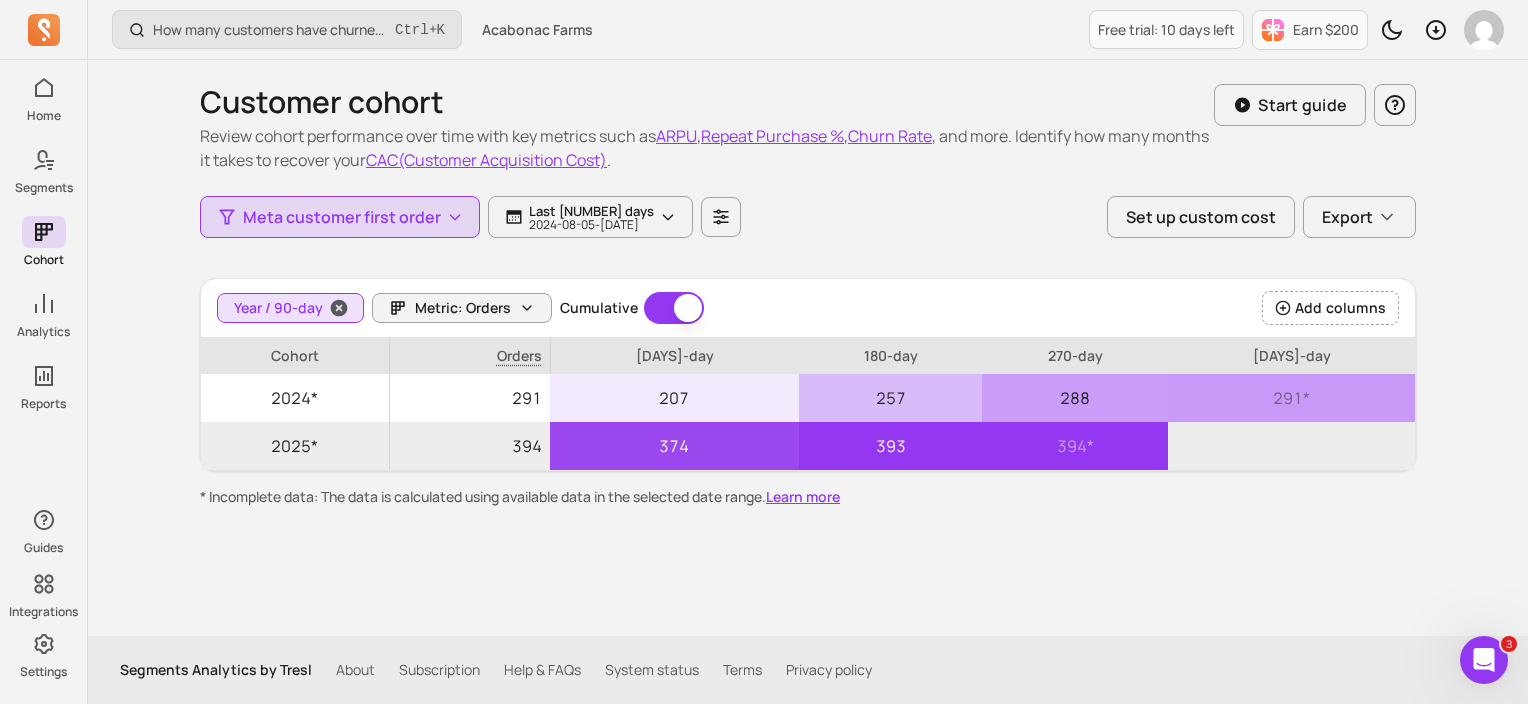 click on "Year / 90-day" at bounding box center [278, 308] 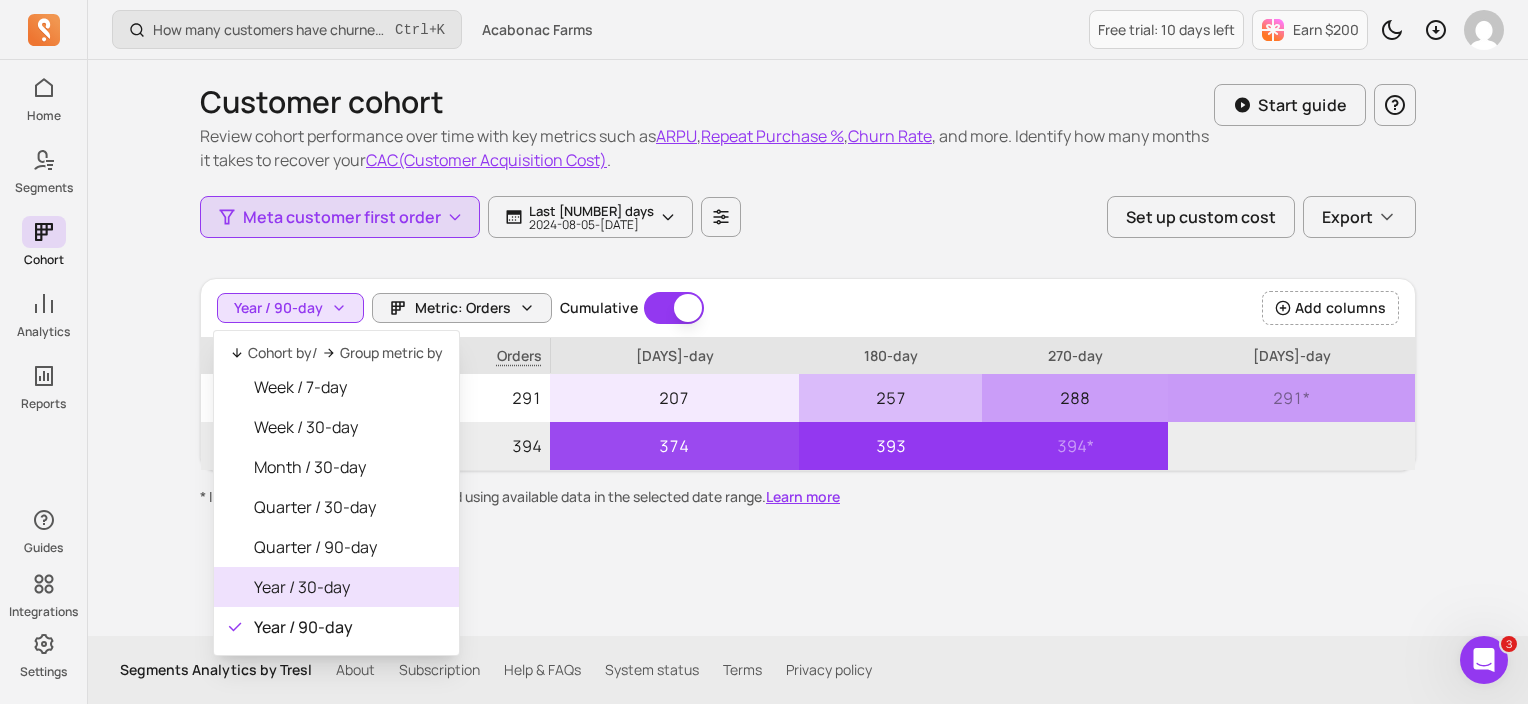 click on "Year / 30-day" at bounding box center (348, 587) 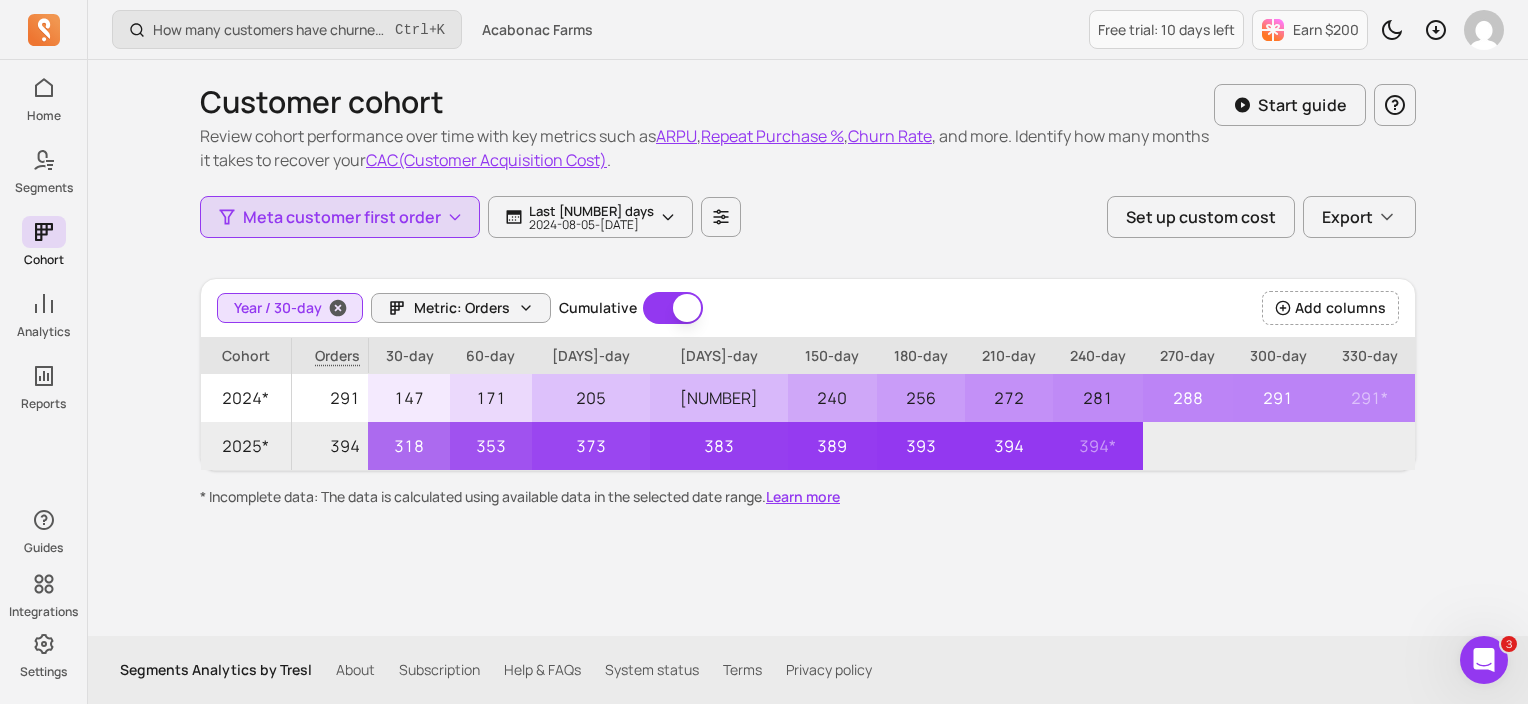 click on "Year / 30-day" at bounding box center [278, 308] 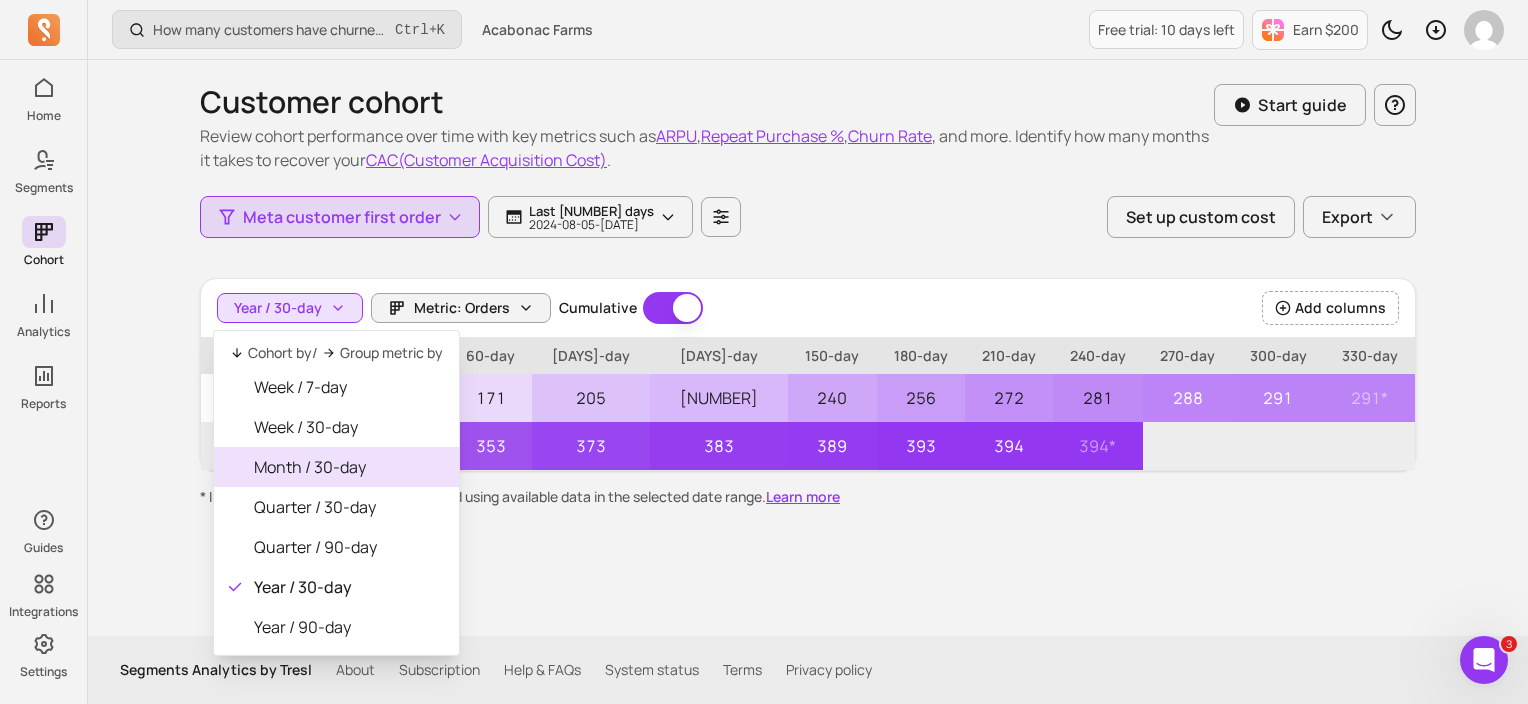 click on "Month / 30-day" at bounding box center (348, 467) 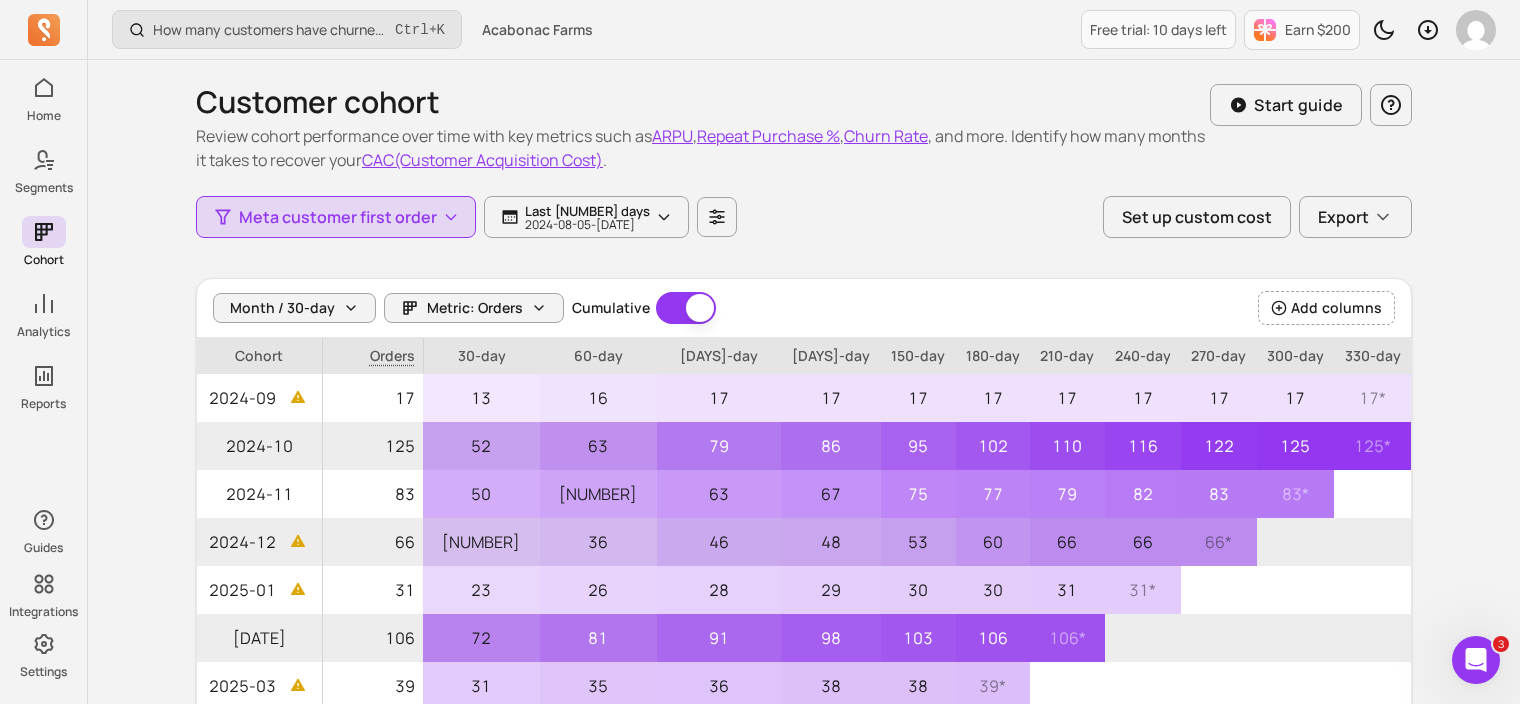 scroll, scrollTop: 341, scrollLeft: 0, axis: vertical 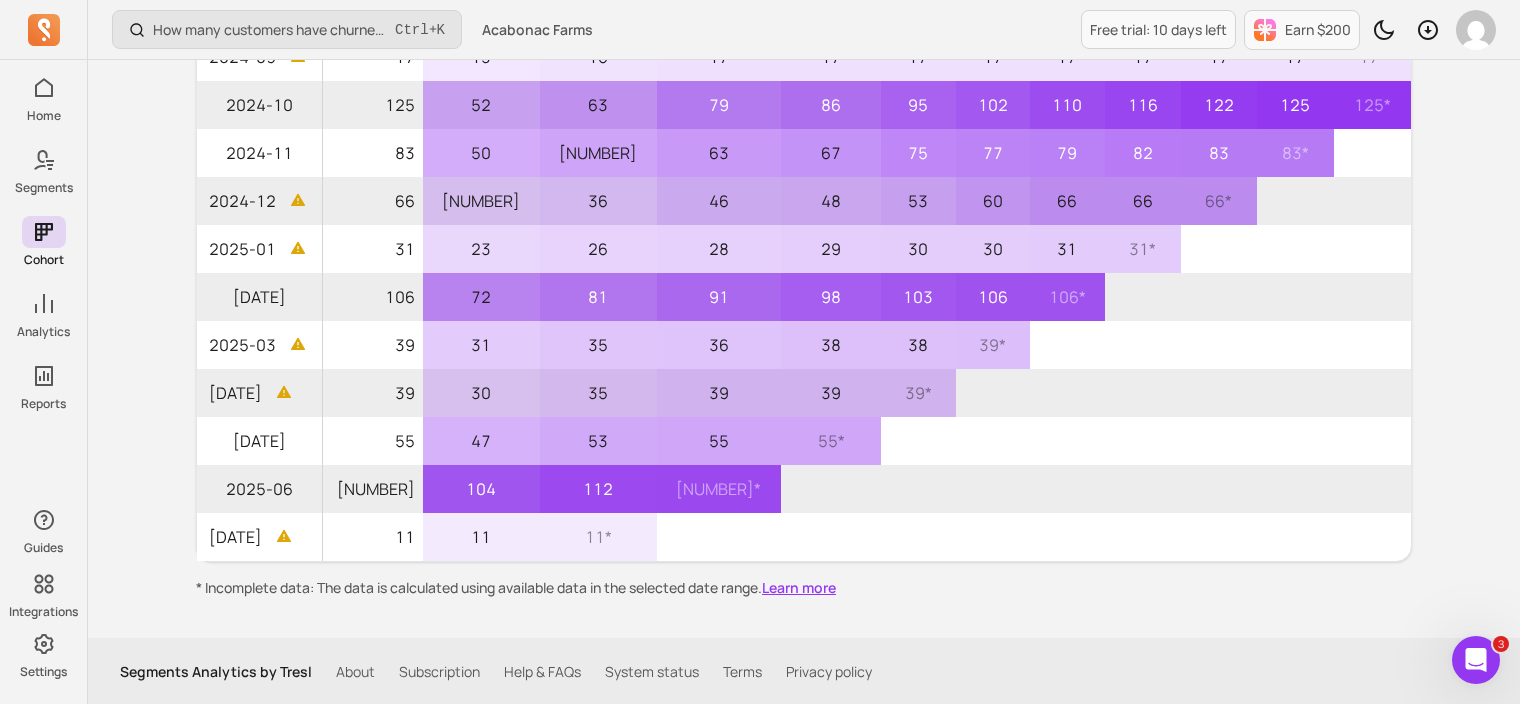 click 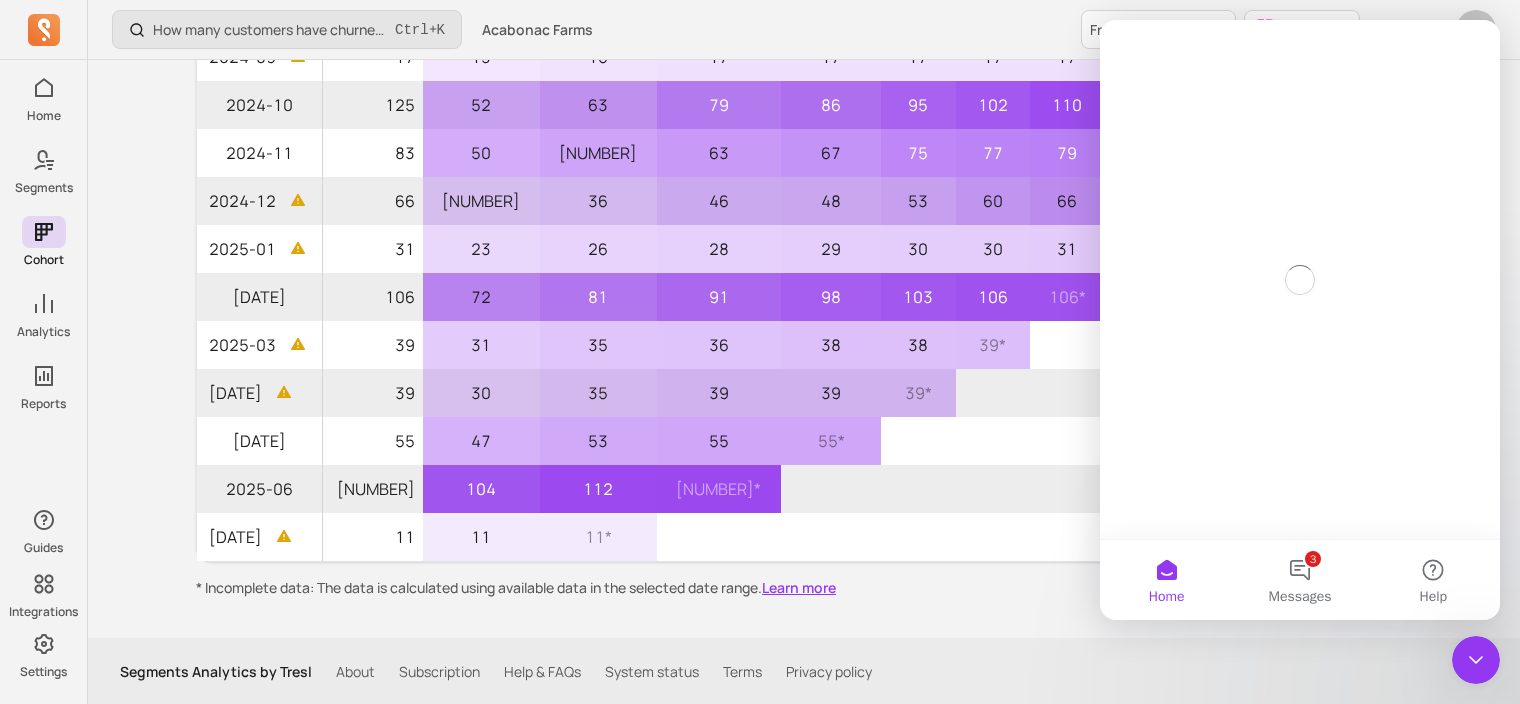 scroll, scrollTop: 0, scrollLeft: 0, axis: both 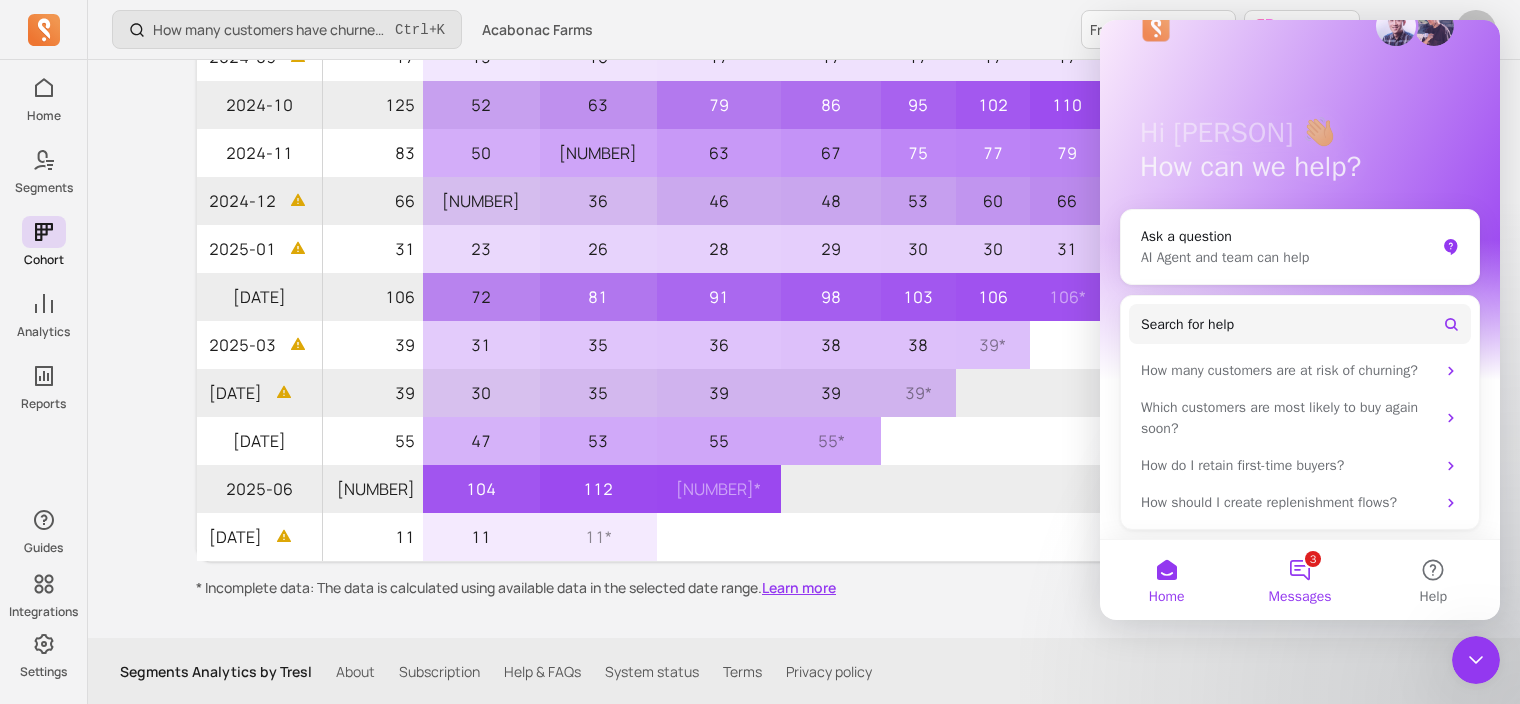 click on "3 Messages" at bounding box center [1299, 580] 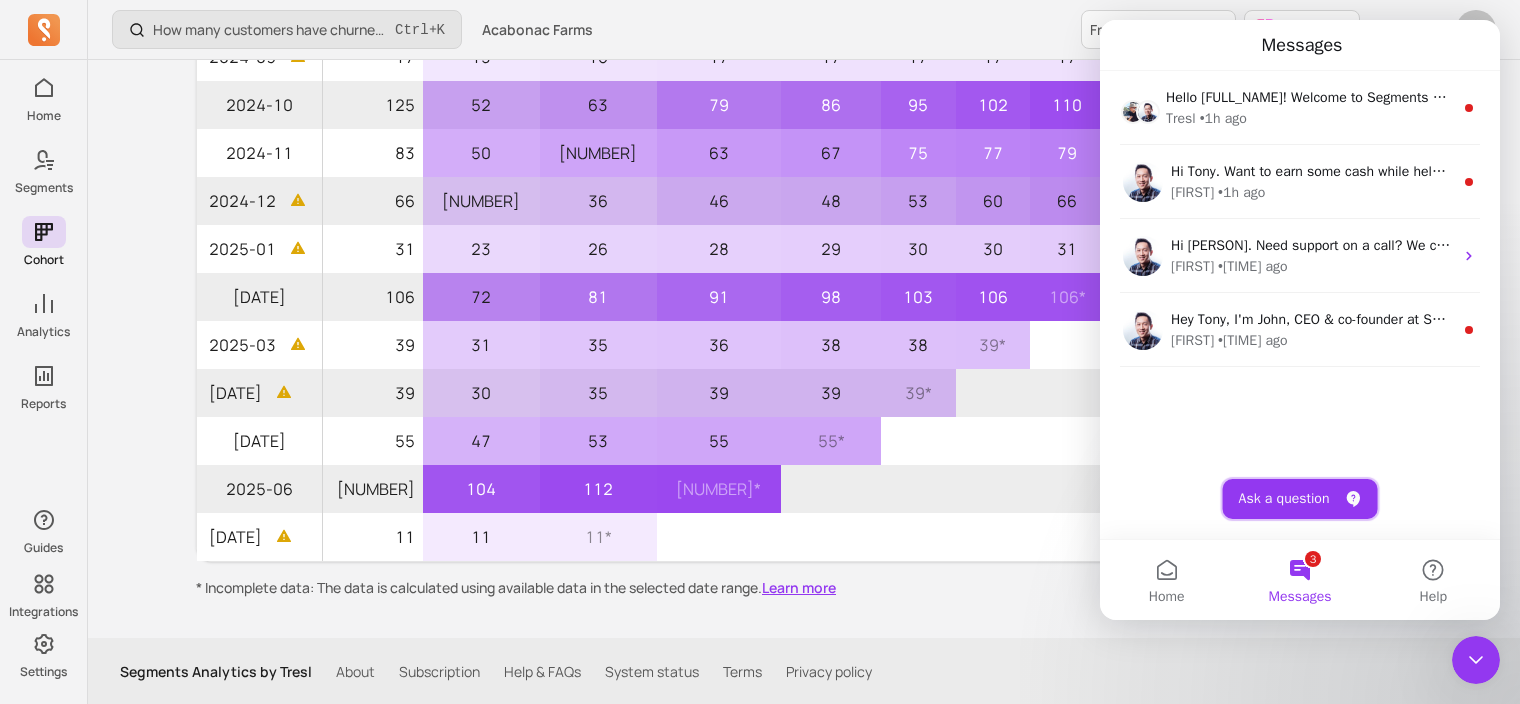 click on "Ask a question" at bounding box center (1300, 499) 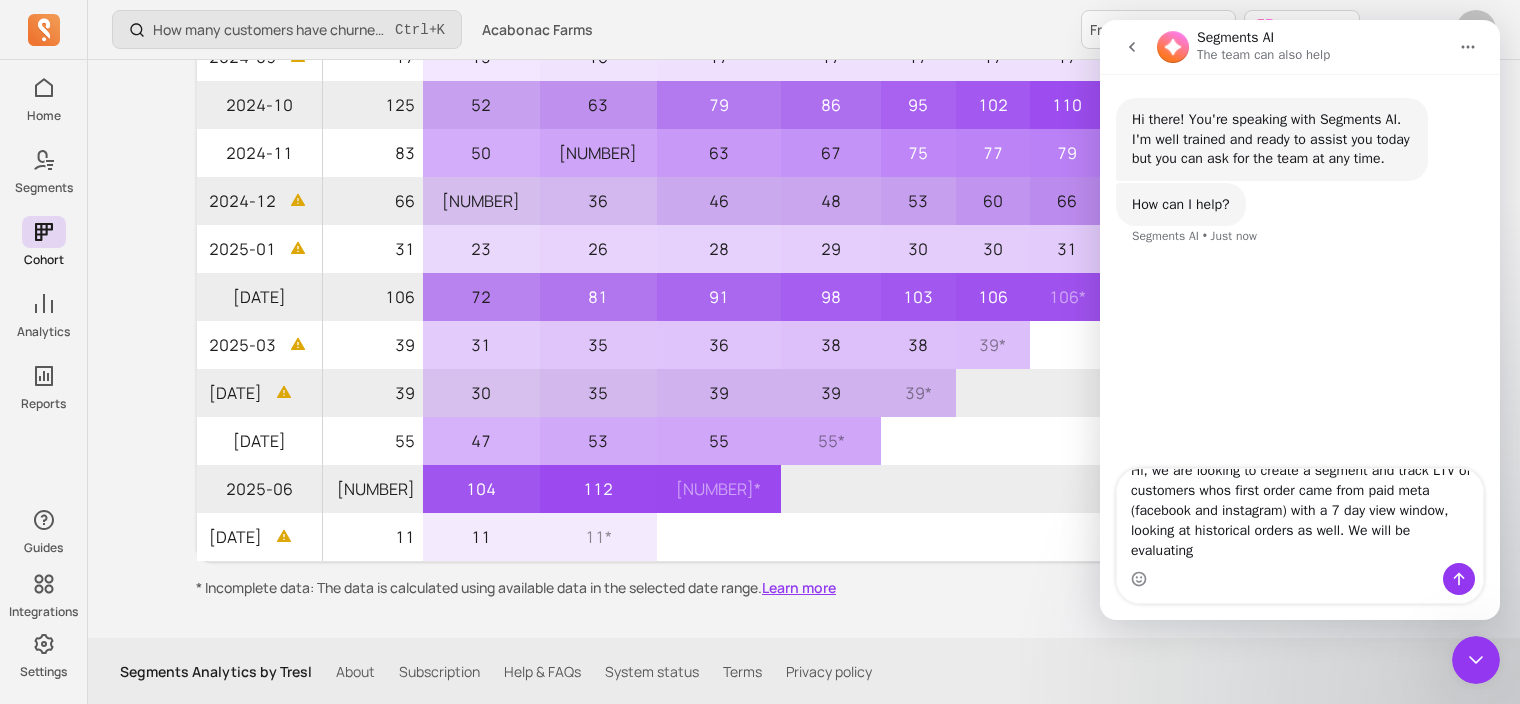 scroll, scrollTop: 0, scrollLeft: 0, axis: both 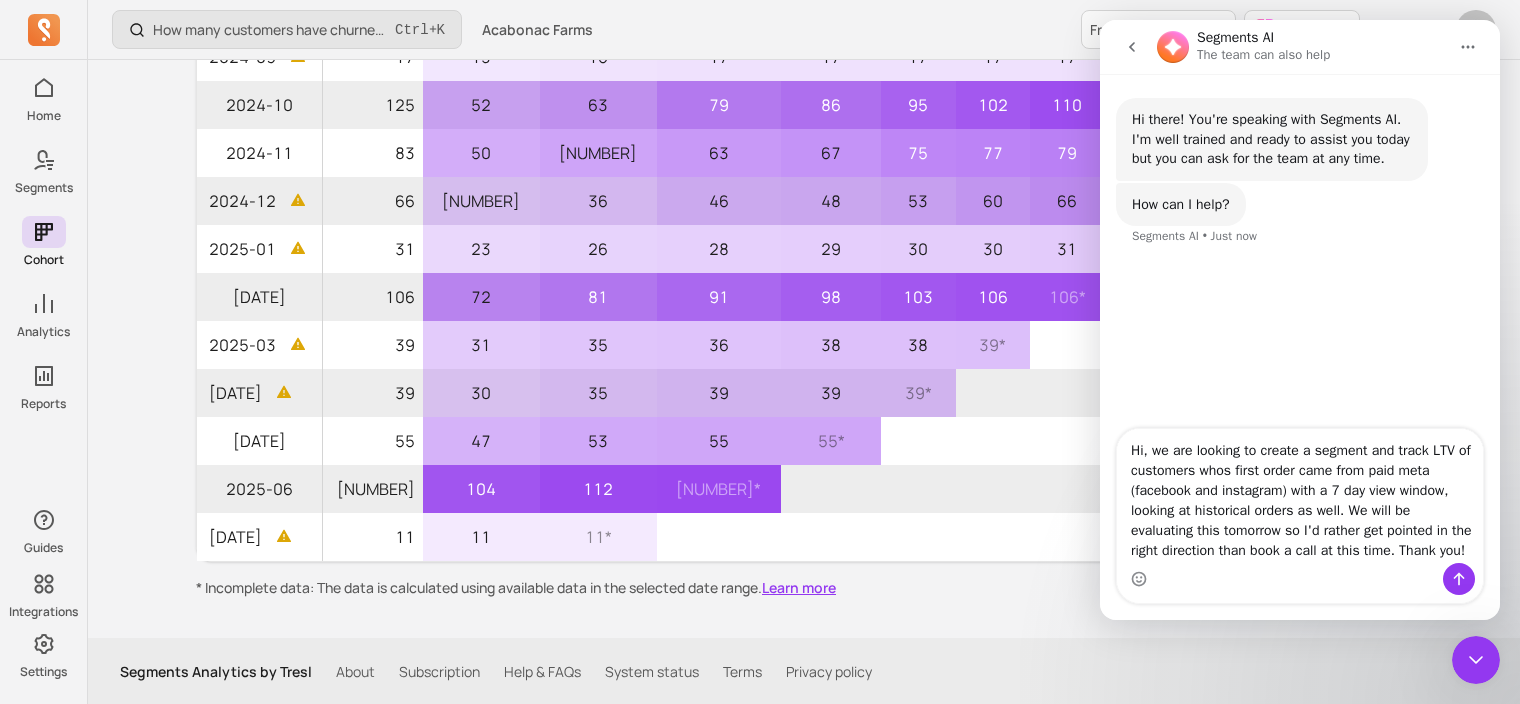 drag, startPoint x: 1194, startPoint y: 555, endPoint x: 1133, endPoint y: 429, distance: 139.98929 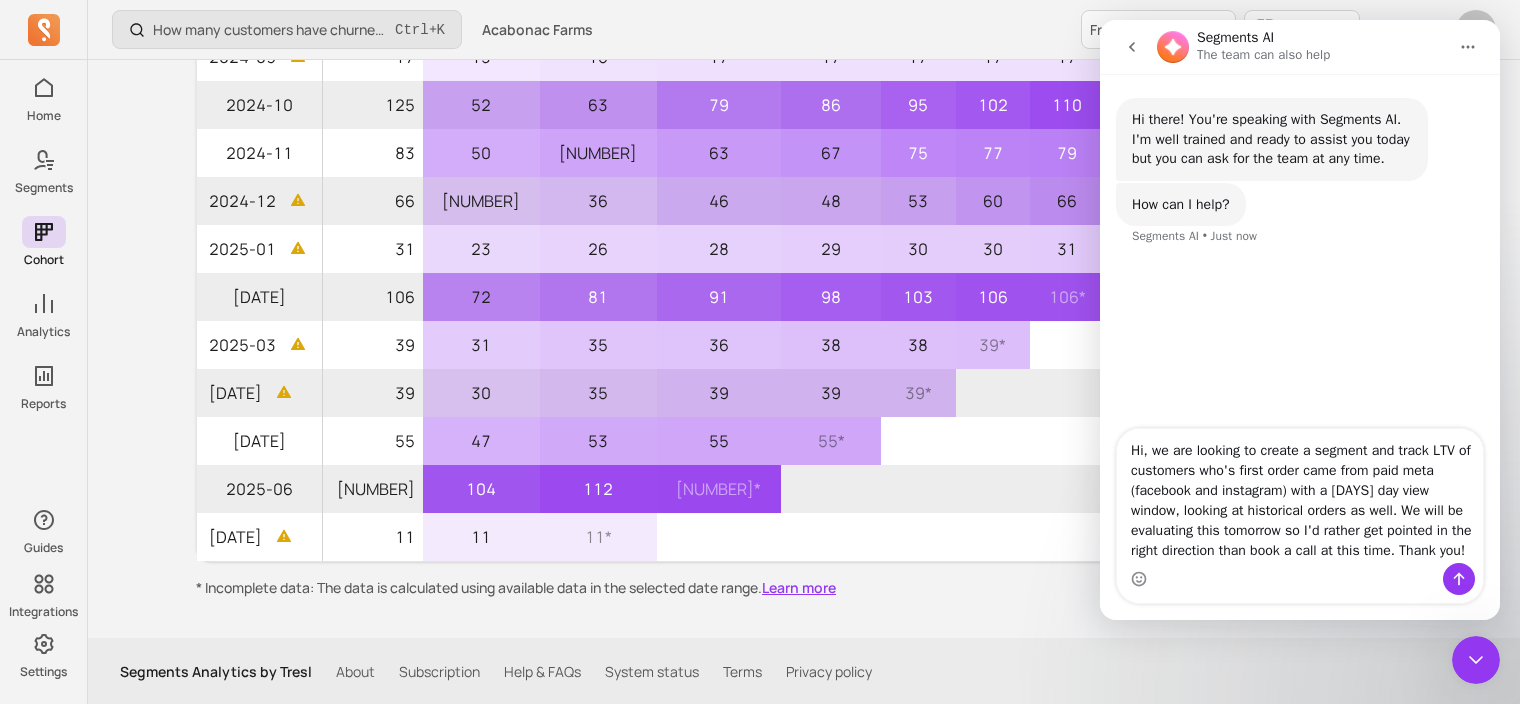 type on "Hi, we are looking to create a segment and track LTV of customers who's first order came from paid meta (facebook and instagram) with a [DAYS] day view window, looking at historical orders as well. We will be evaluating this tomorrow so I'd rather get pointed in the right direction than book a call at this time. Thank you!" 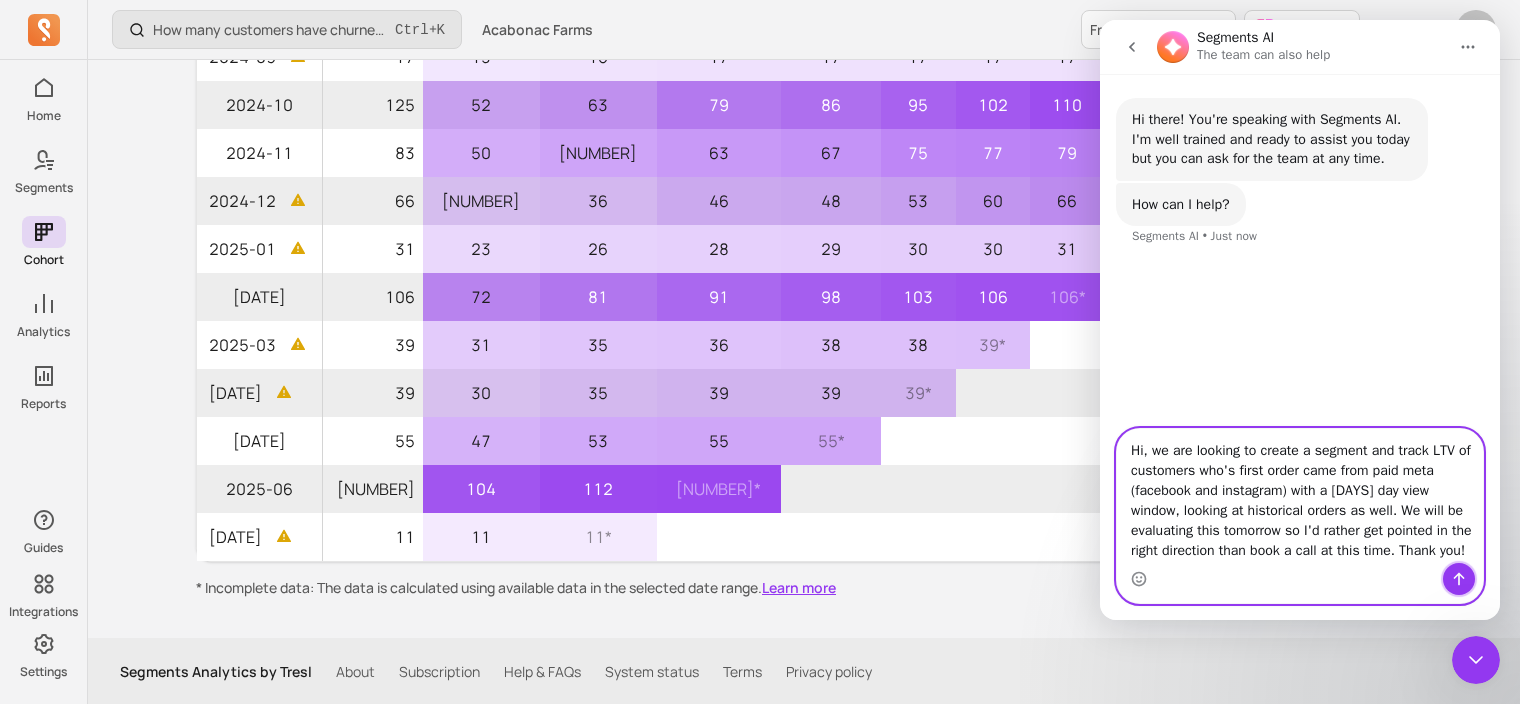 click 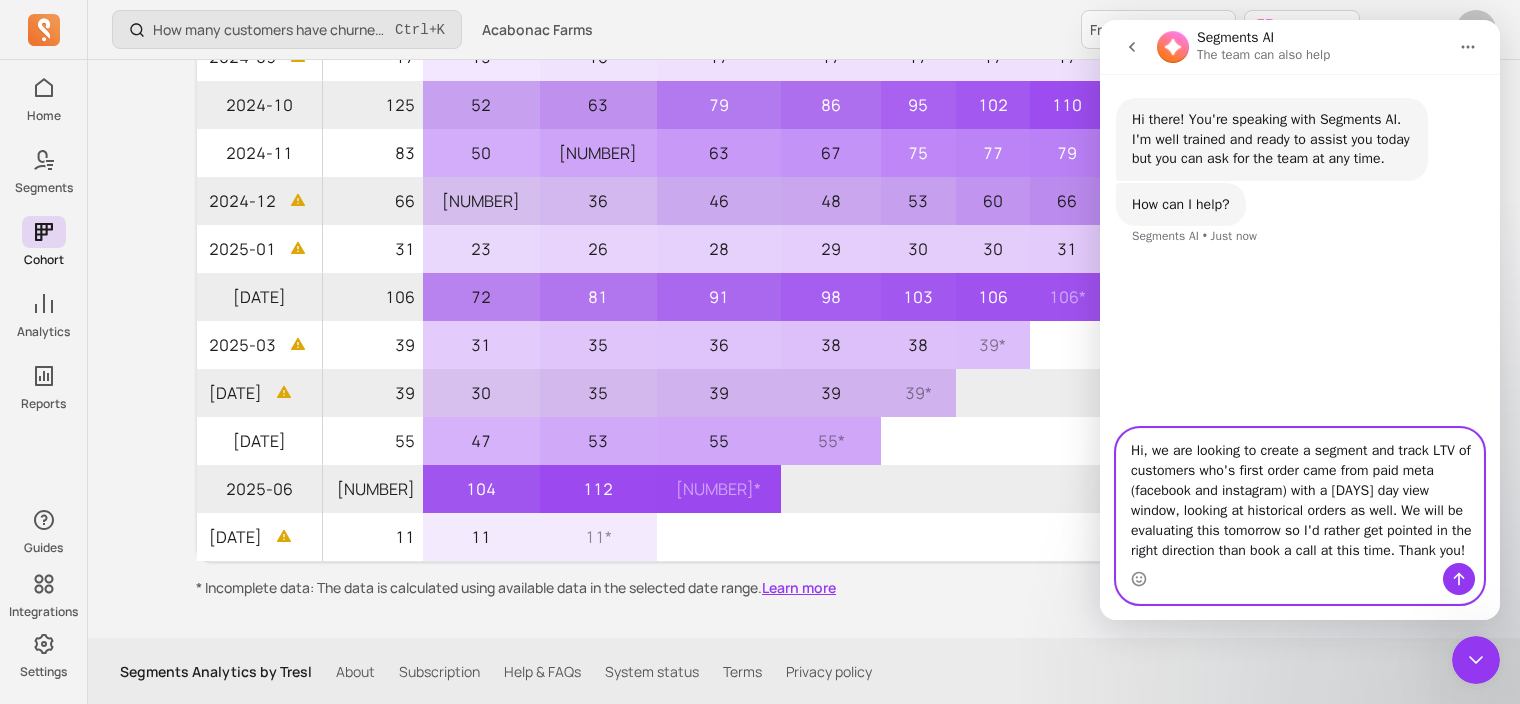 type 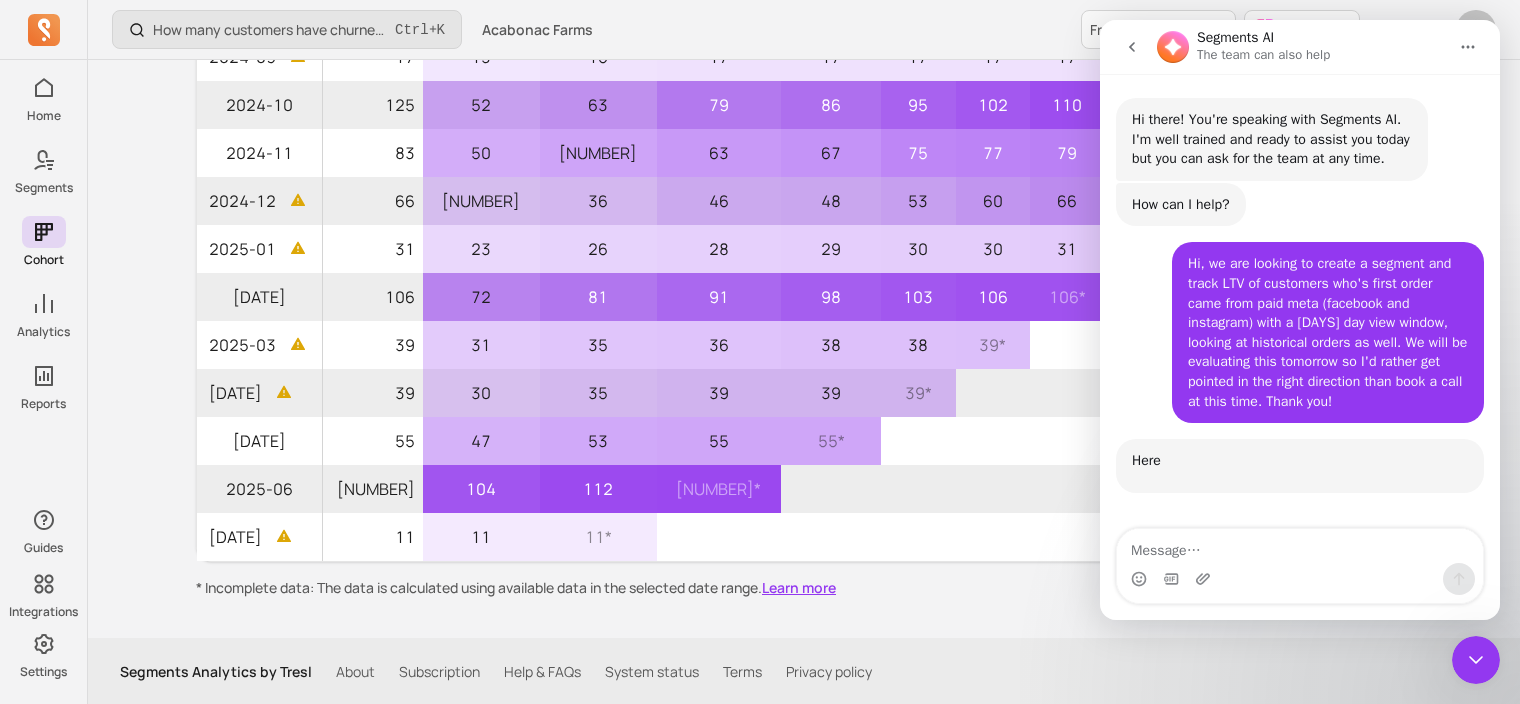 scroll, scrollTop: 79, scrollLeft: 0, axis: vertical 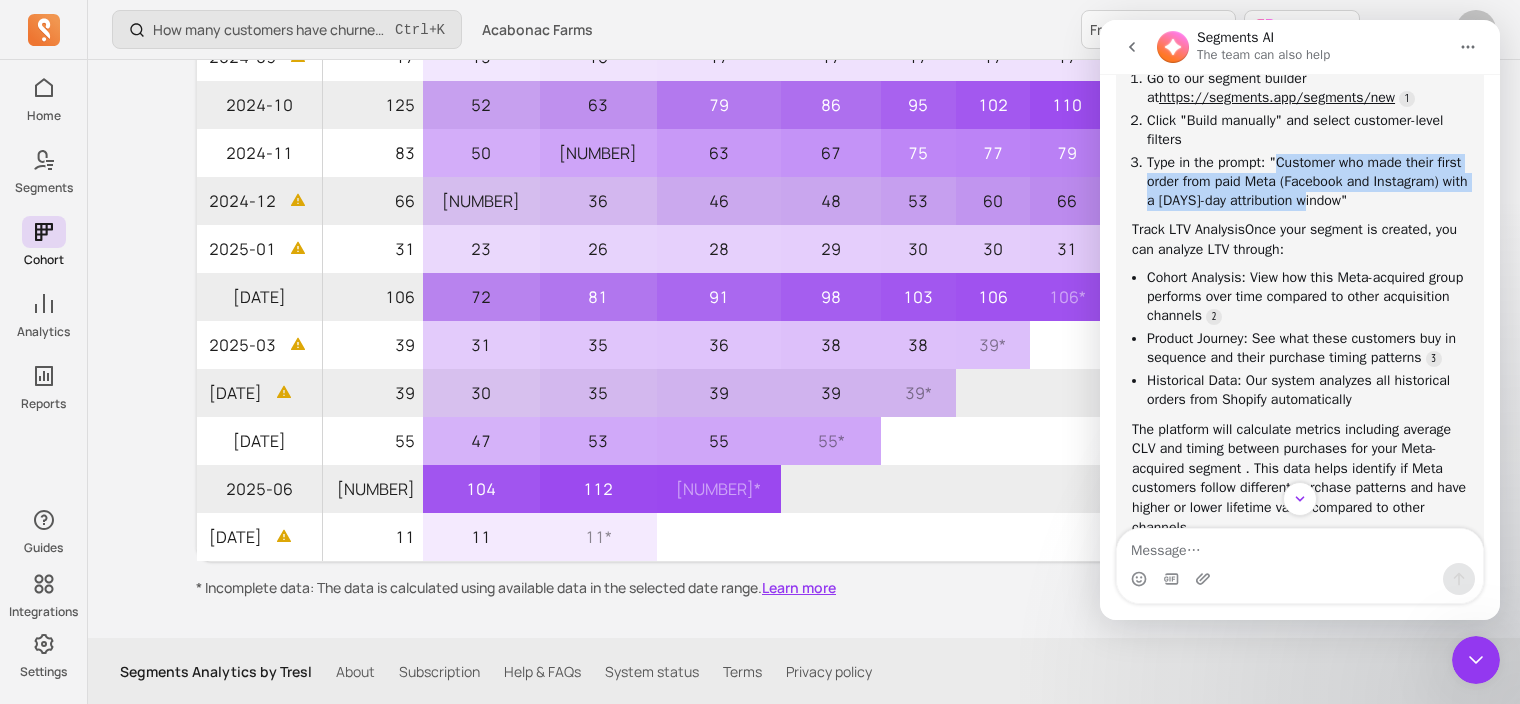 drag, startPoint x: 1280, startPoint y: 158, endPoint x: 1409, endPoint y: 204, distance: 136.95619 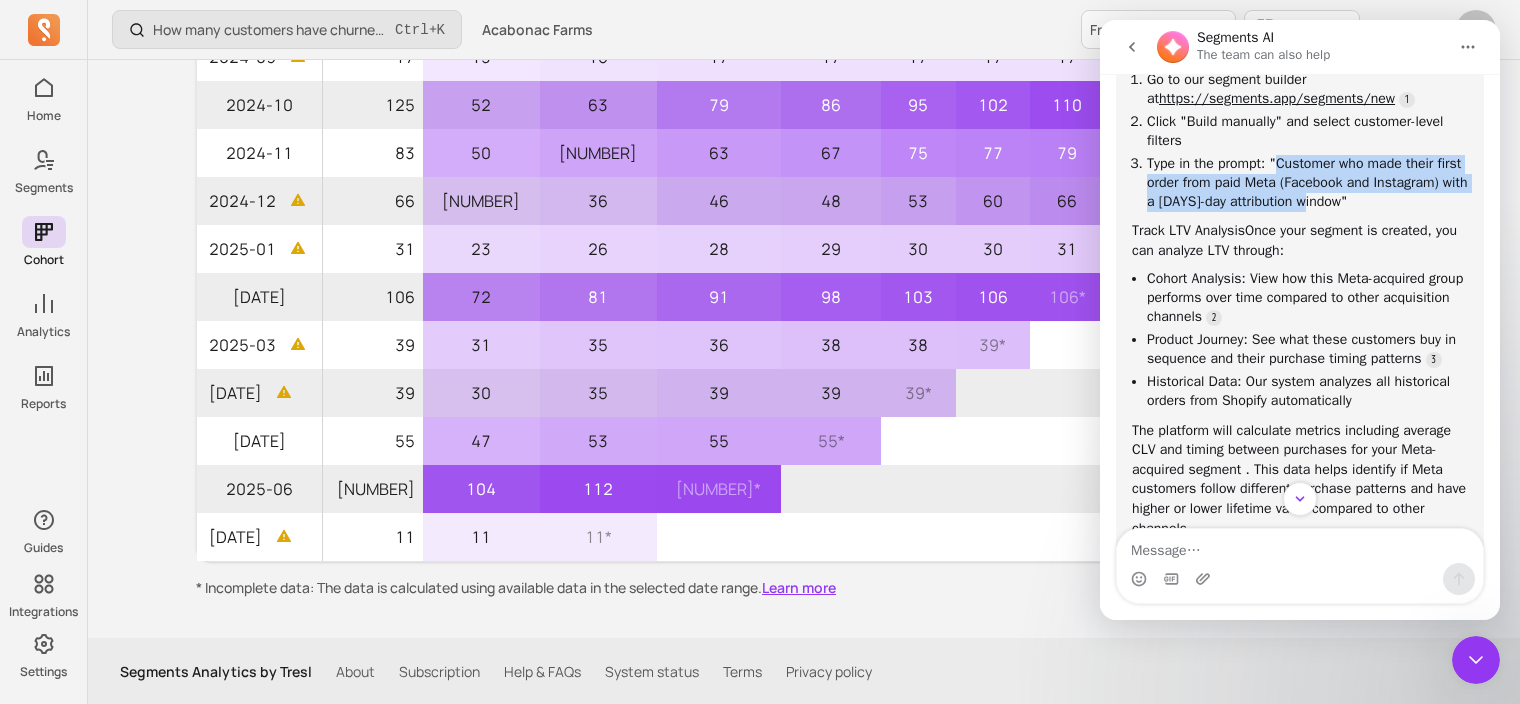 copy on "Customer who made their first order from paid Meta (Facebook and Instagram) with a 7-day attribution window" 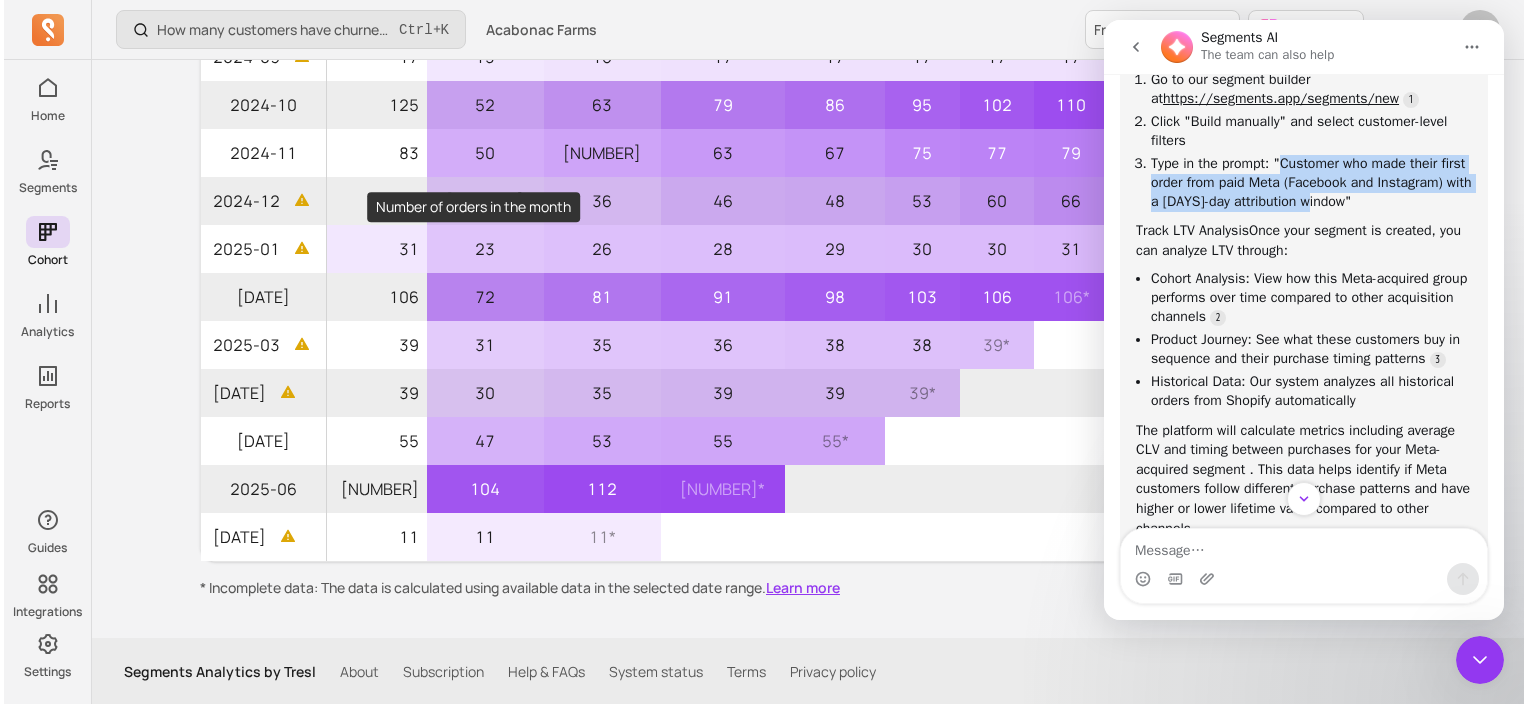 scroll, scrollTop: 0, scrollLeft: 0, axis: both 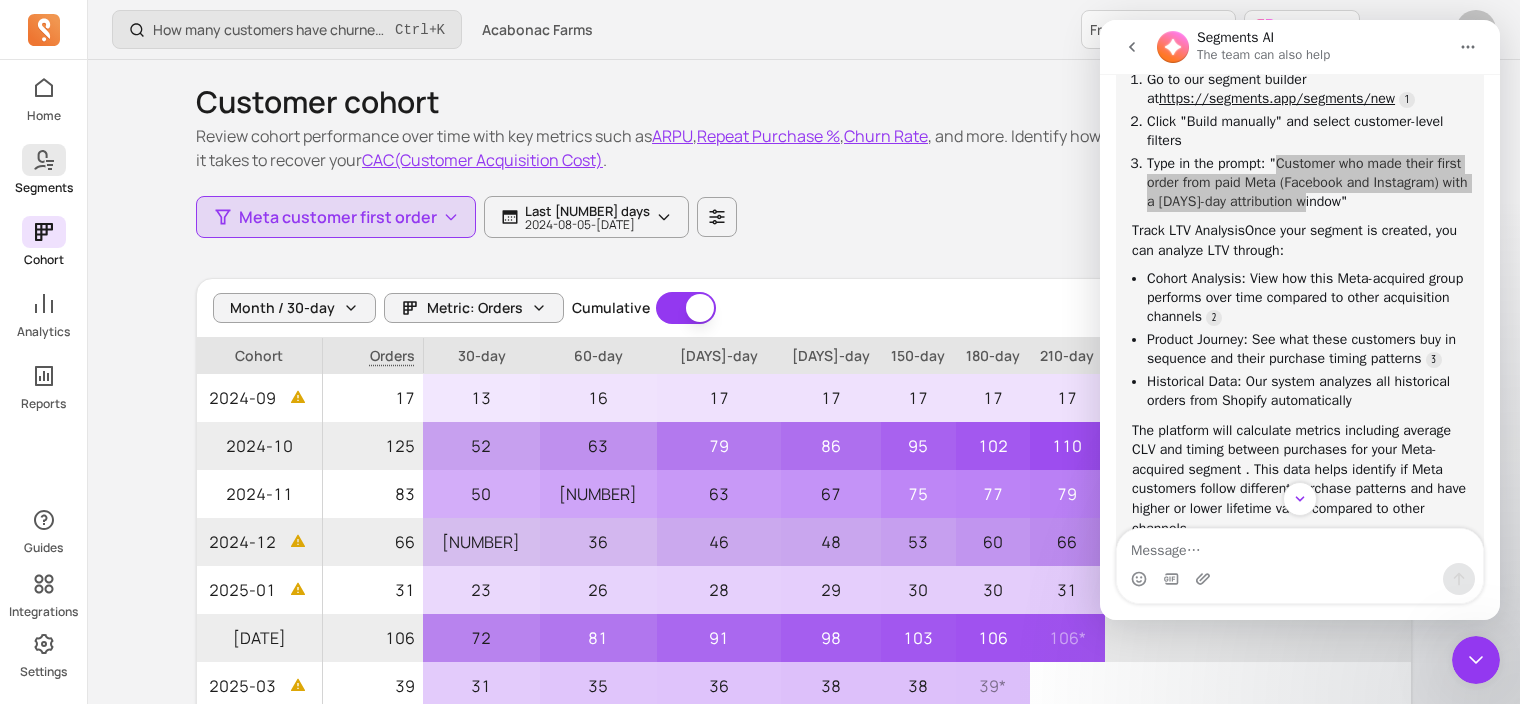 click at bounding box center (44, 160) 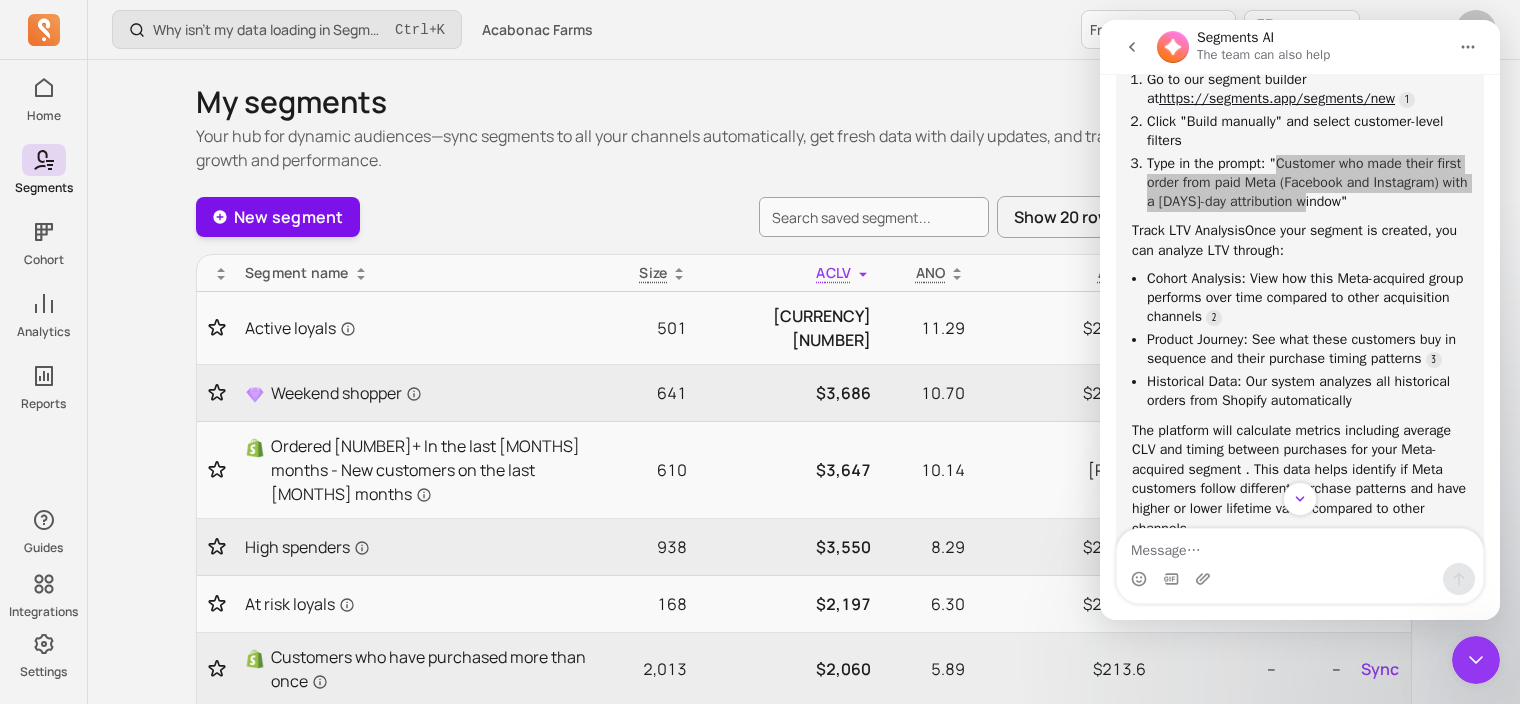 click on "New segment" at bounding box center [278, 217] 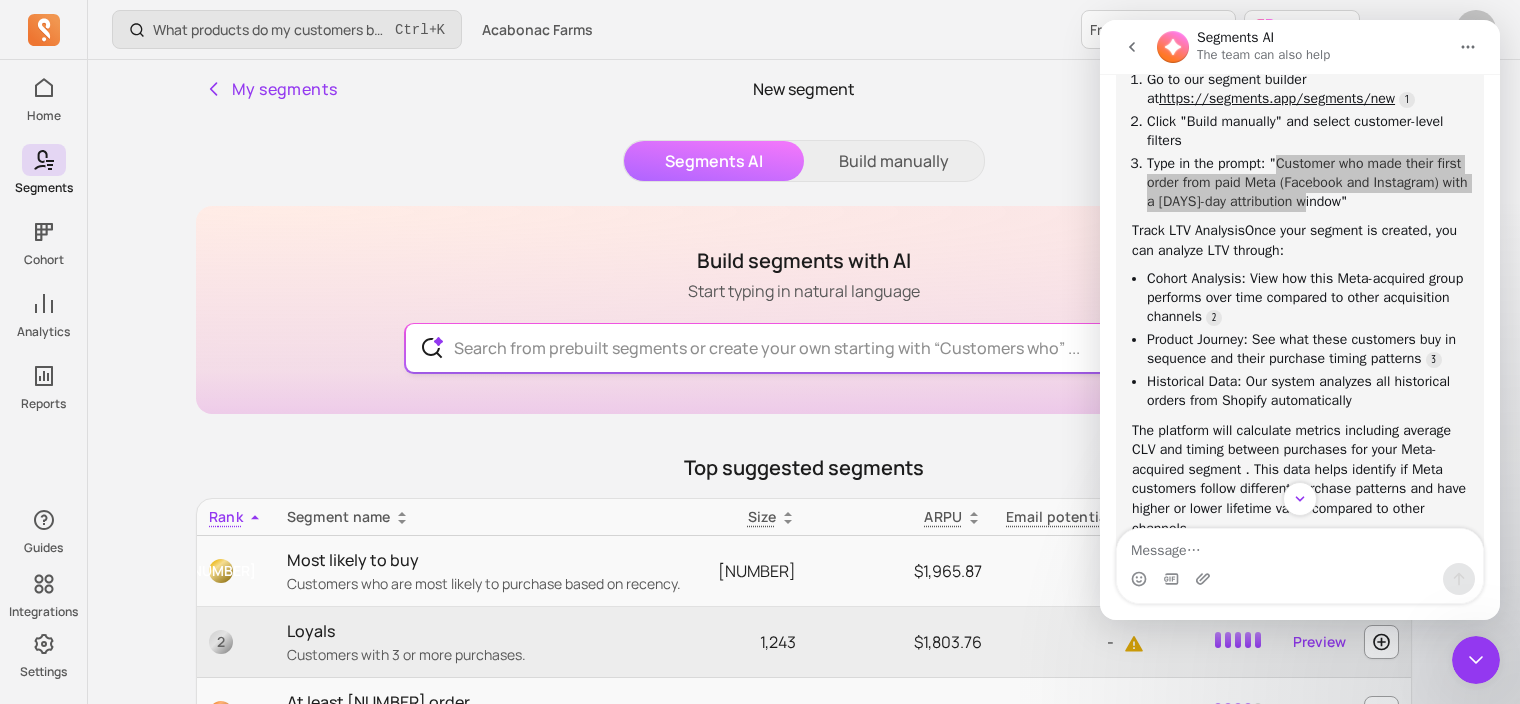click at bounding box center (804, 348) 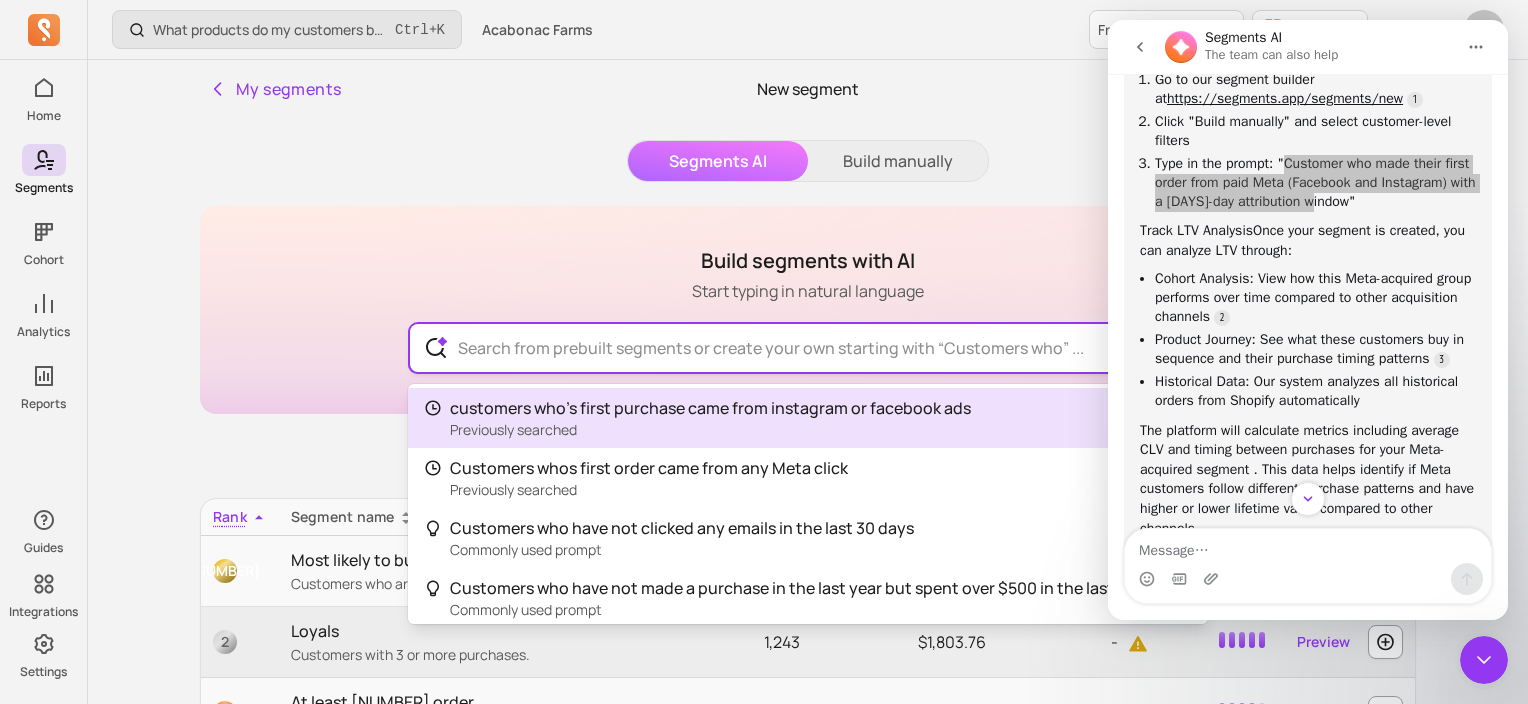 paste on "Customer who made their first order from paid Meta (Facebook and Instagram) with a 7-day attribution window" 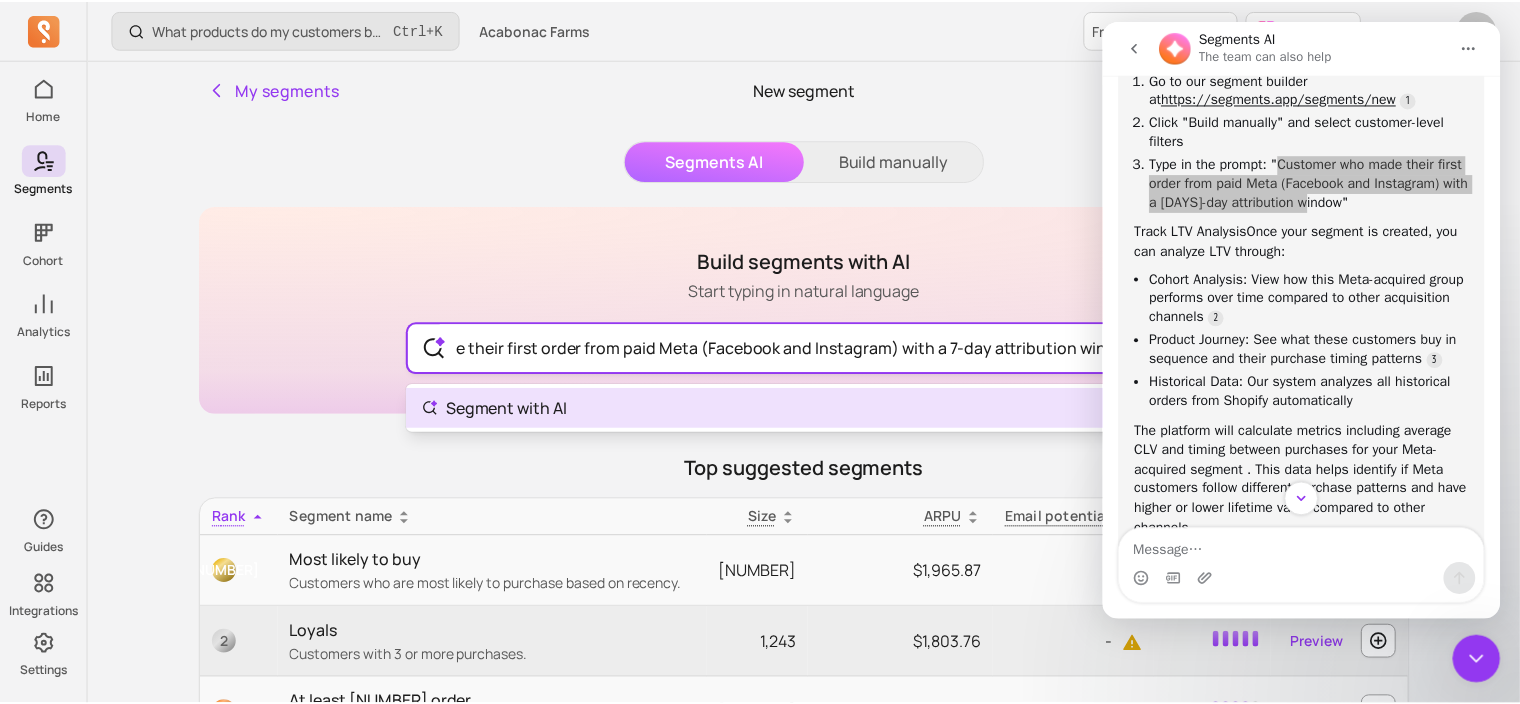 scroll, scrollTop: 0, scrollLeft: 0, axis: both 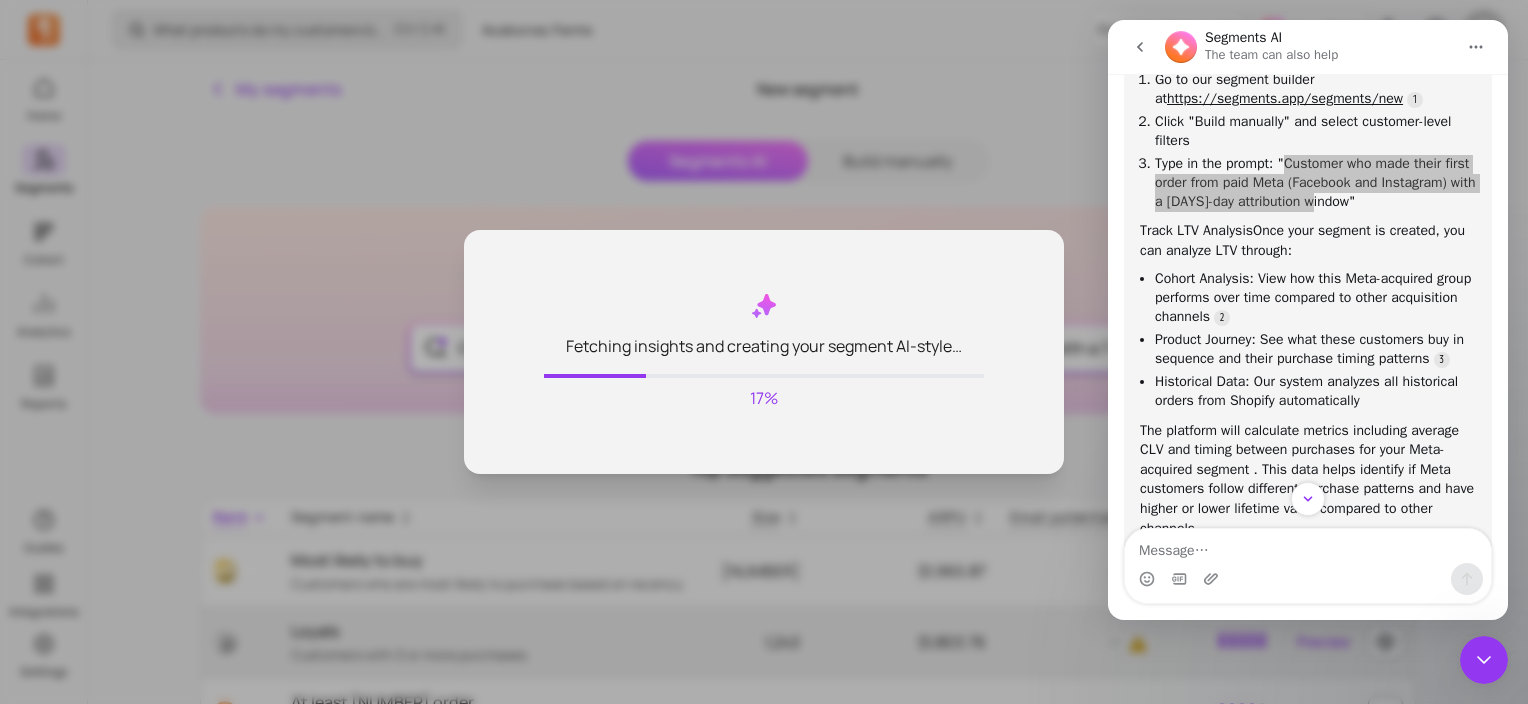 type on "Customer who made their first order from paid Meta (Facebook and Instagram) with a 7-day attribution window" 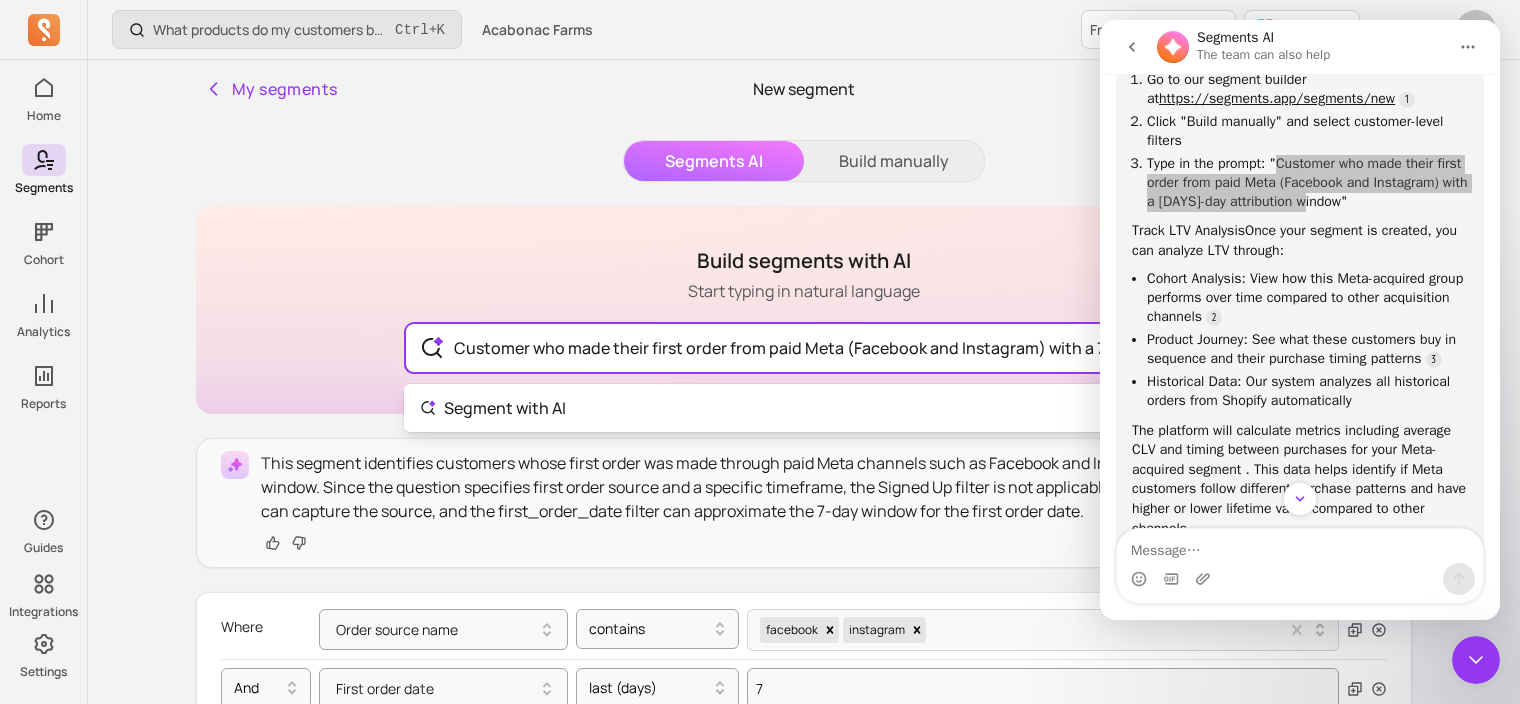 drag, startPoint x: 451, startPoint y: 484, endPoint x: 469, endPoint y: 453, distance: 35.846897 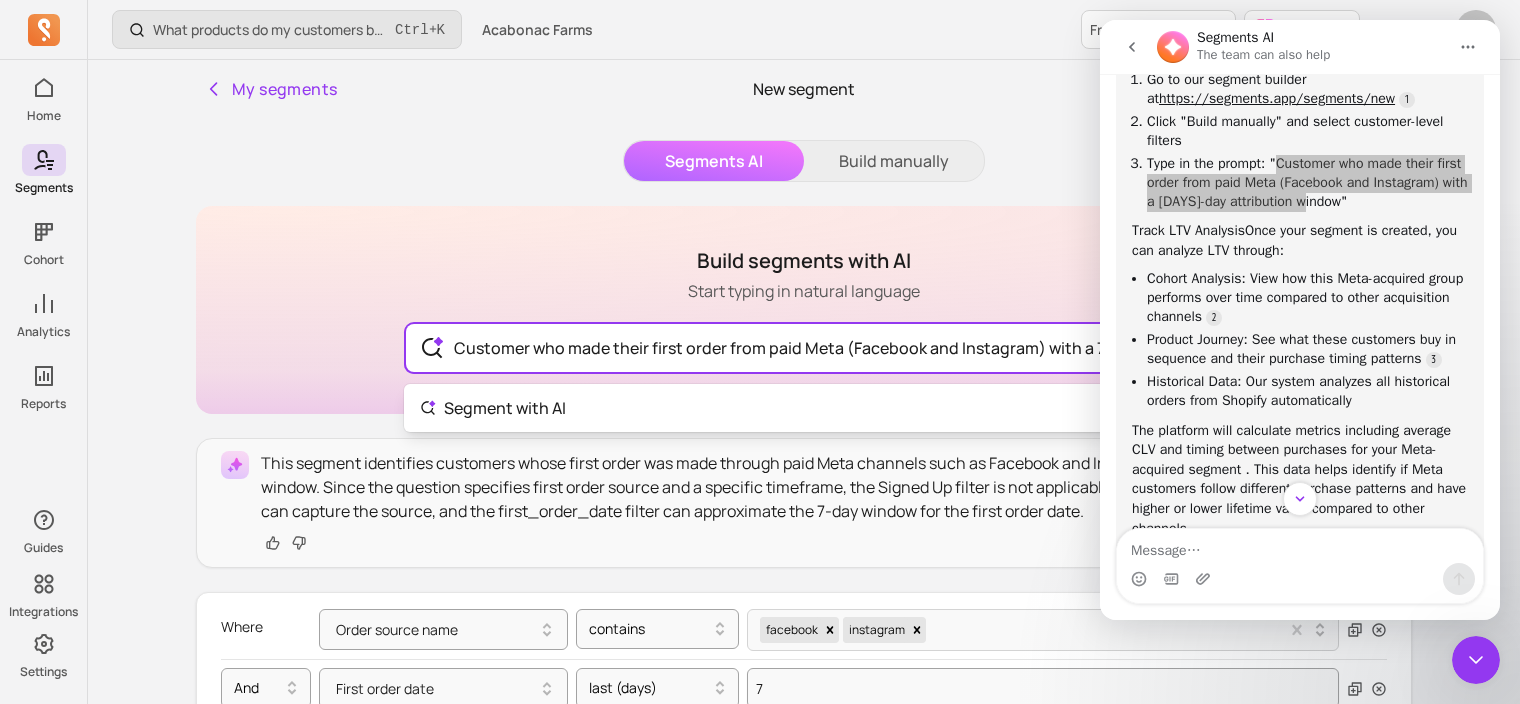 click on "Customer who made their first order from paid Meta (Facebook and Instagram) with a 7-day attribution window Run Segment with AI This segment identifies customers whose first order was made through paid Meta channels such as Facebook and Instagram within a 7-day attribution window. Since the question specifies first order source and a specific timeframe, the Signed Up filter is not applicable, but the order_source_name filter can capture the source, and the first_order_date filter can approximate the 7-day window for the first order date. Where Order source name contains facebook instagram And First order date last (days) 7 Add a filter   Quick filters Reset Save segment Orders that are refunded, invalid or draft status are excluded. Total segment size 0 Average order value -- Average revenue per user -- Average number of orders  -- Average customer lifetime value $0 Average emails opened / received -- Average emails clicked / opened -- -- Show 20 rows" at bounding box center (804, 927) 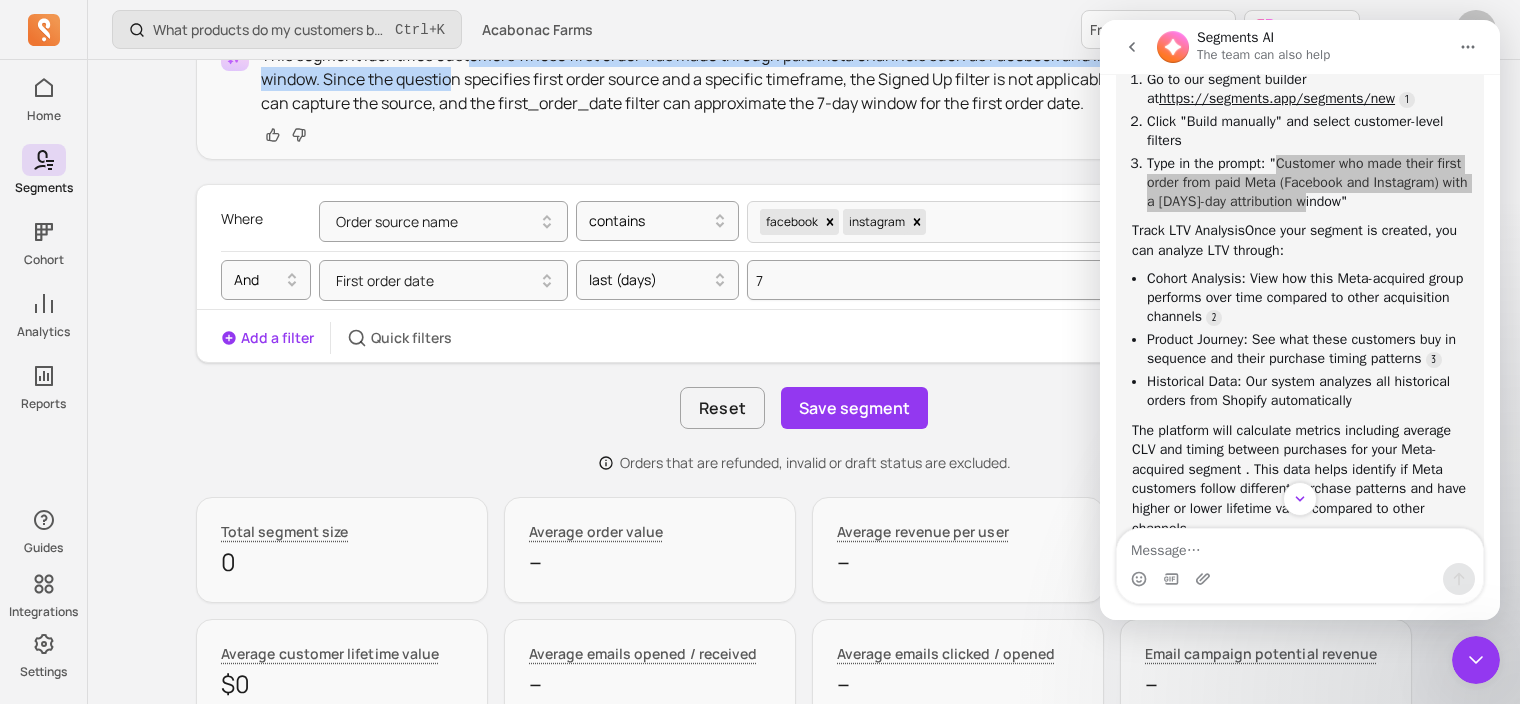 scroll, scrollTop: 408, scrollLeft: 0, axis: vertical 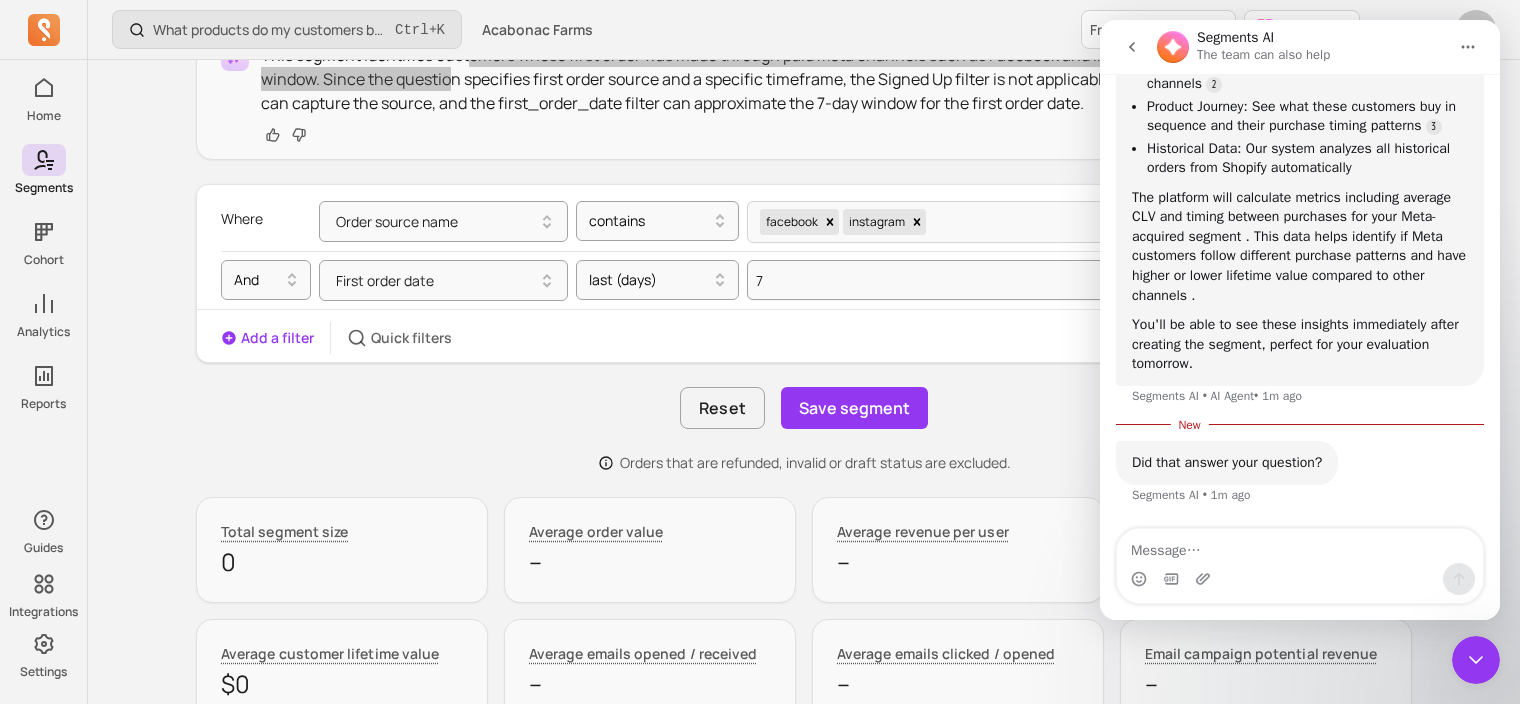 click on "Segments AI   • AI Agent  •   1m ago" at bounding box center [1217, 396] 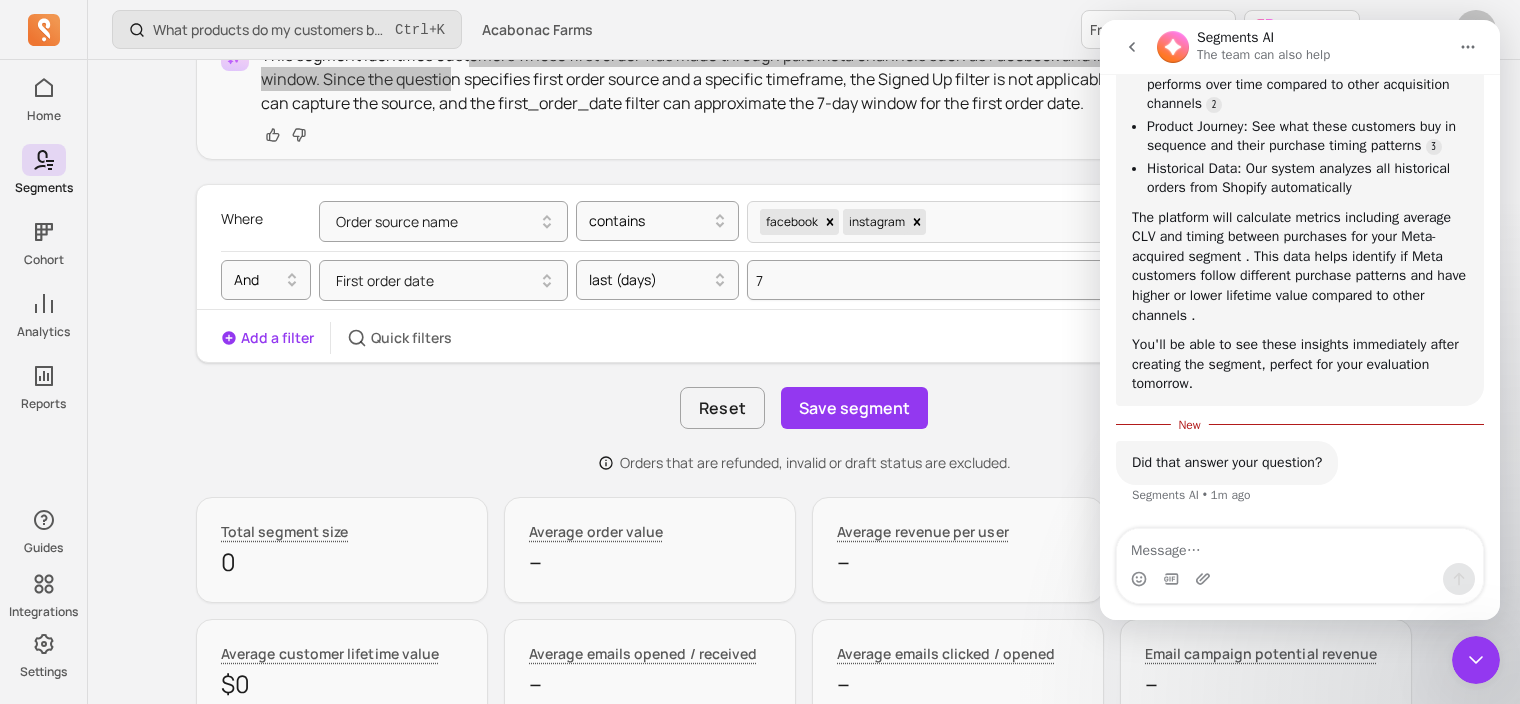 scroll, scrollTop: 688, scrollLeft: 0, axis: vertical 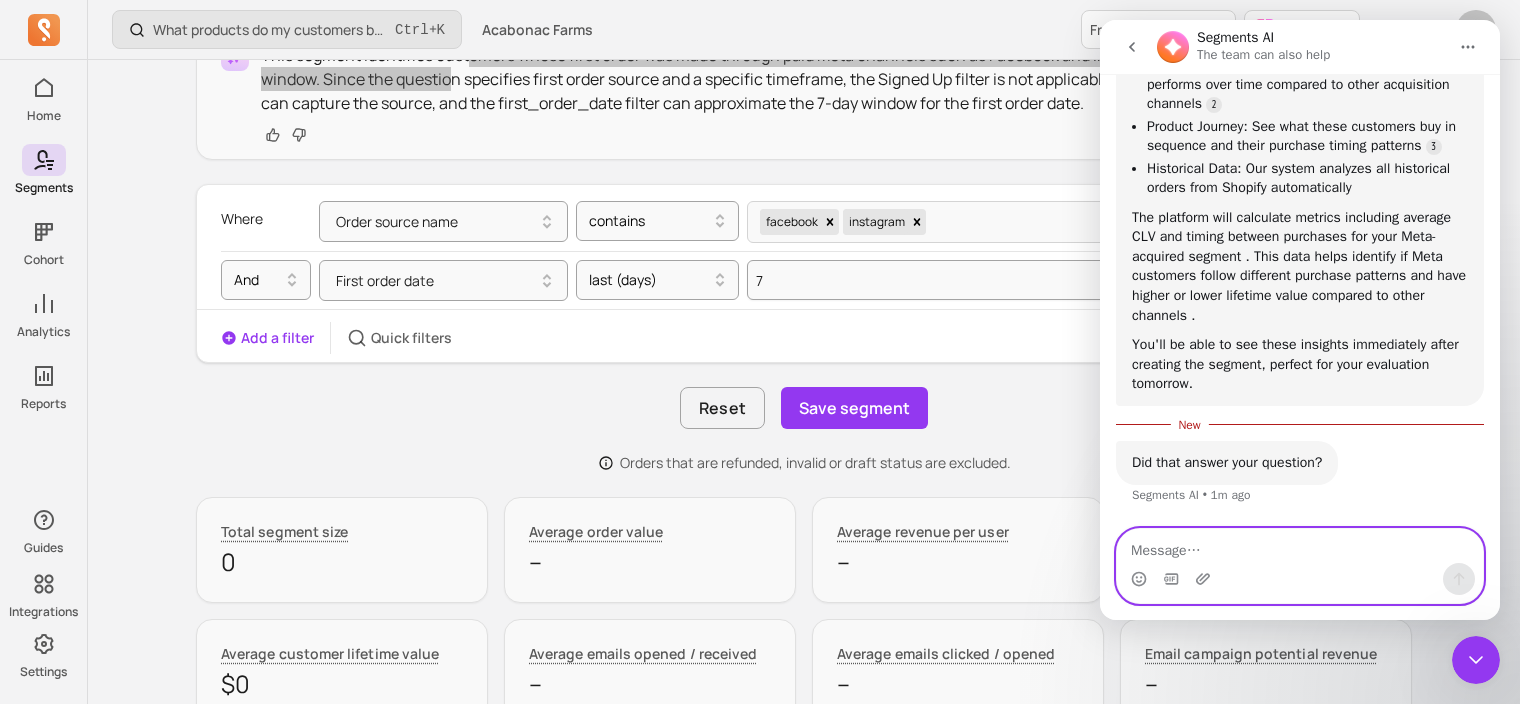 click at bounding box center [1300, 546] 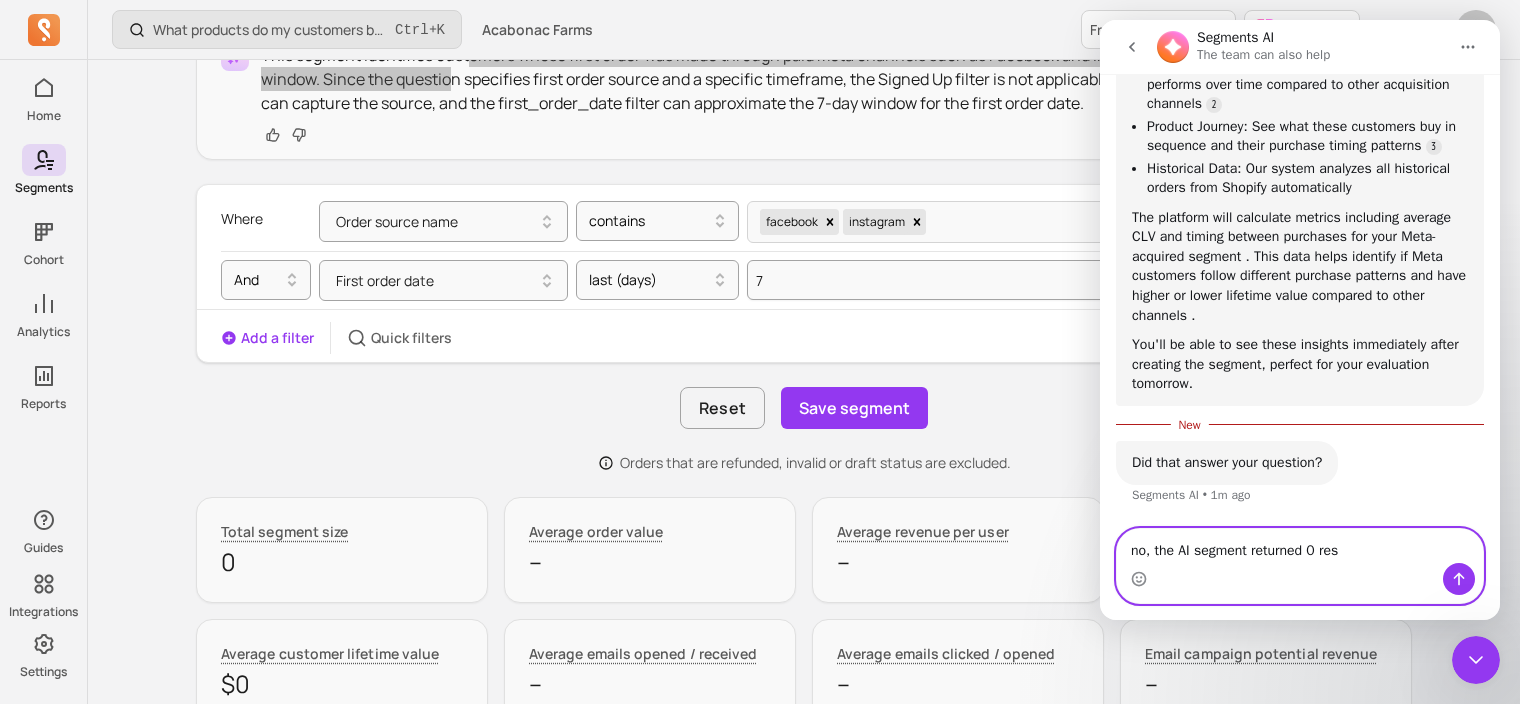type on "no, the AI segment returned 0 results" 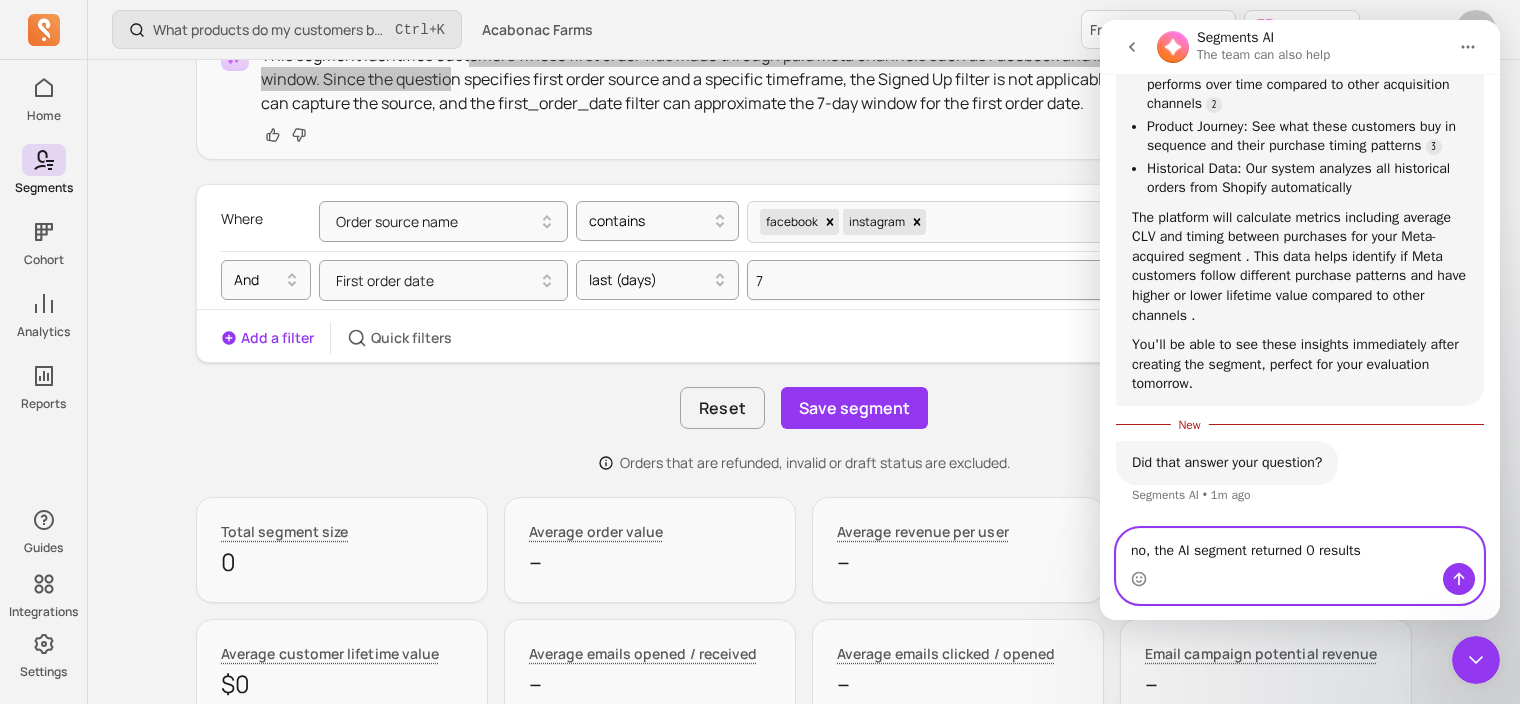 type 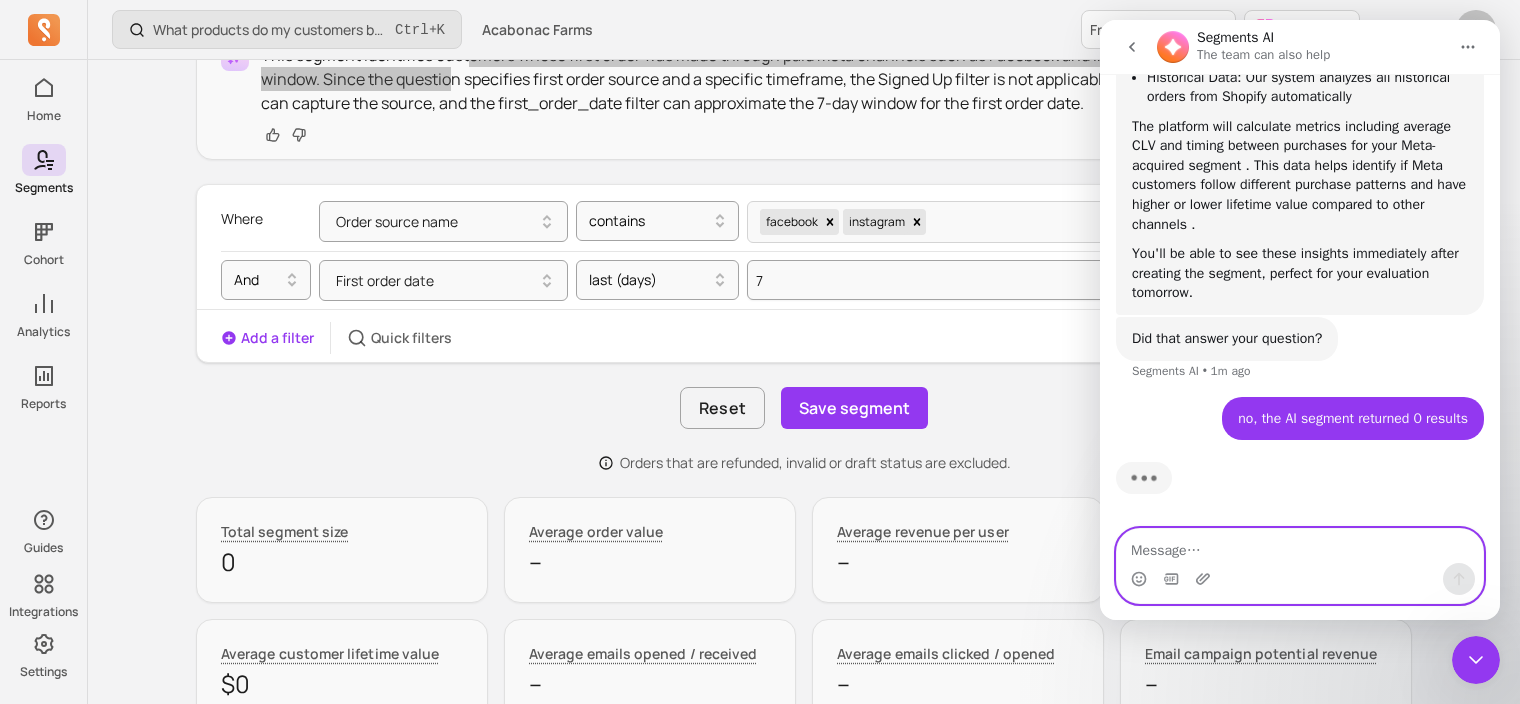 scroll, scrollTop: 779, scrollLeft: 0, axis: vertical 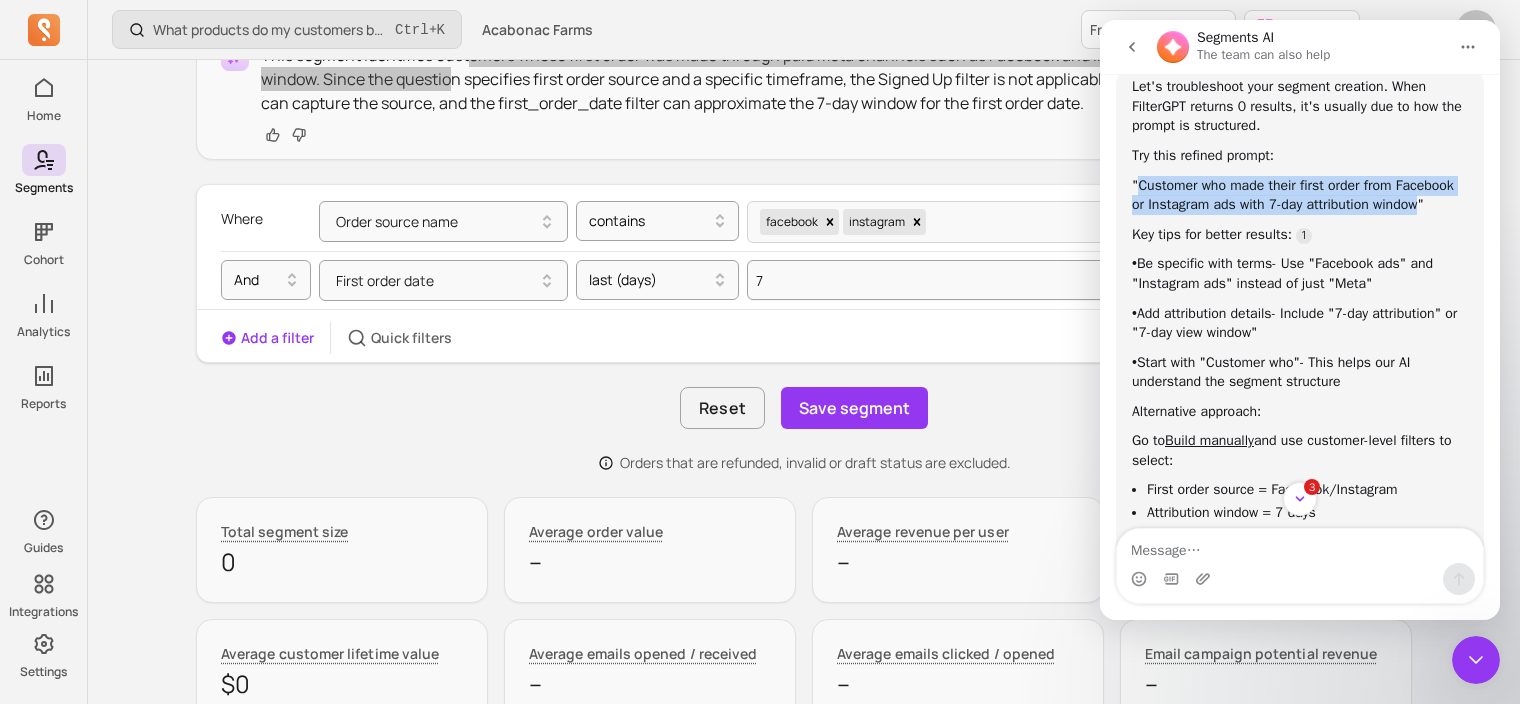 drag, startPoint x: 1180, startPoint y: 244, endPoint x: 1139, endPoint y: 200, distance: 60.1415 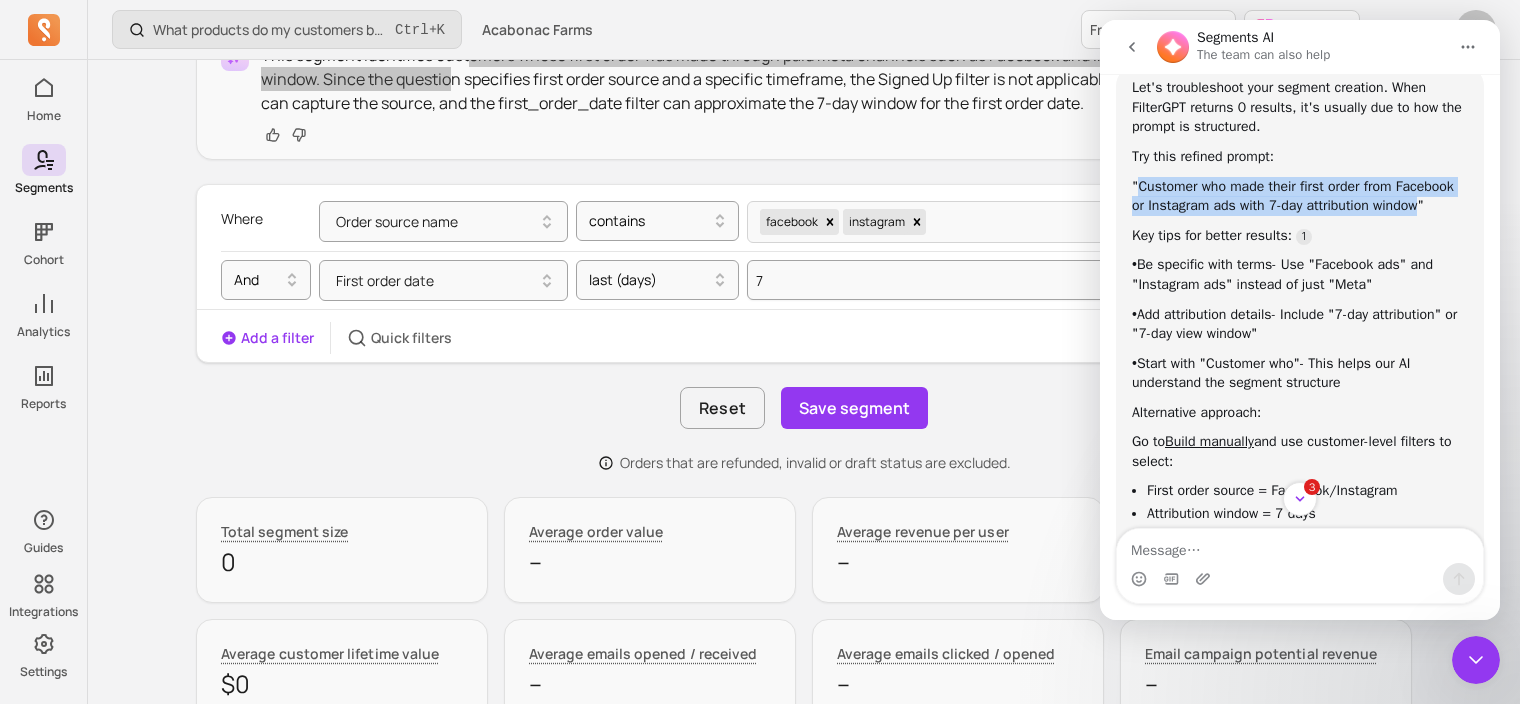 scroll, scrollTop: 3, scrollLeft: 0, axis: vertical 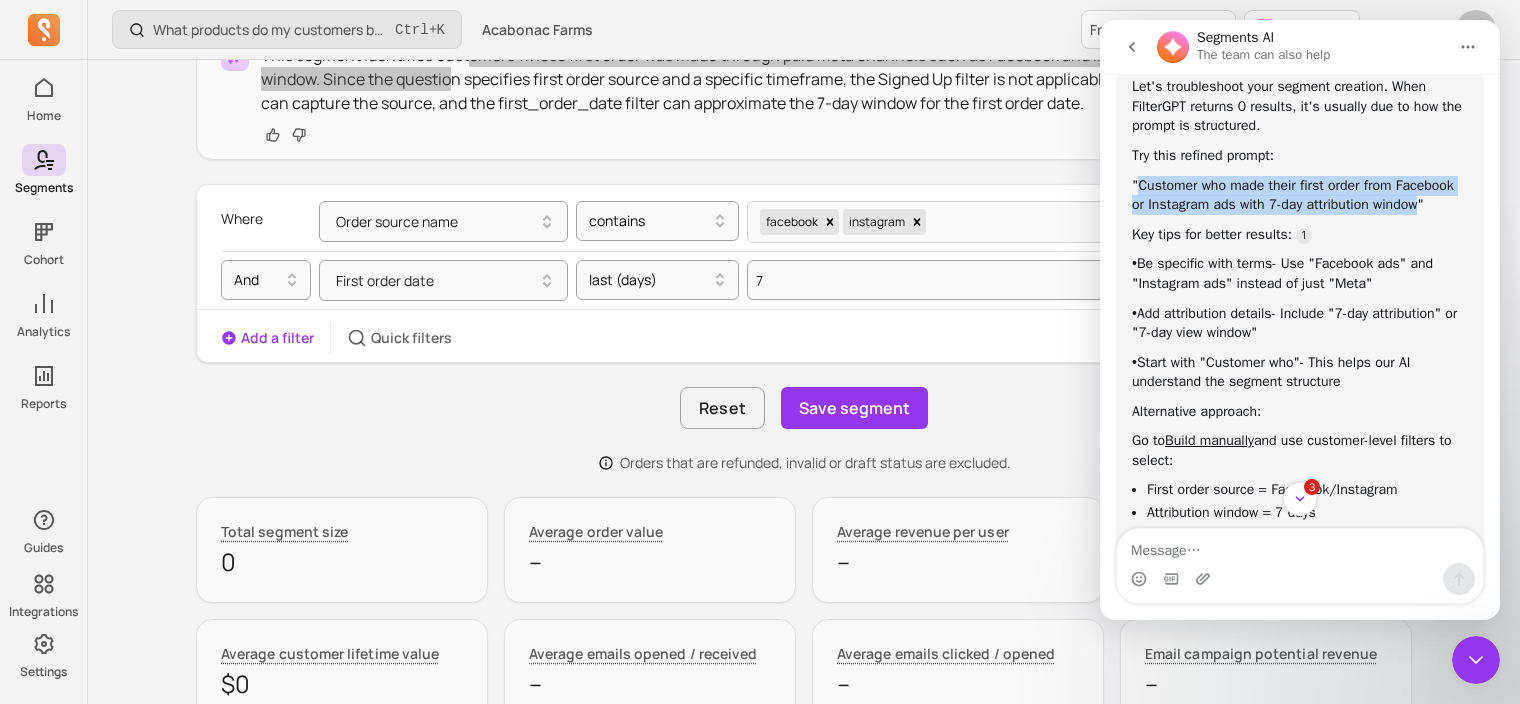 copy on "Customer who made their first order from Facebook or Instagram ads with 7-day attribution window" 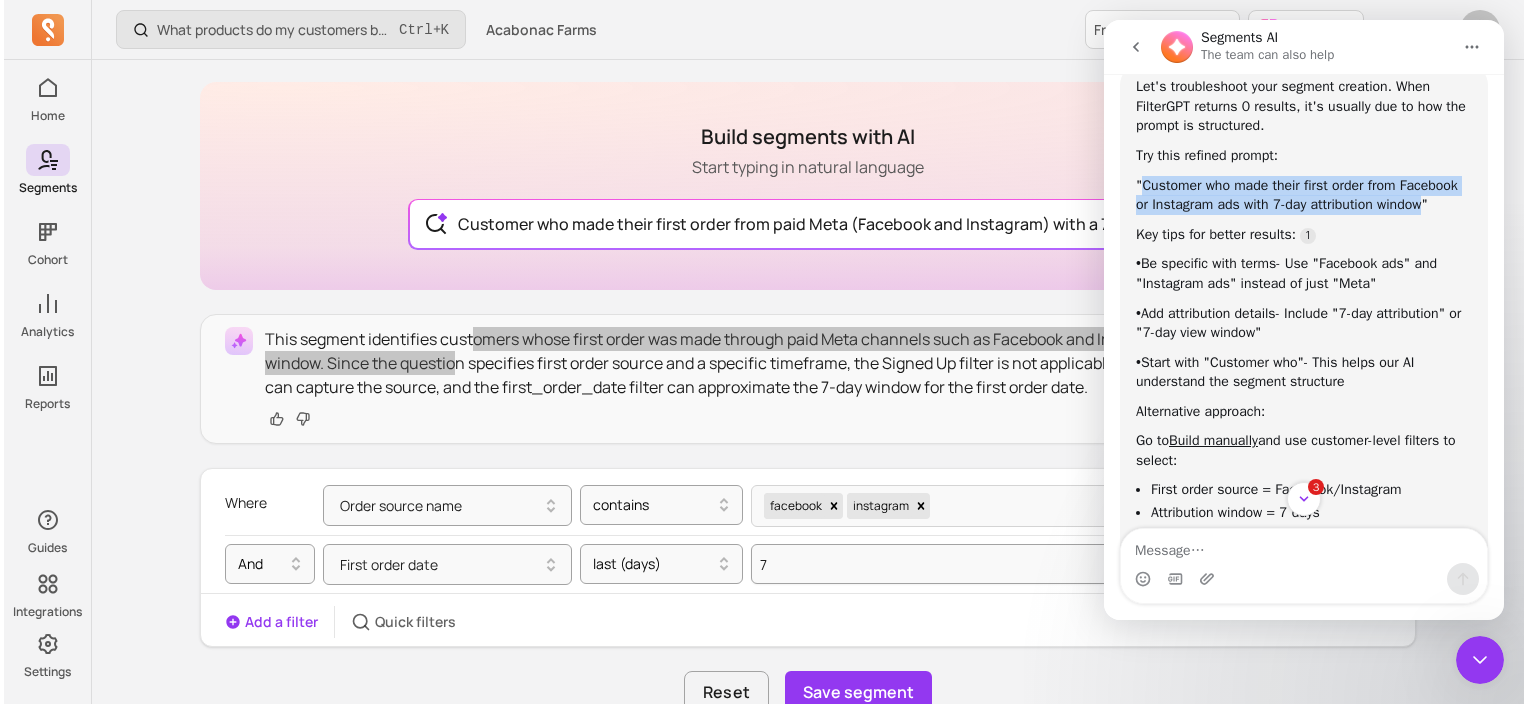 scroll, scrollTop: 0, scrollLeft: 0, axis: both 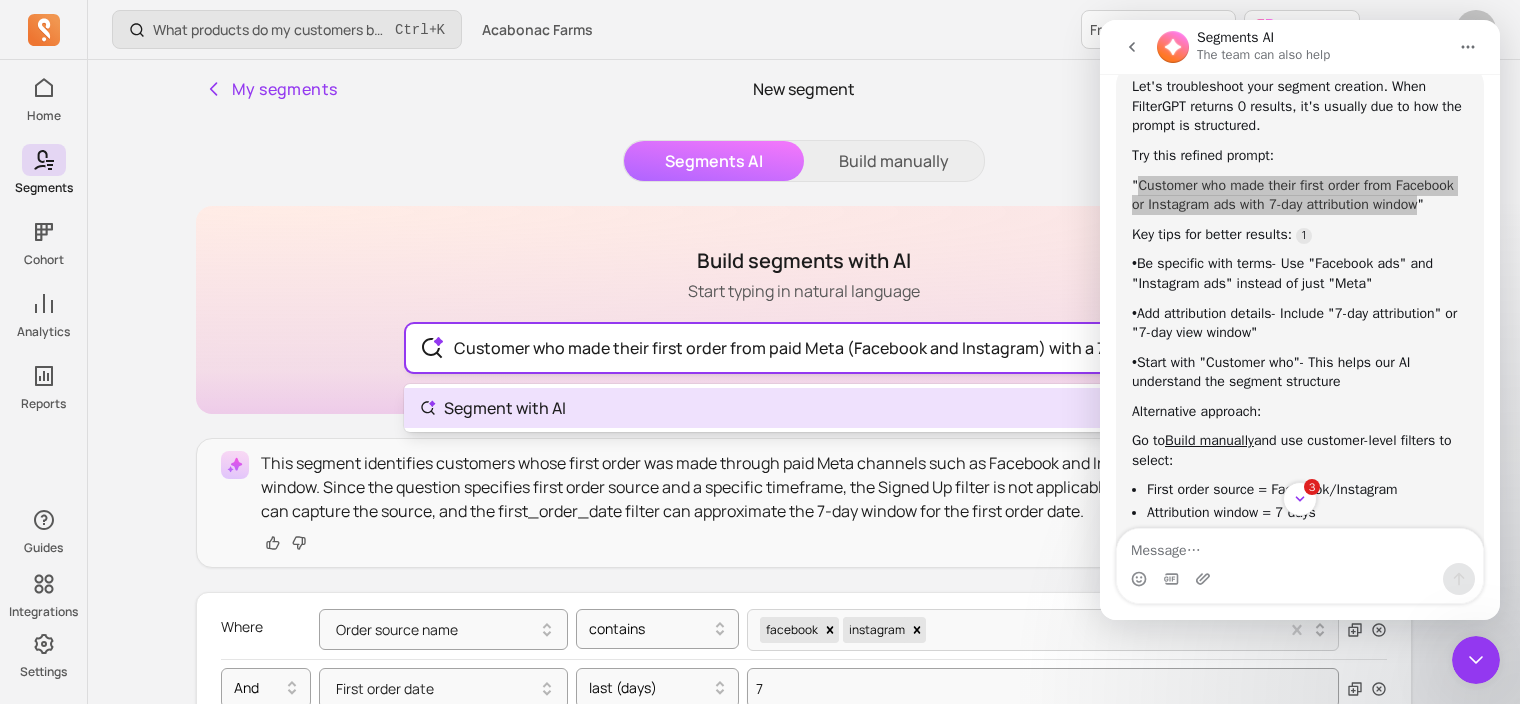 click on "Customer who made their first order from paid Meta (Facebook and Instagram) with a 7-day attribution window" at bounding box center (804, 348) 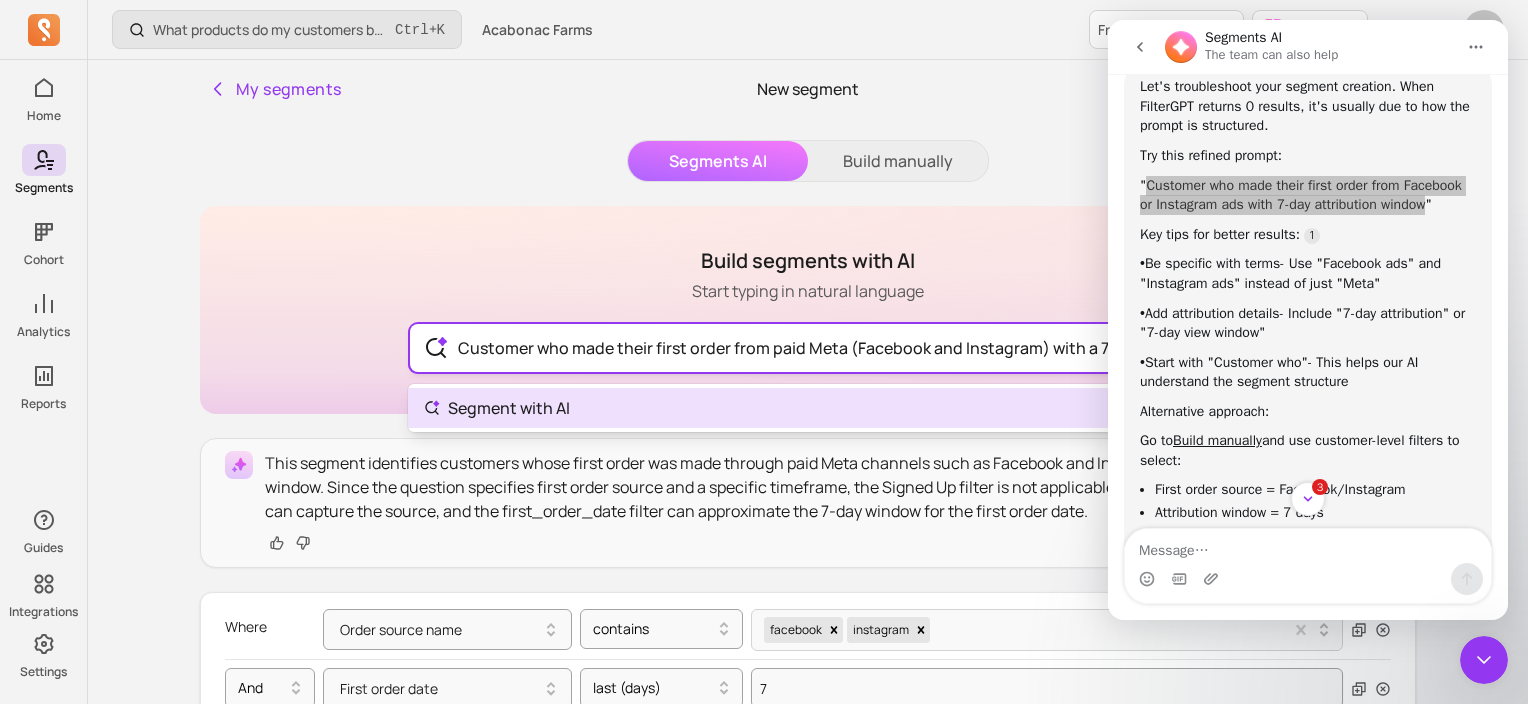 click on "Customer who made their first order from paid Meta (Facebook and Instagram) with a 7-day attribution window" at bounding box center (808, 348) 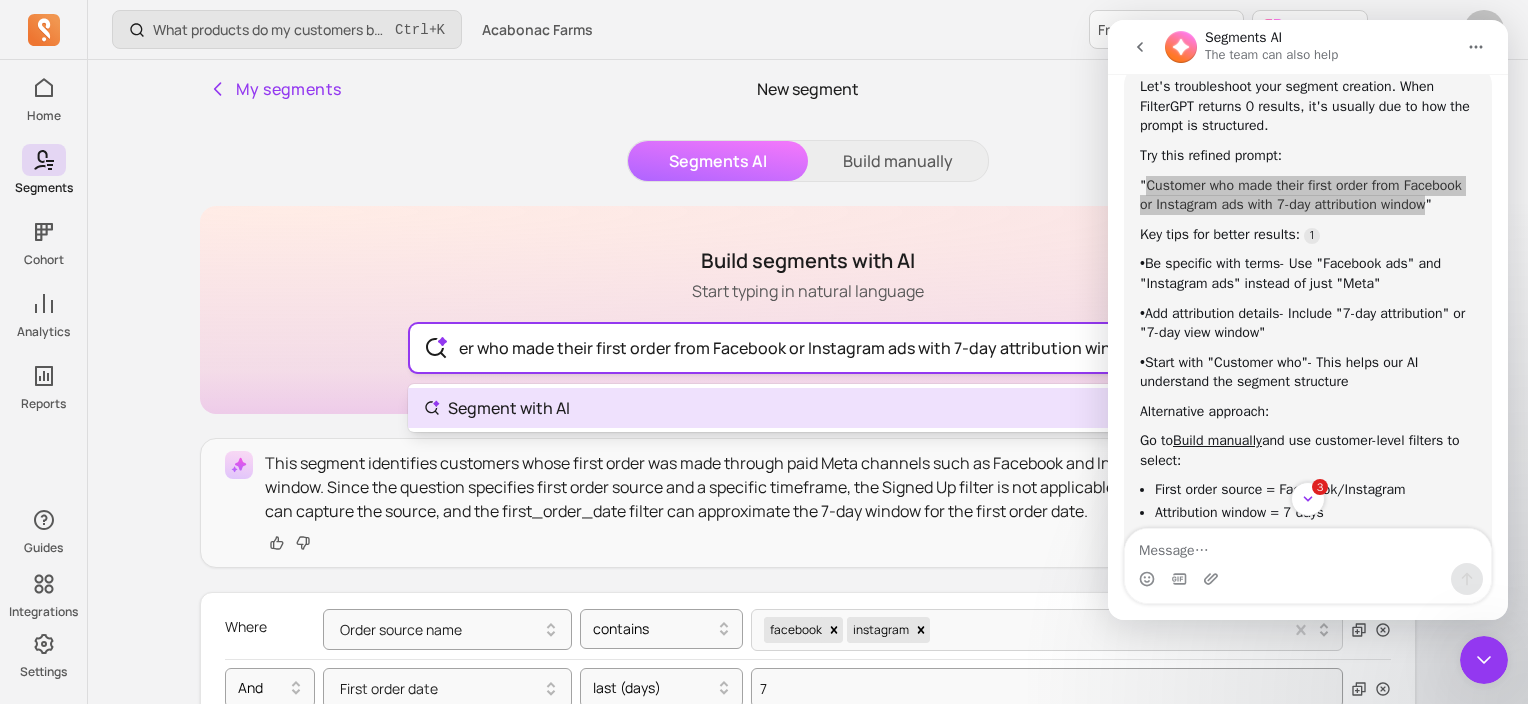 scroll, scrollTop: 0, scrollLeft: 0, axis: both 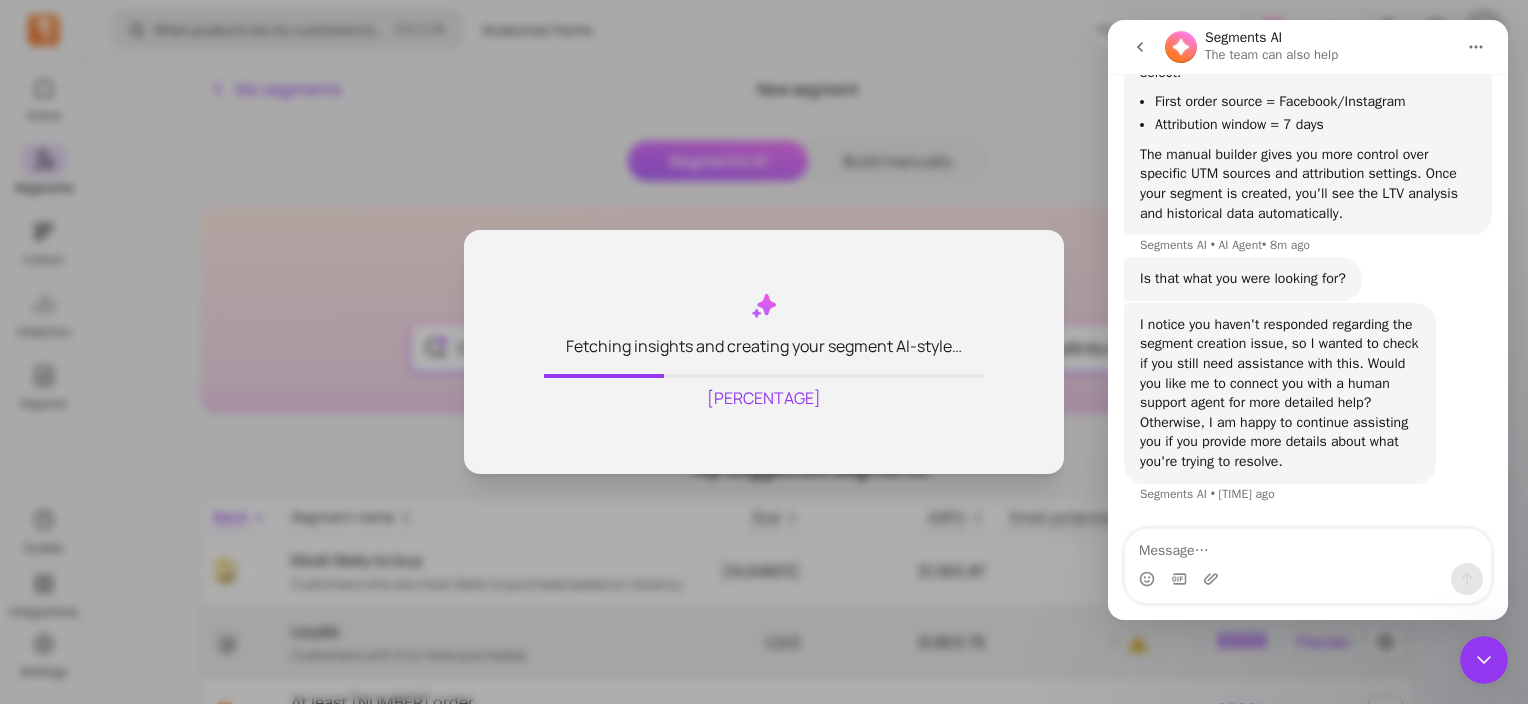 type on "Customer who made their first order from Facebook or Instagram ads with 7-day attribution window" 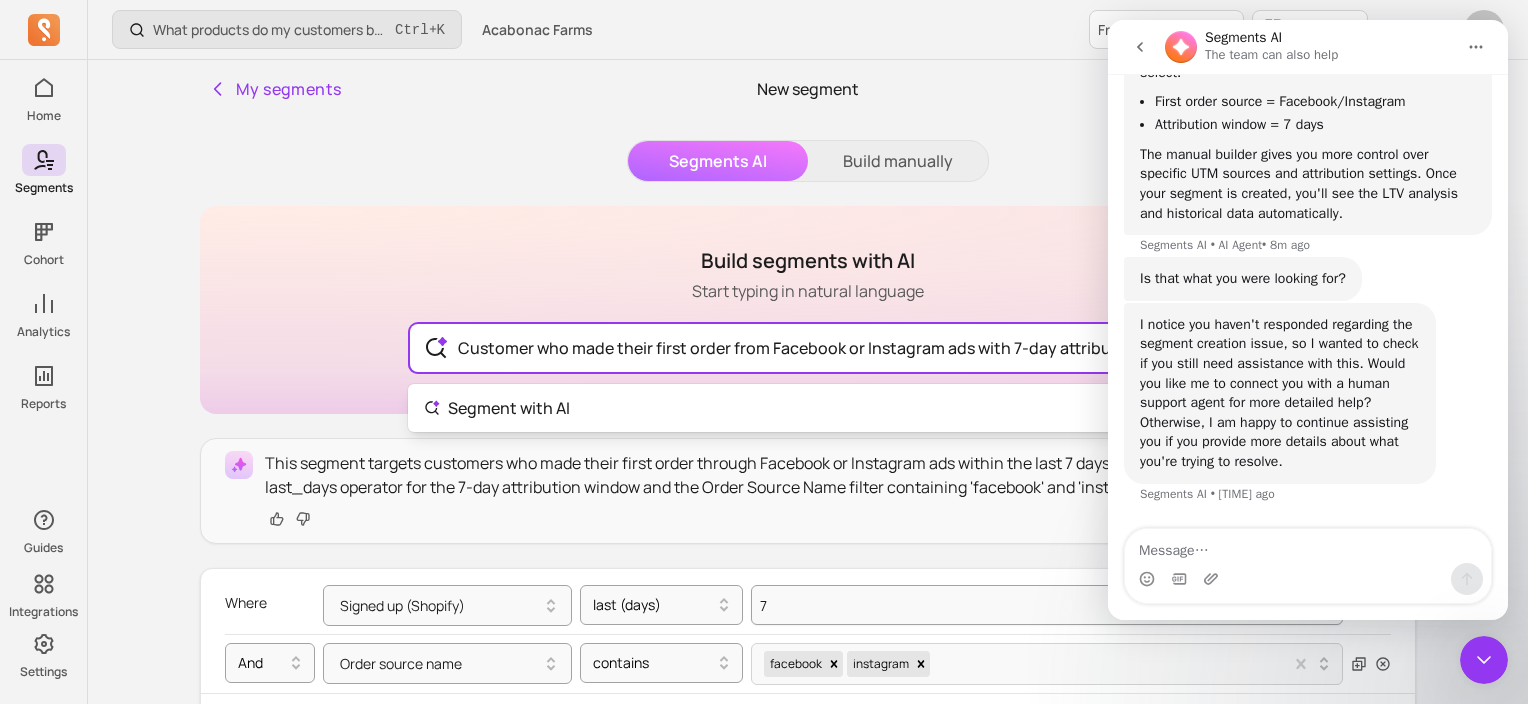 click on "My segments New segment Start guide Segments AI Build manually Build segments with AI Start typing in natural language Customer who made their first order from Facebook or Instagram ads with 7-day attribution window Run Segment with AI This segment targets customers who made their first order through Facebook or Instagram ads within the last 7 days. I chose the Signed Up filter with a last_days operator for the 7-day attribution window and the Order Source Name filter containing 'facebook' and 'instagram' to capture the ad sources. Where Signed up (Shopify) last (days) 7 And Order source name contains facebook instagram Add a filter   Quick filters Reset Save segment Orders that are refunded, invalid or draft status are excluded. Total segment size 0 Average order value -- Average revenue per user -- Average number of orders  -- Average customer lifetime value $0 Average emails opened / received -- Average emails opened / received -- Average emails clicked / opened -- Email campaign potential revenue -- Show 20 rows Export Email Customer name" at bounding box center (808, 854) 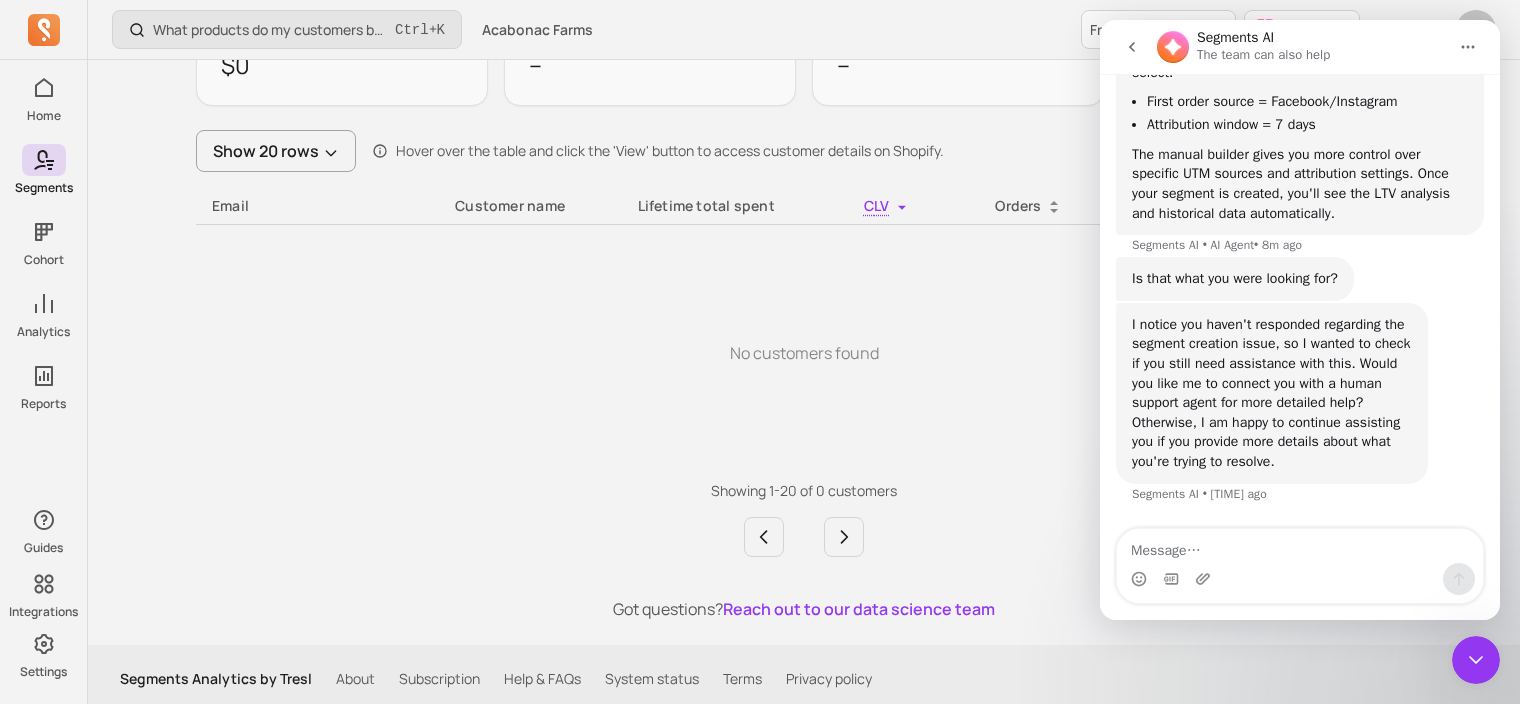 scroll, scrollTop: 1007, scrollLeft: 0, axis: vertical 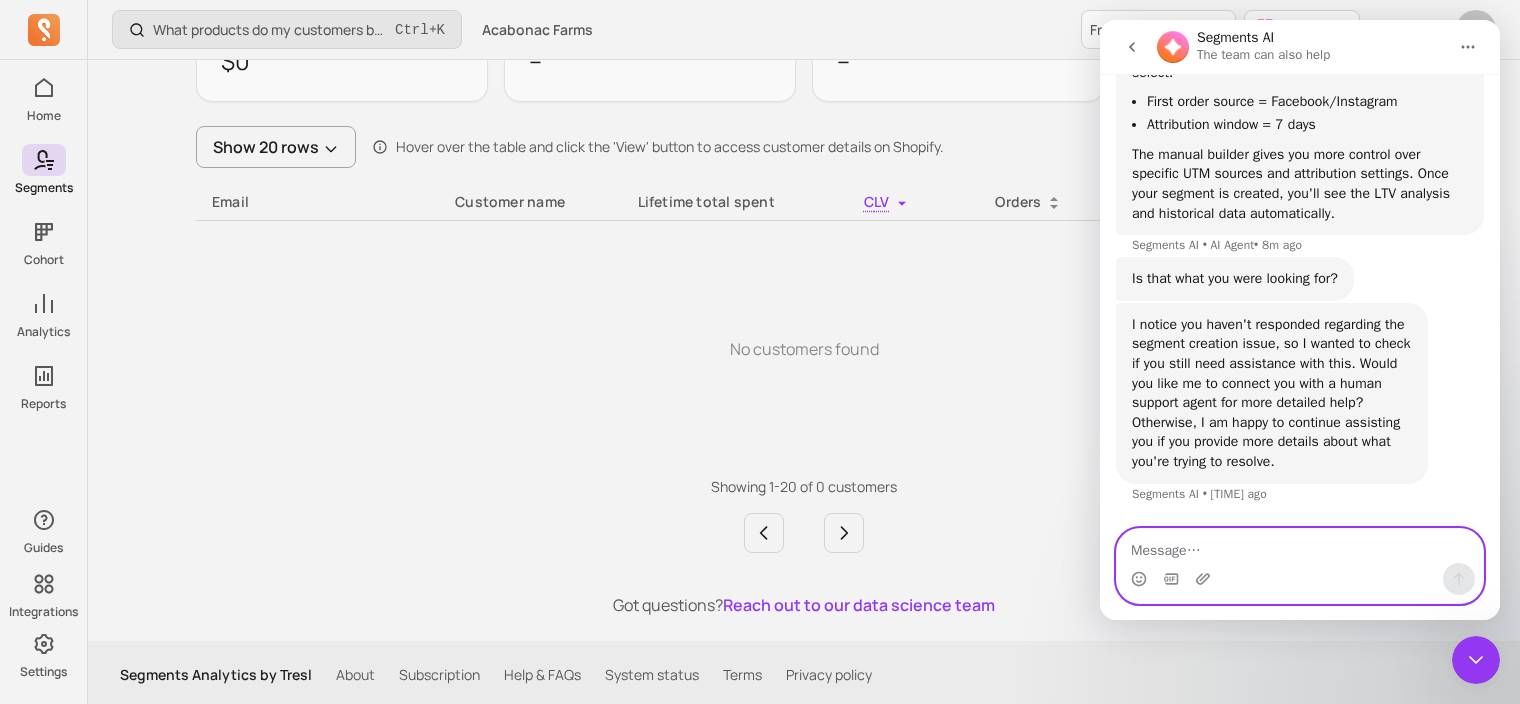 click at bounding box center (1300, 546) 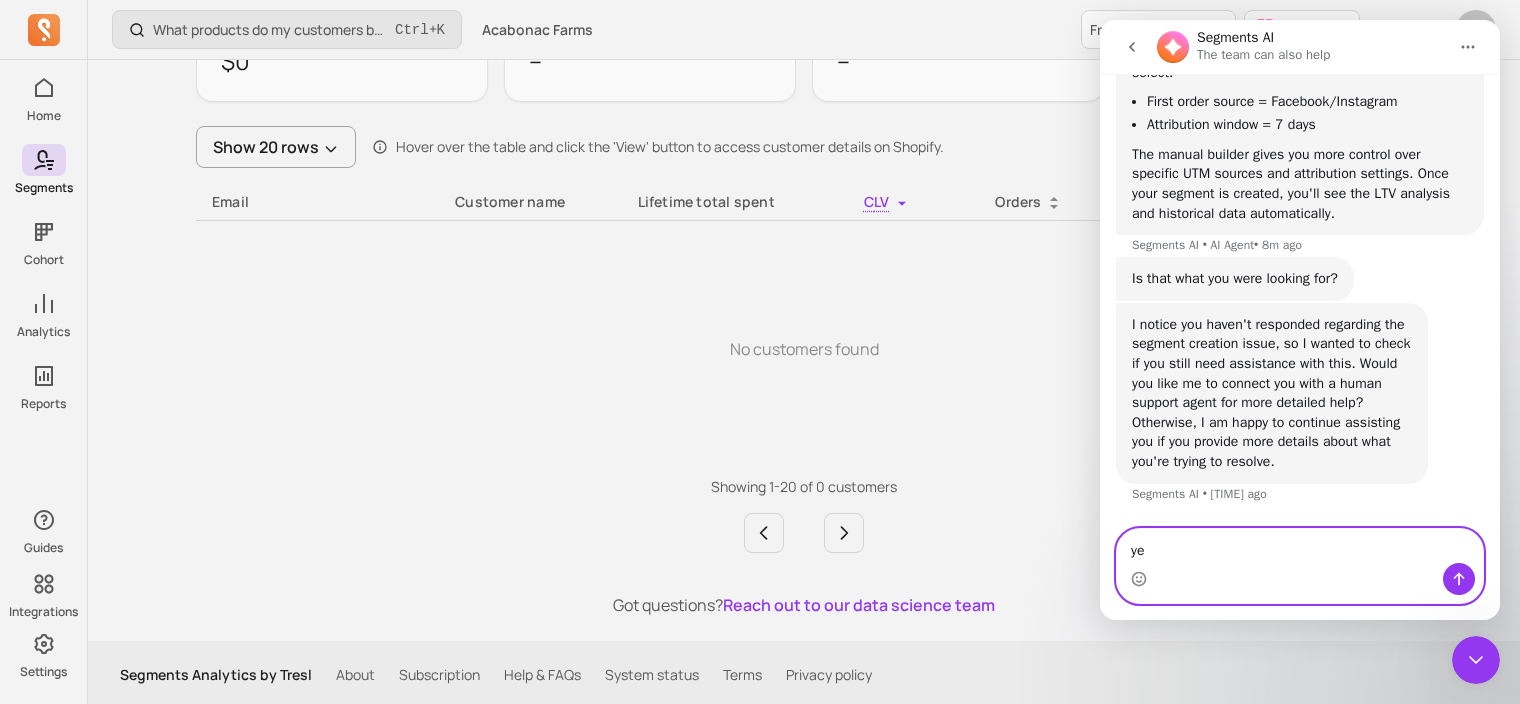 type on "yes" 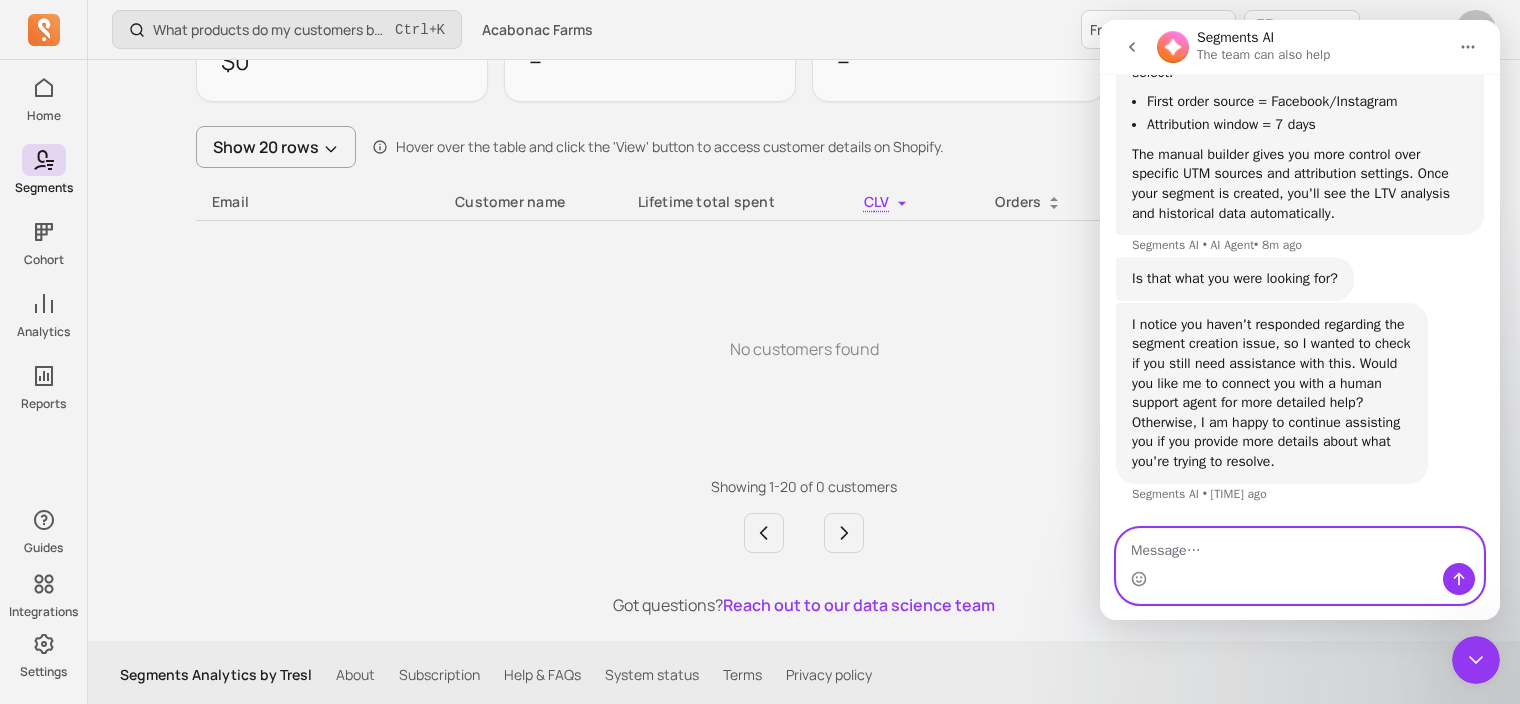 scroll, scrollTop: 2, scrollLeft: 0, axis: vertical 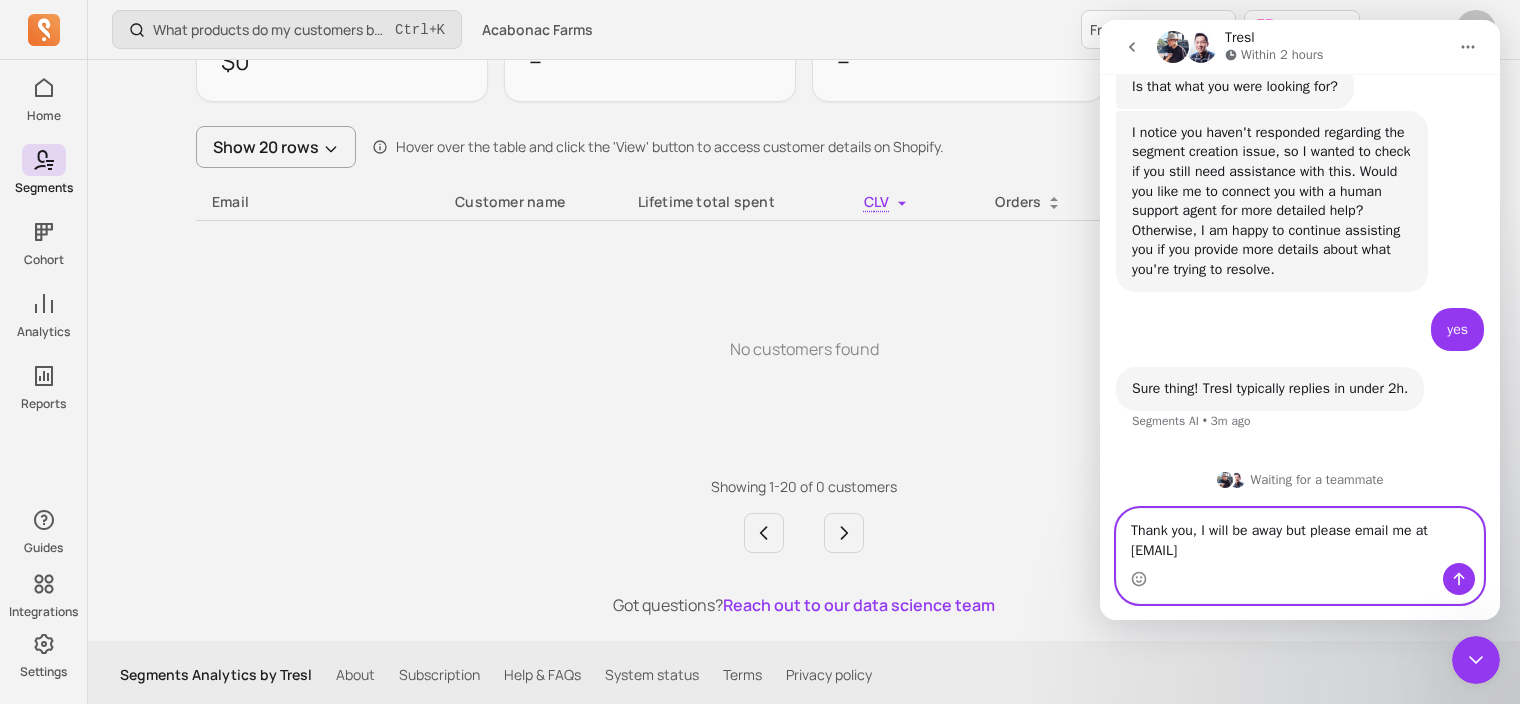 type on "Thank you, I will be away but please email me at [EMAIL]" 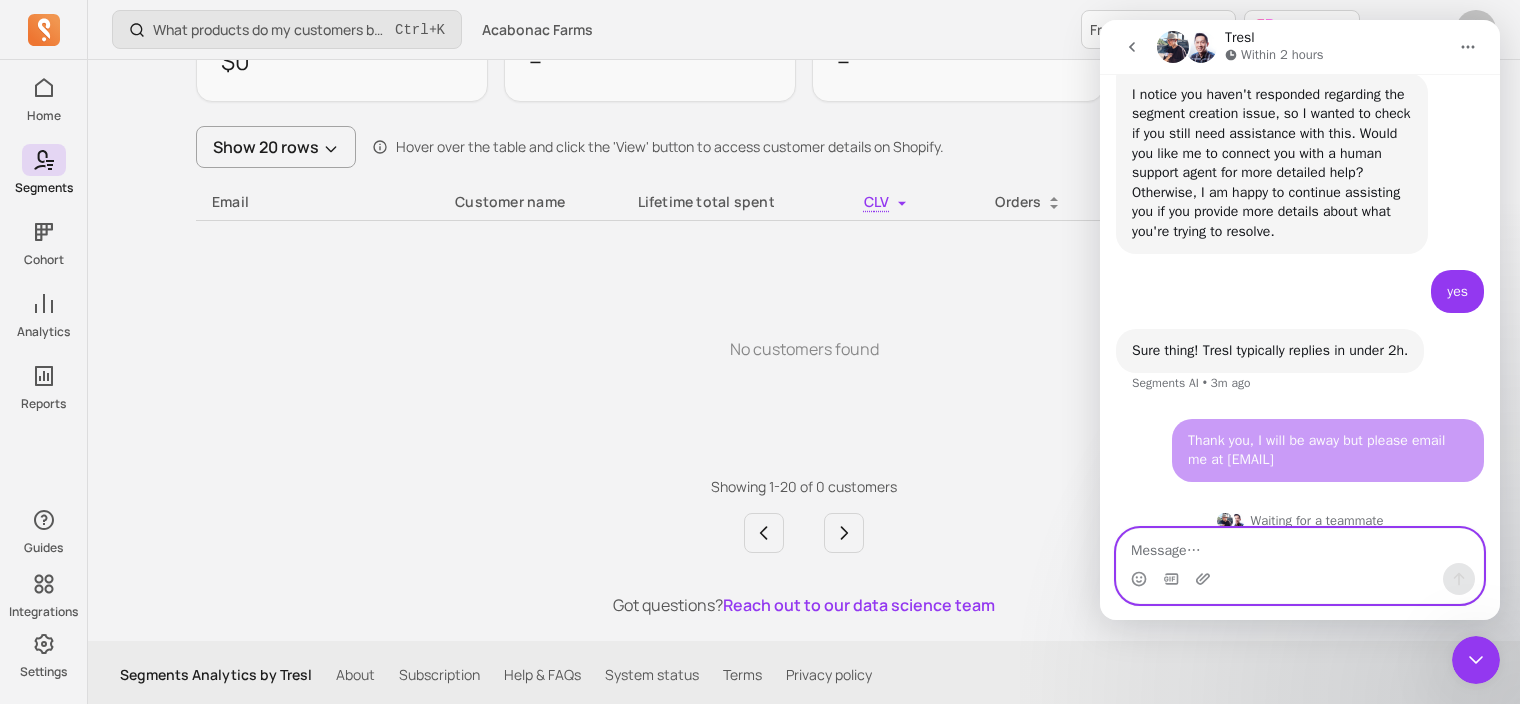 scroll, scrollTop: 1811, scrollLeft: 0, axis: vertical 